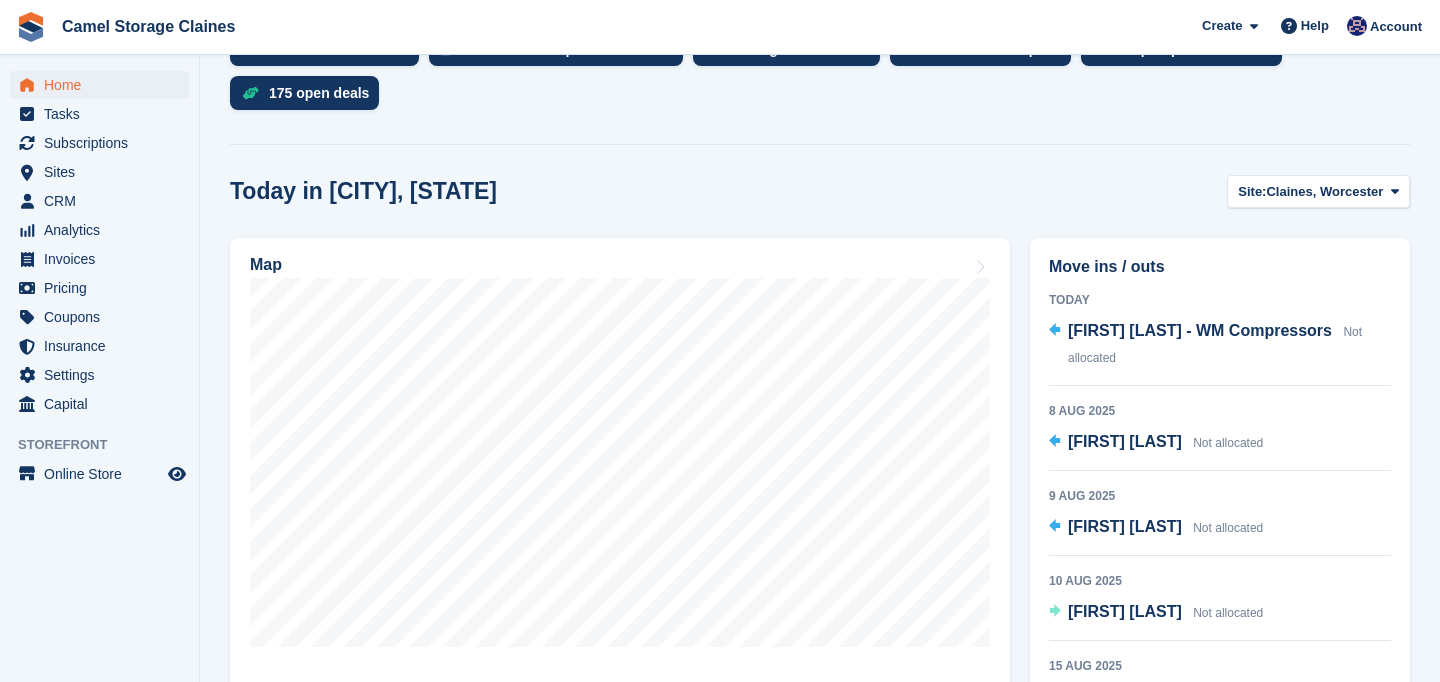 scroll, scrollTop: 474, scrollLeft: 0, axis: vertical 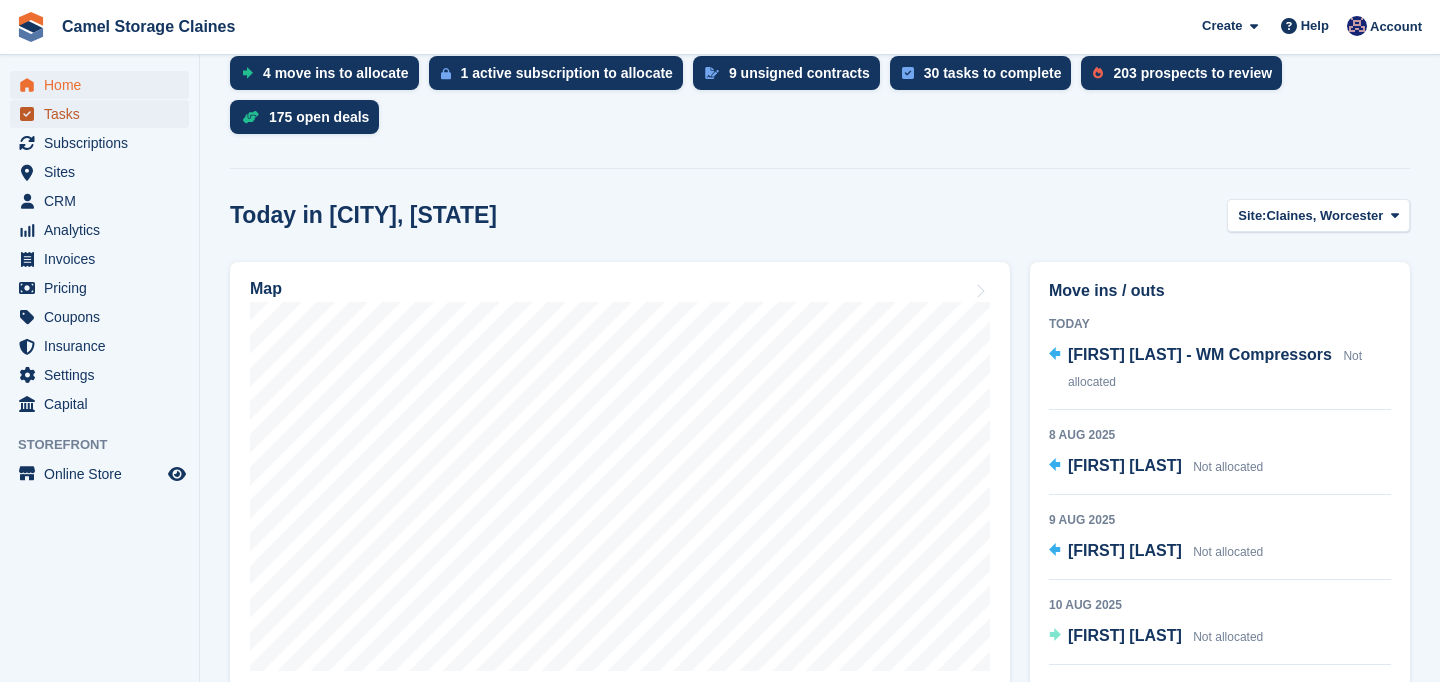 click on "Tasks" at bounding box center [104, 114] 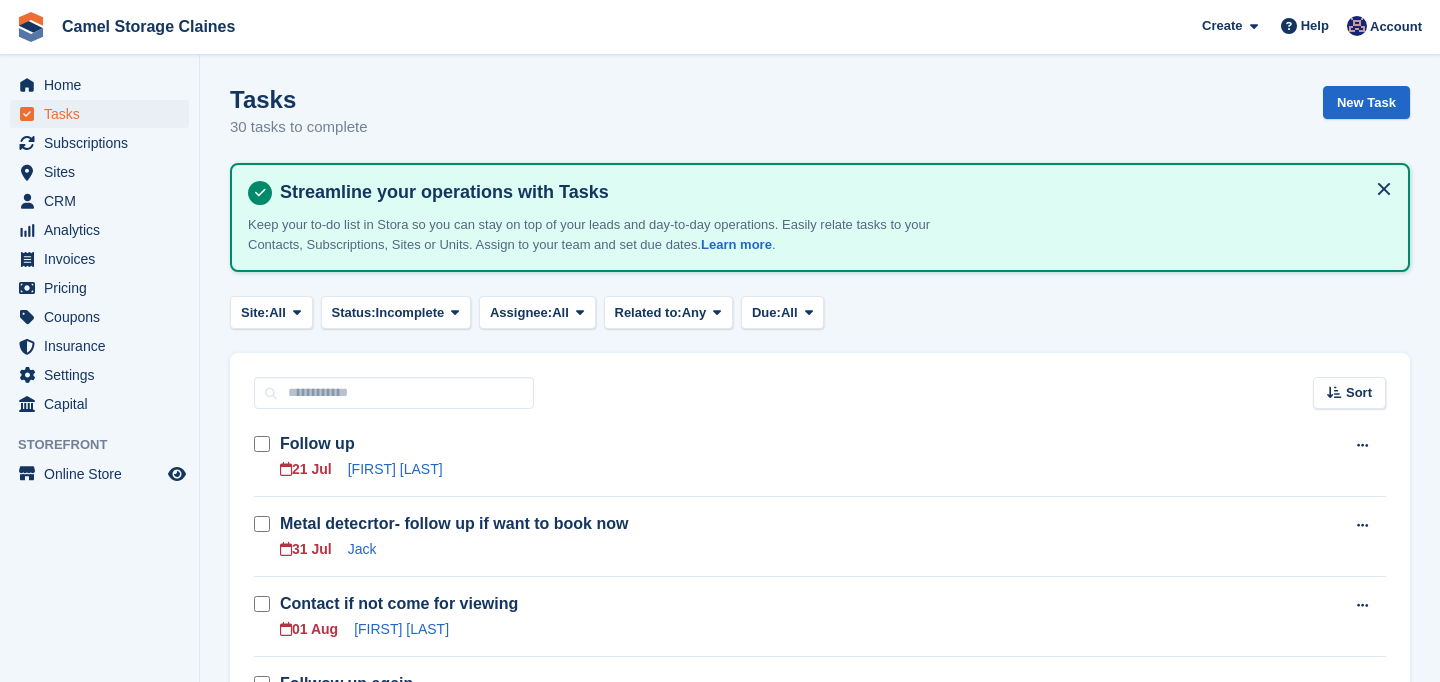 scroll, scrollTop: 0, scrollLeft: 0, axis: both 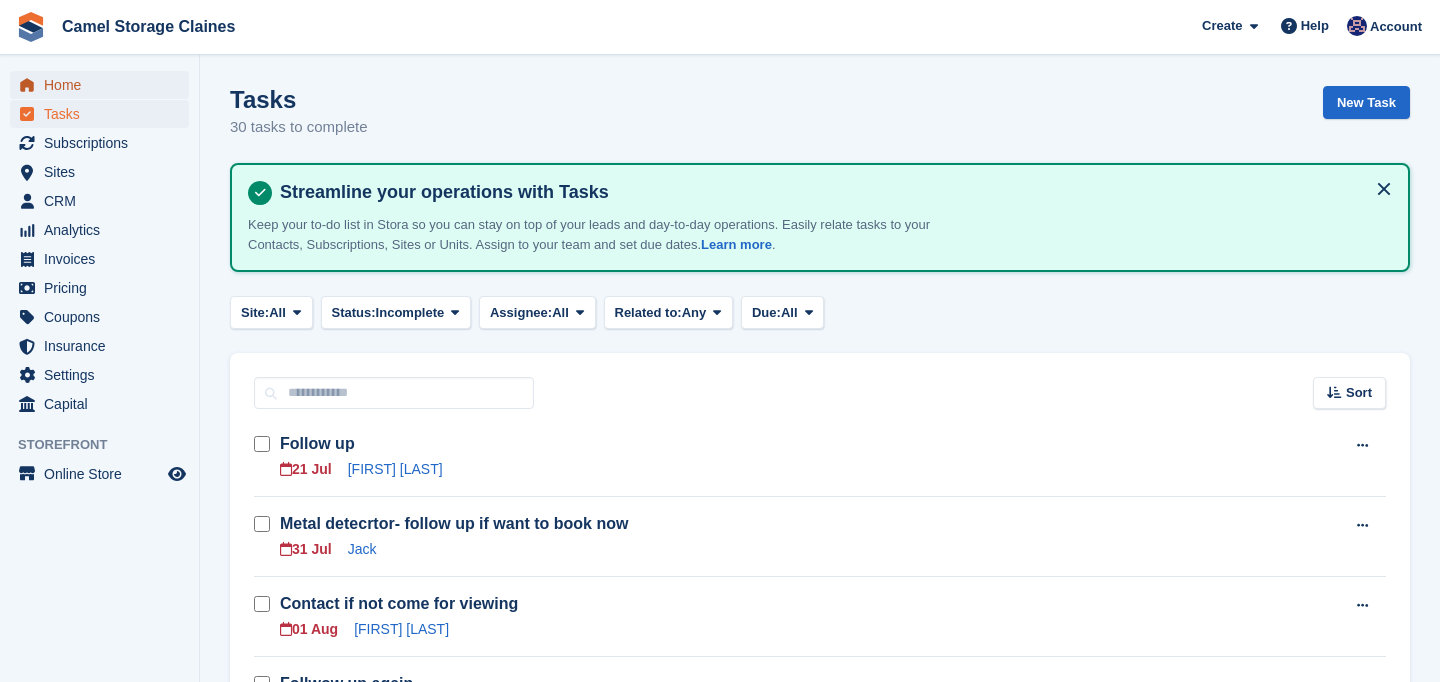 click on "Home" at bounding box center (104, 85) 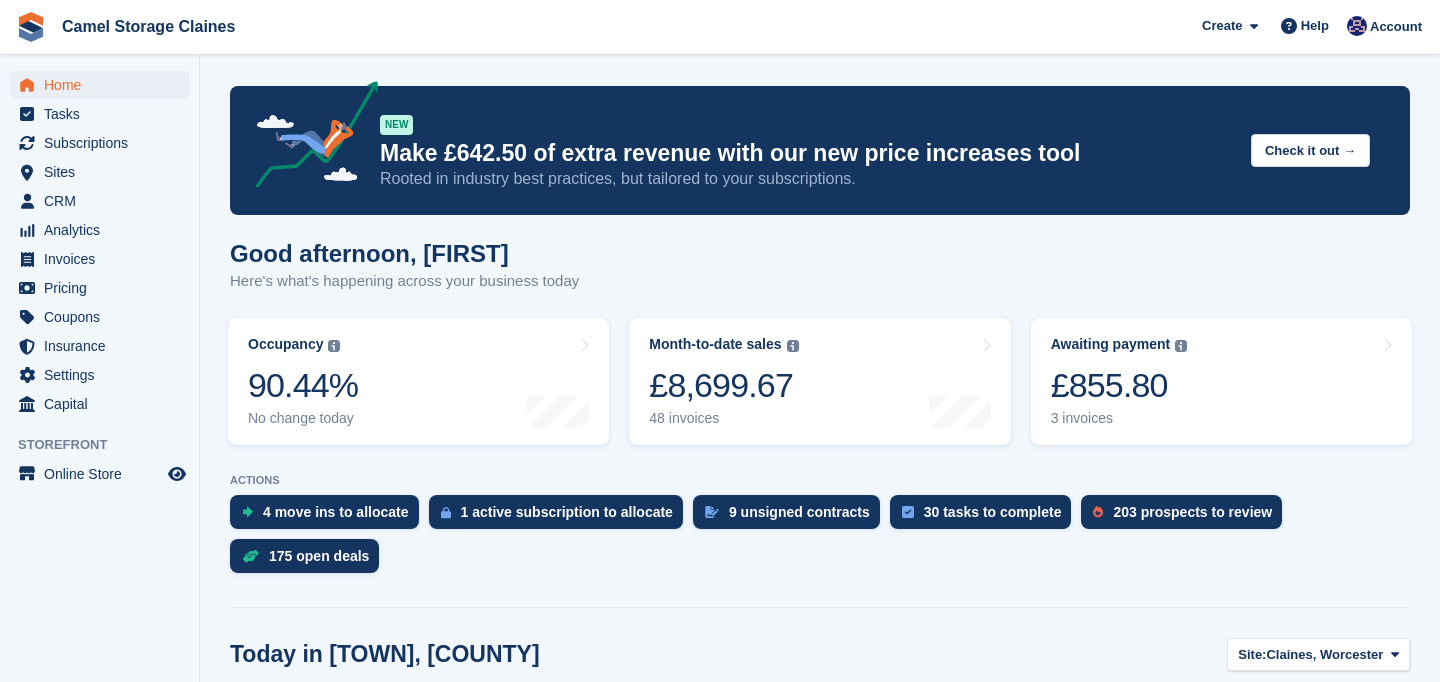 scroll, scrollTop: 0, scrollLeft: 0, axis: both 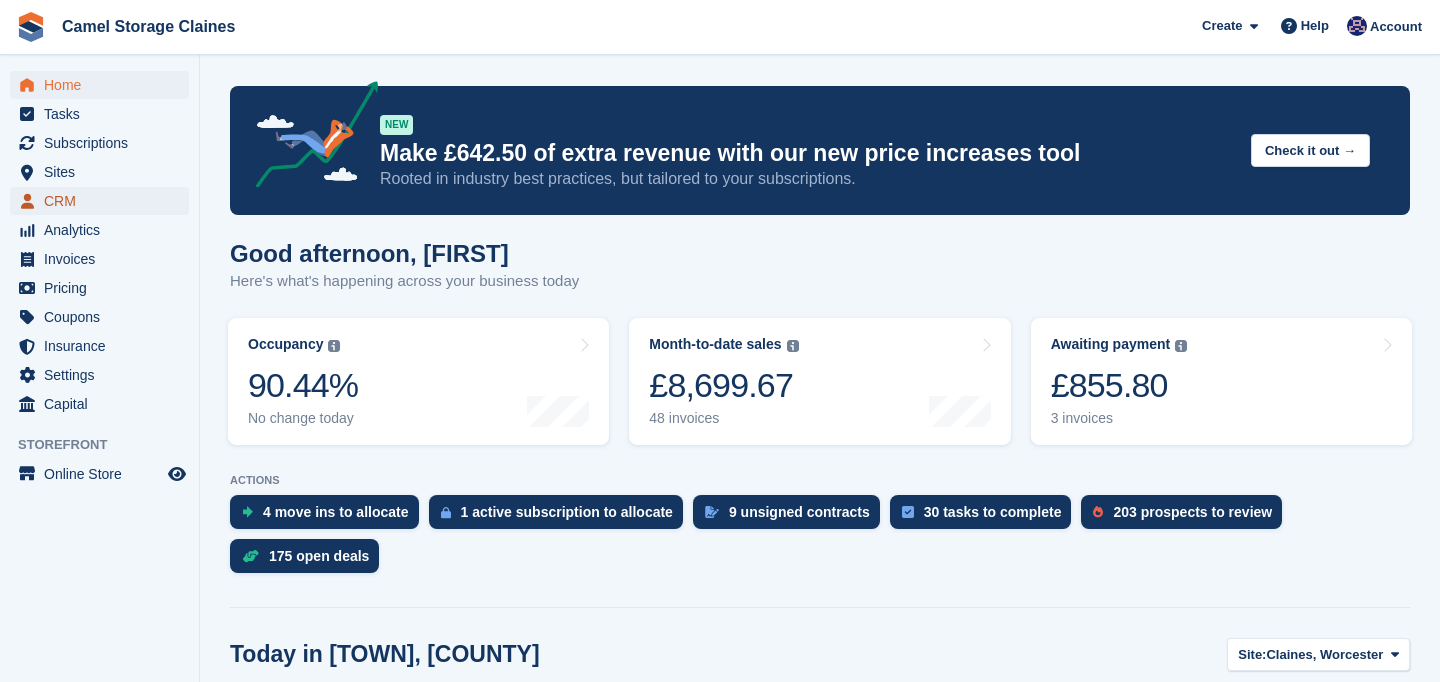 click on "CRM" at bounding box center (104, 201) 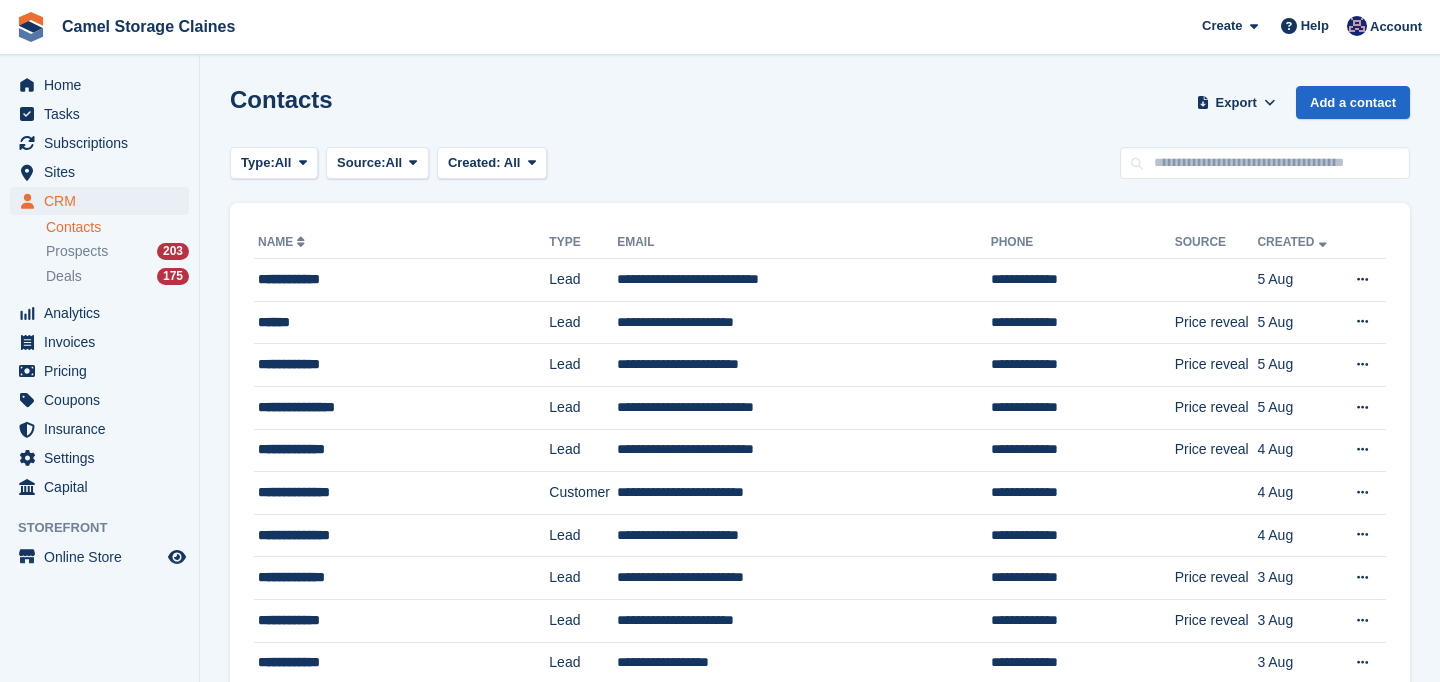 scroll, scrollTop: 0, scrollLeft: 0, axis: both 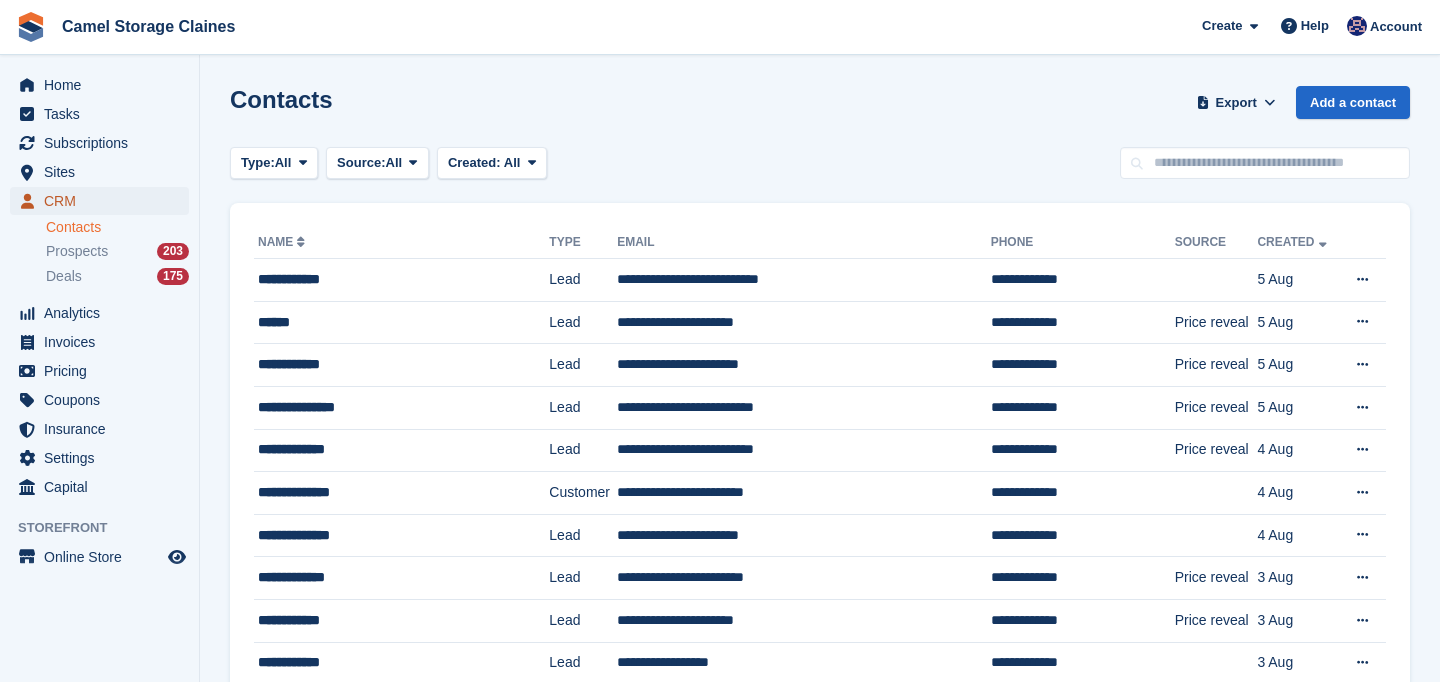 click on "CRM" at bounding box center (104, 201) 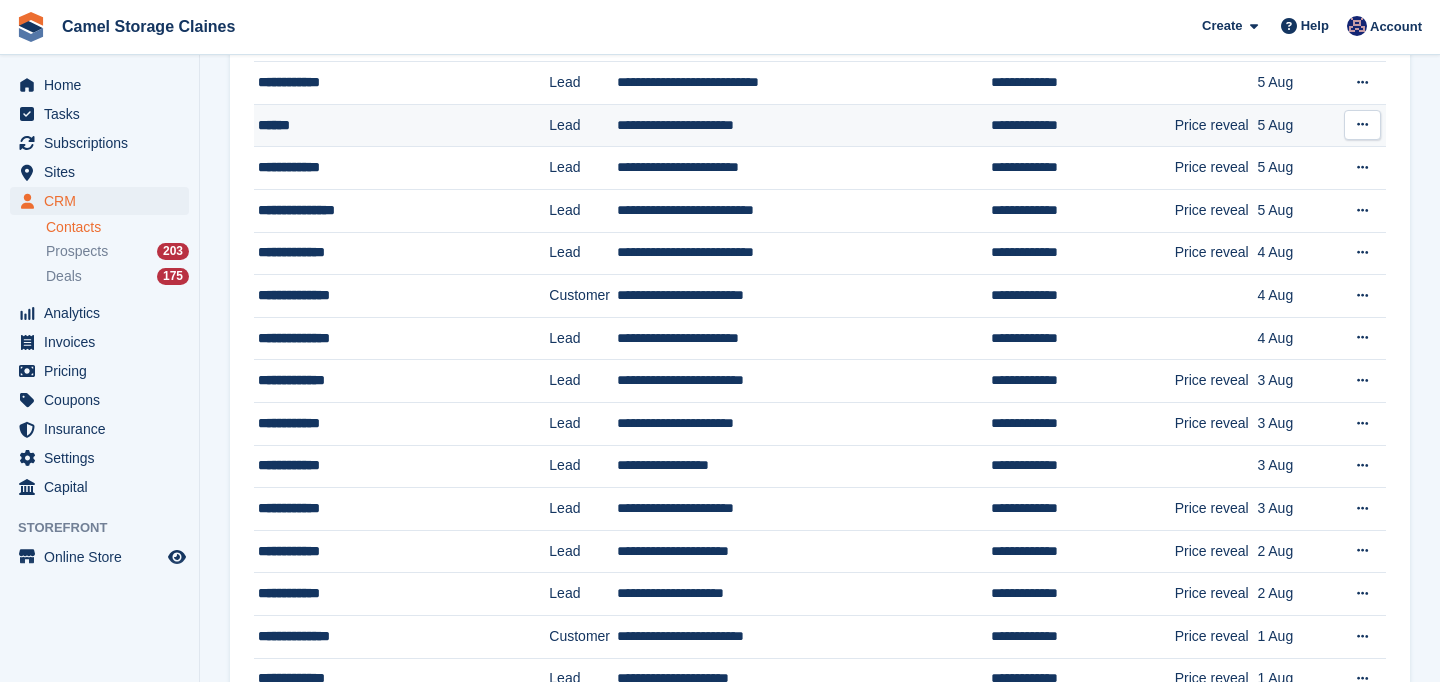 scroll, scrollTop: 0, scrollLeft: 0, axis: both 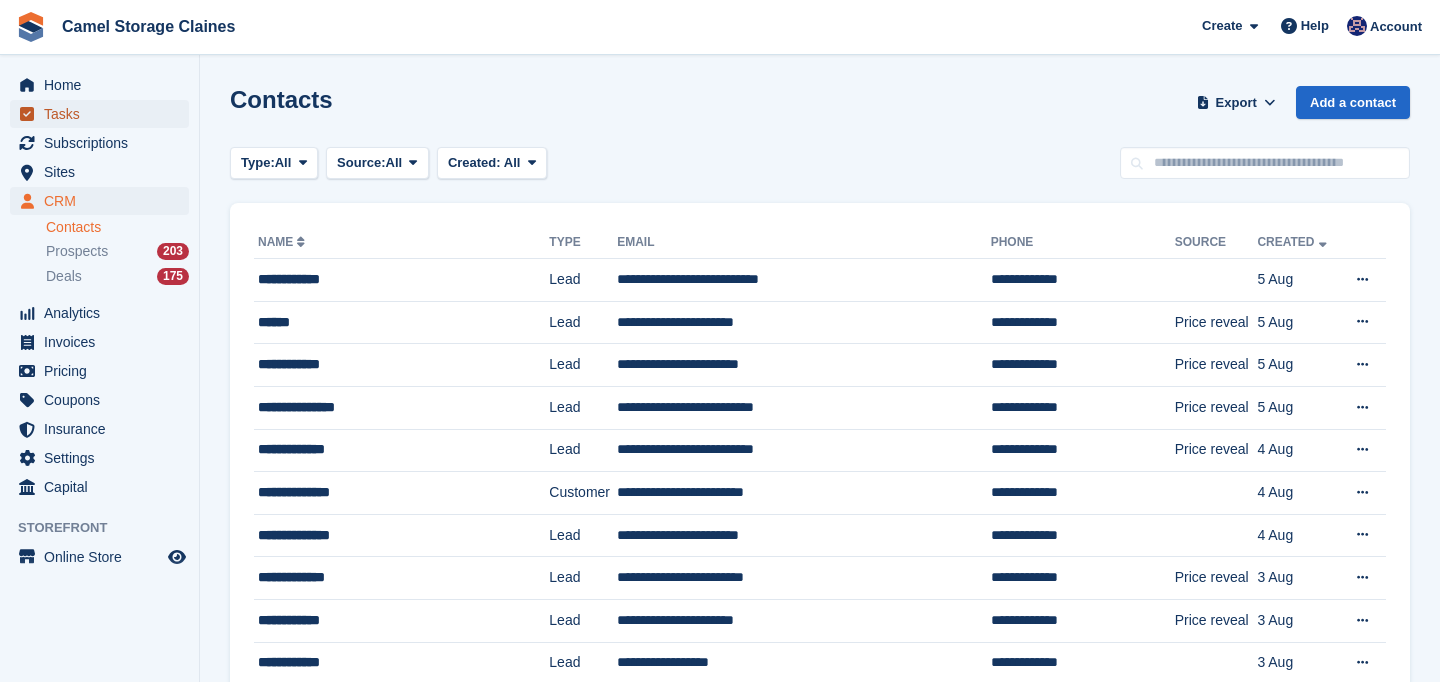 click on "Tasks" at bounding box center (104, 114) 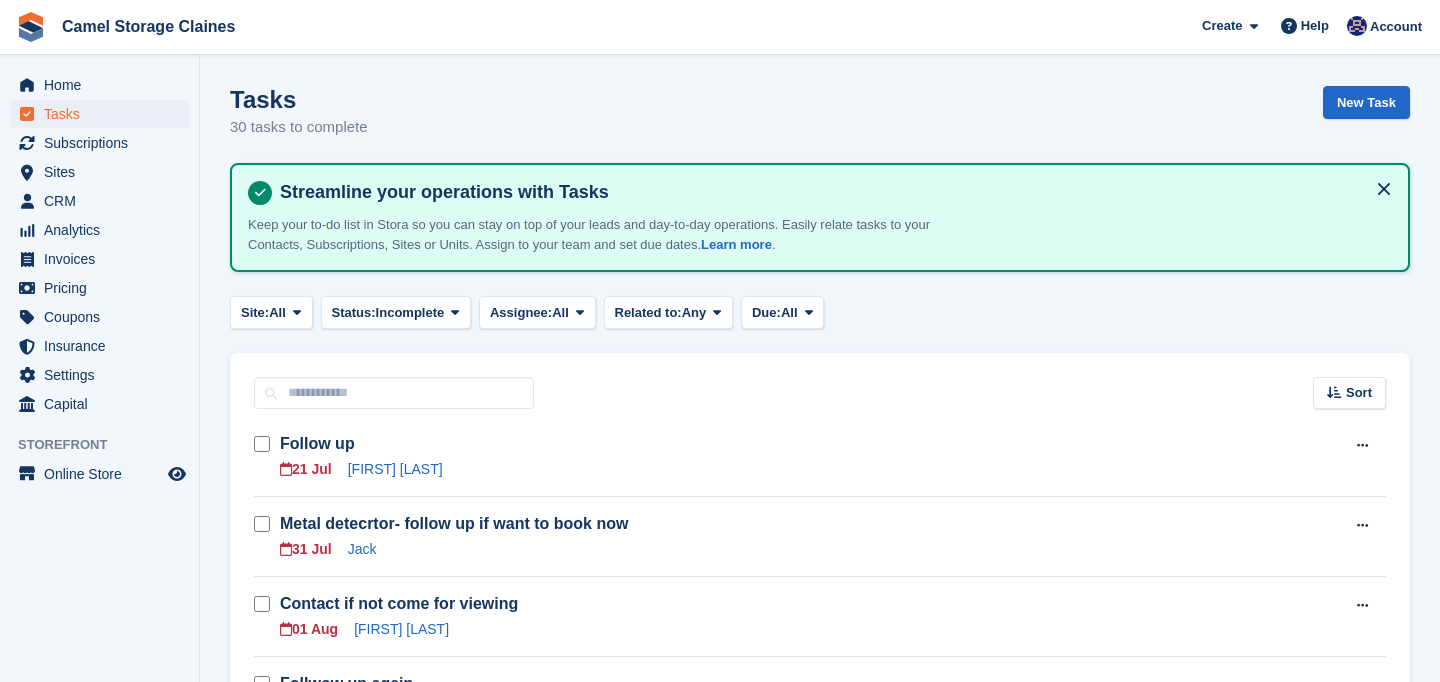 scroll, scrollTop: 108, scrollLeft: 0, axis: vertical 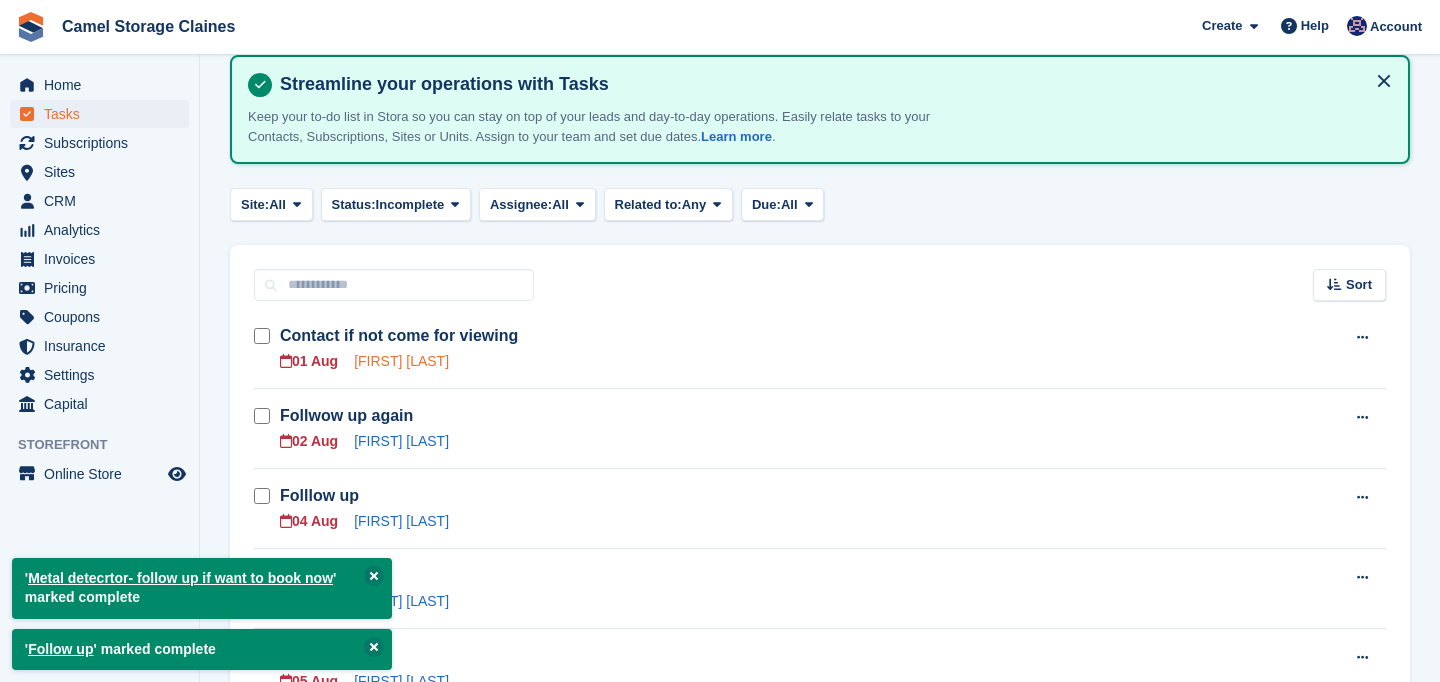 click on "Scott Prigg" at bounding box center (401, 361) 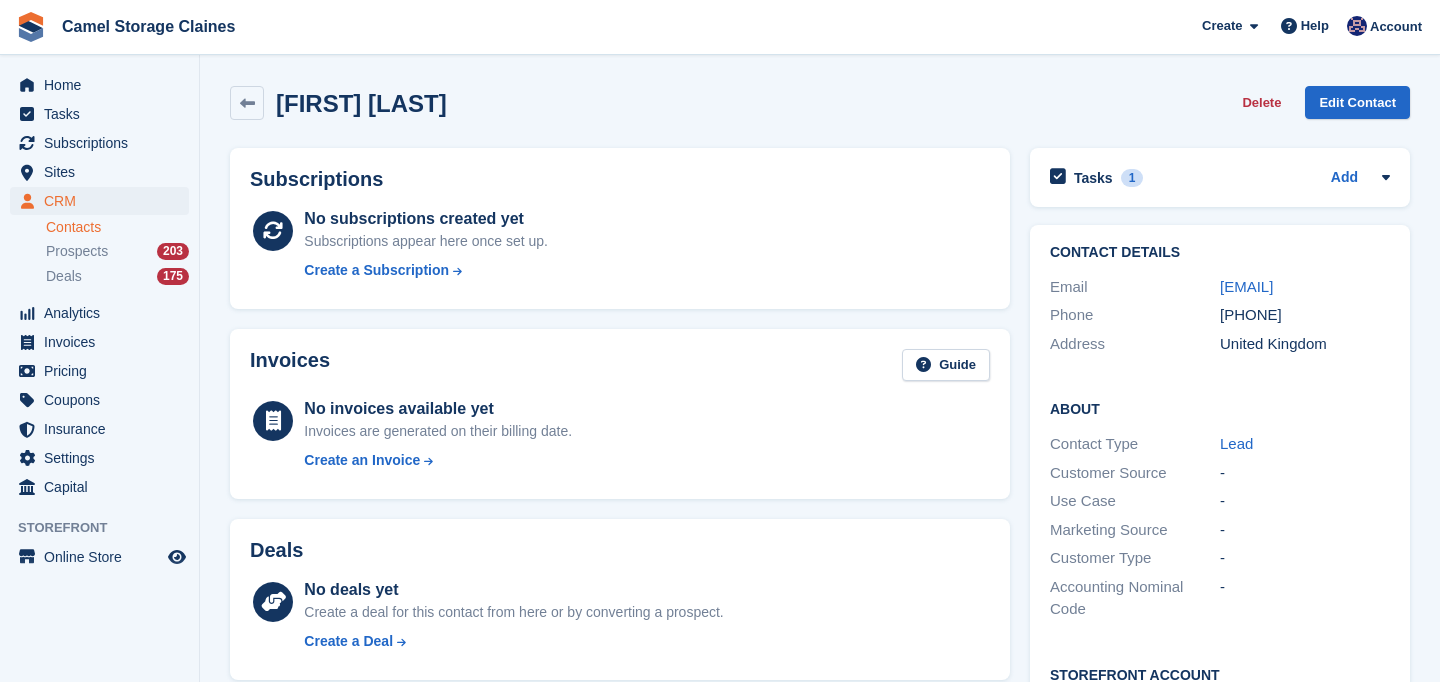 drag, startPoint x: 1295, startPoint y: 314, endPoint x: 1184, endPoint y: 287, distance: 114.236595 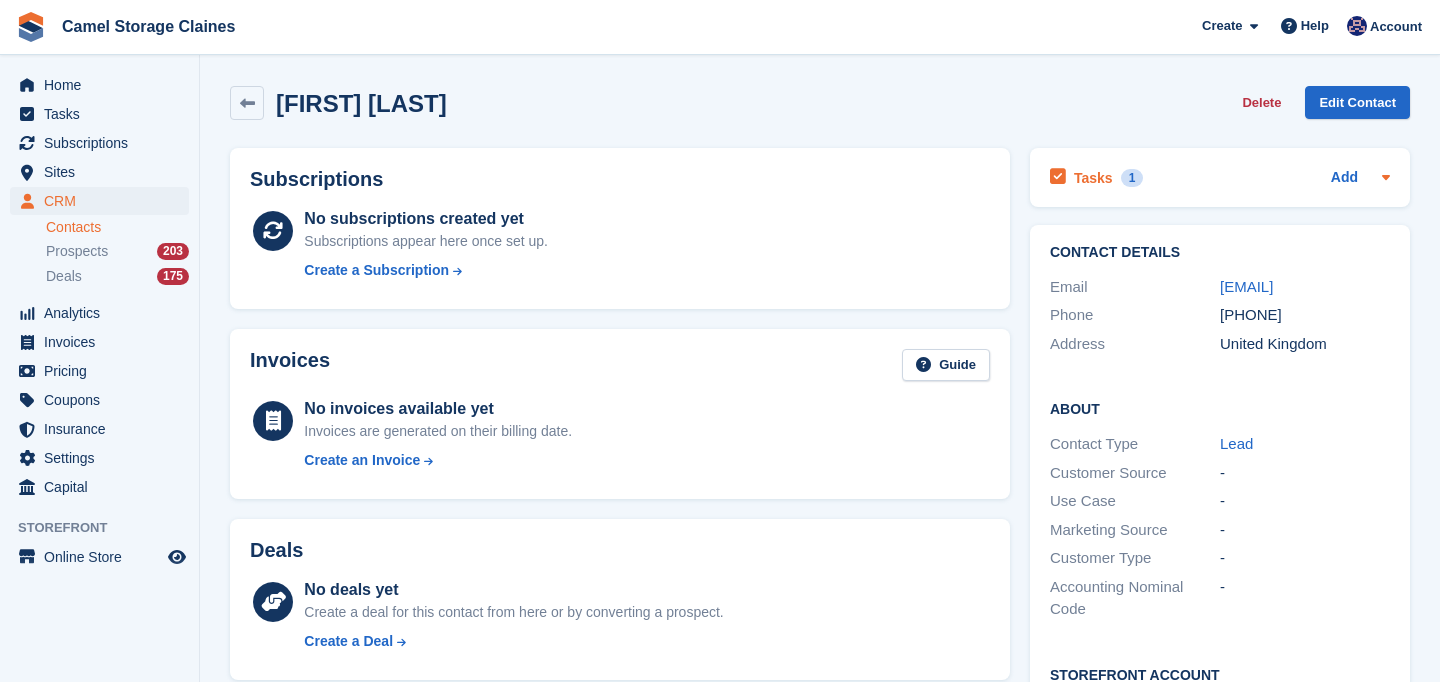 click on "Tasks" at bounding box center [1093, 178] 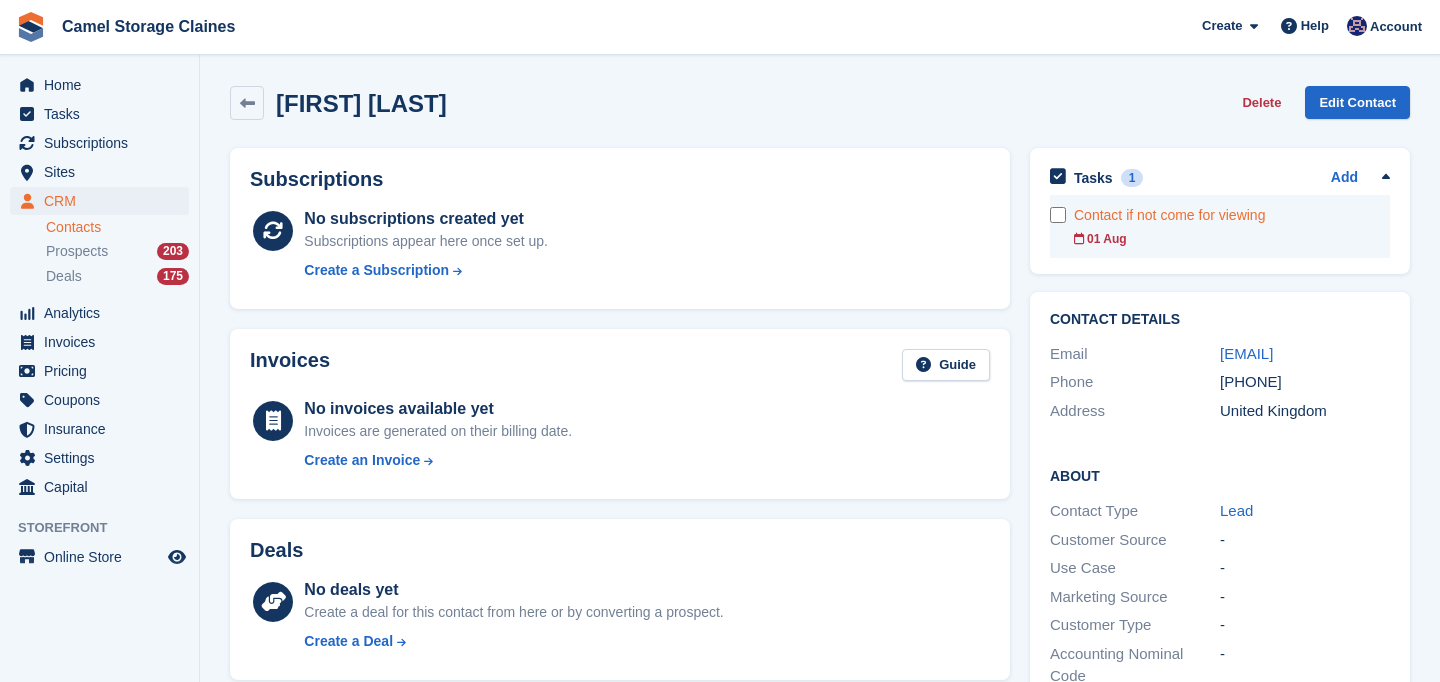 click on "Contact if not come for viewing" at bounding box center (1232, 215) 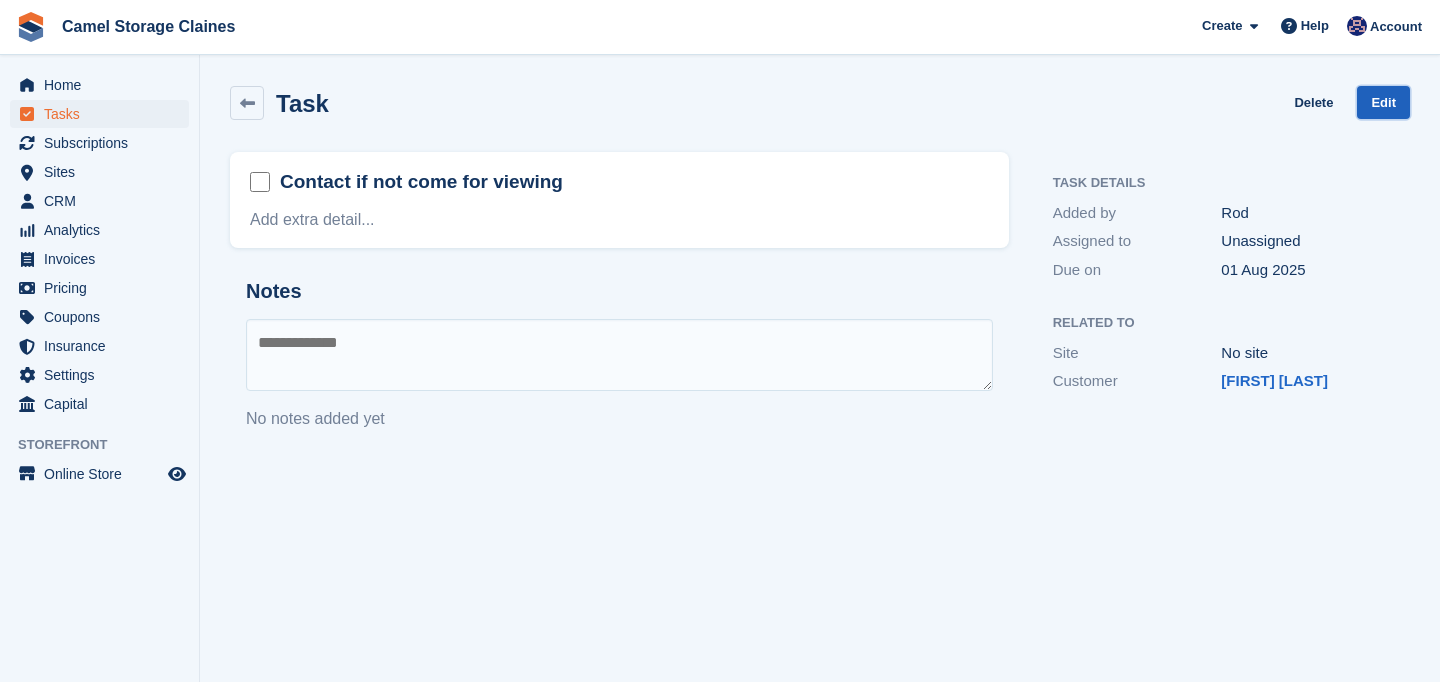 click on "Edit" at bounding box center [1383, 102] 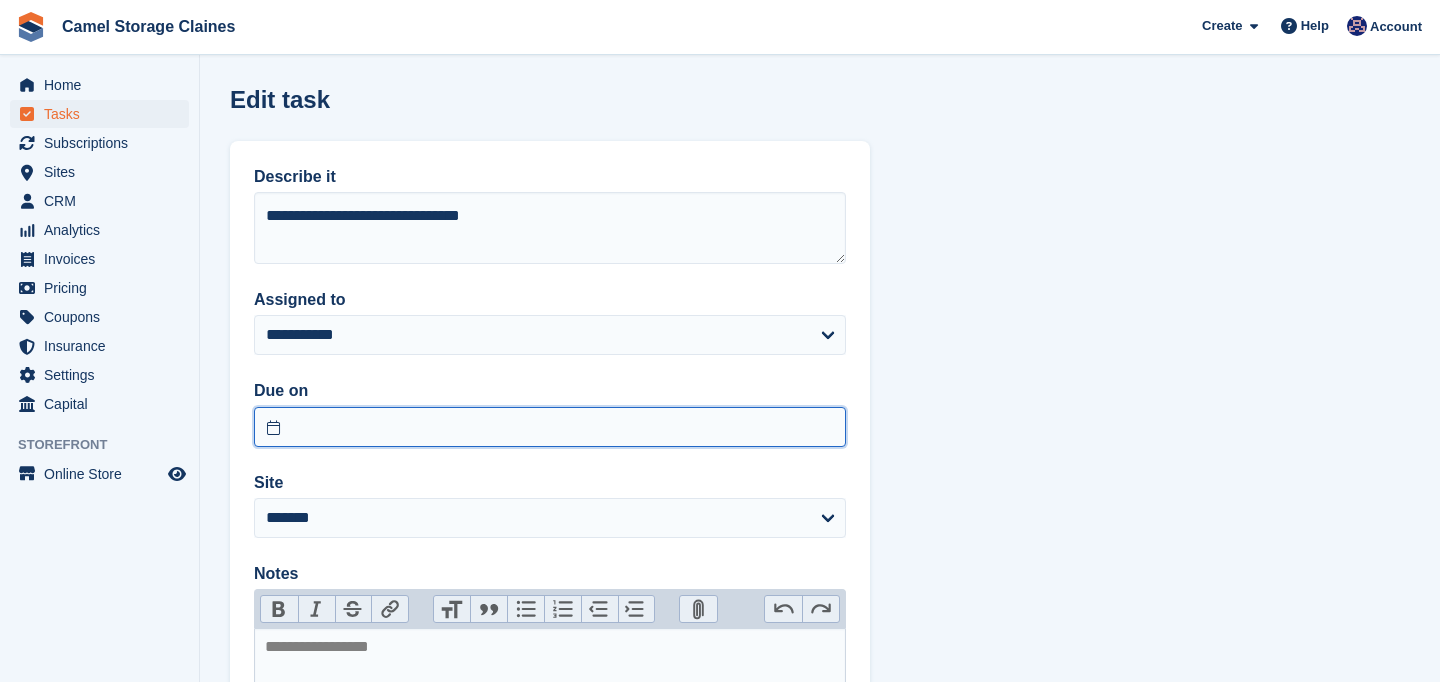 click at bounding box center [550, 427] 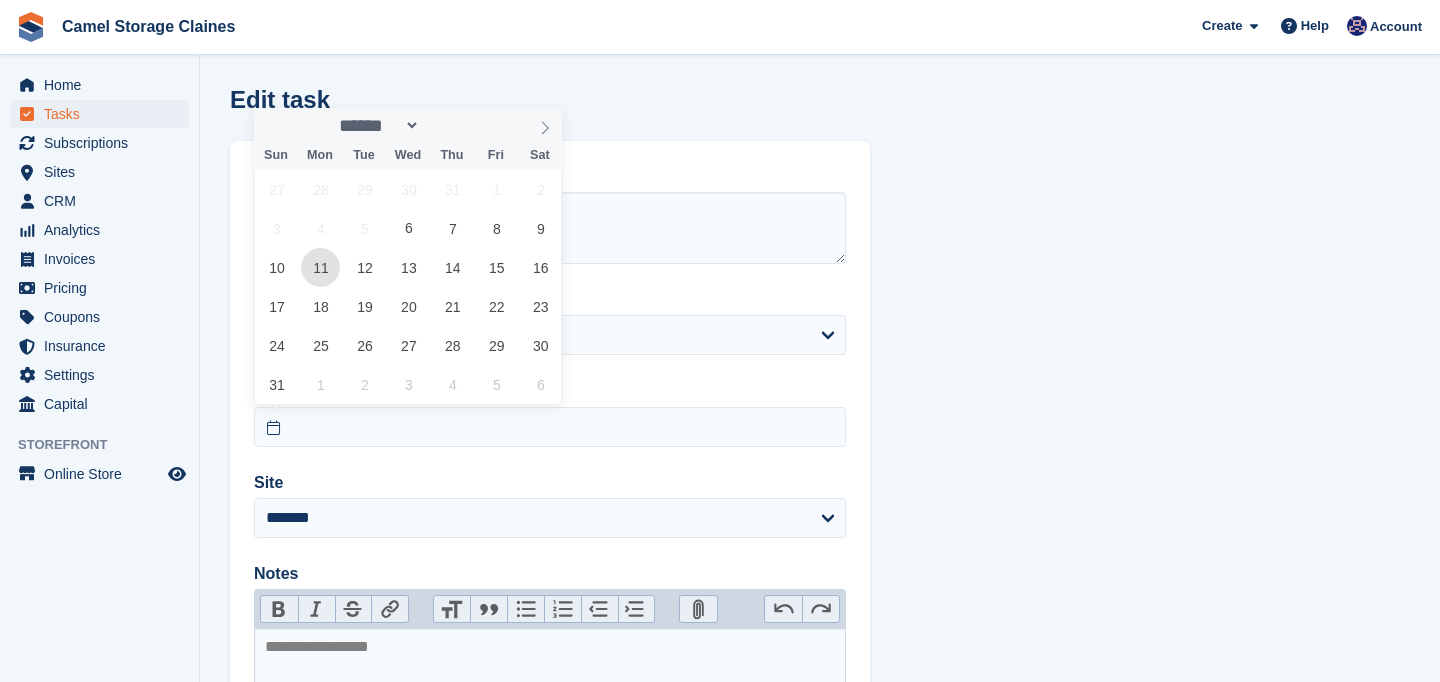click on "11" at bounding box center (320, 267) 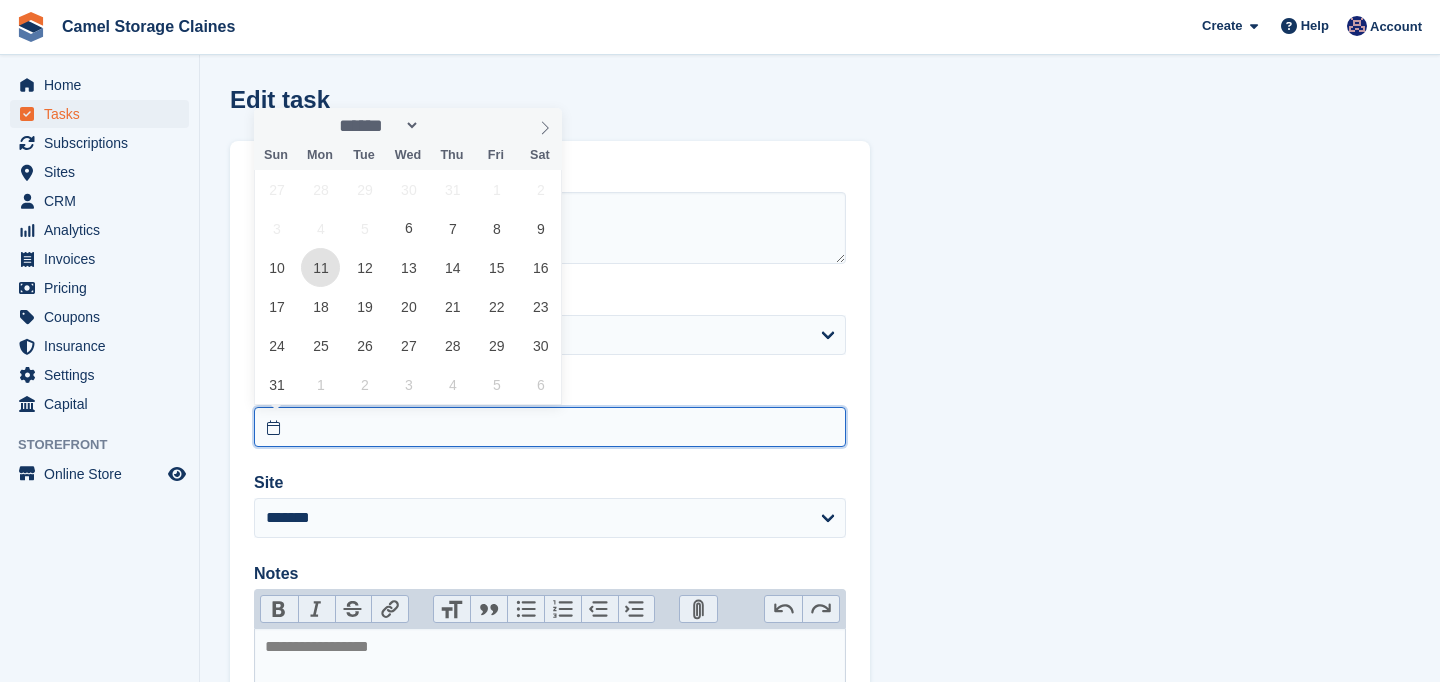 type on "**********" 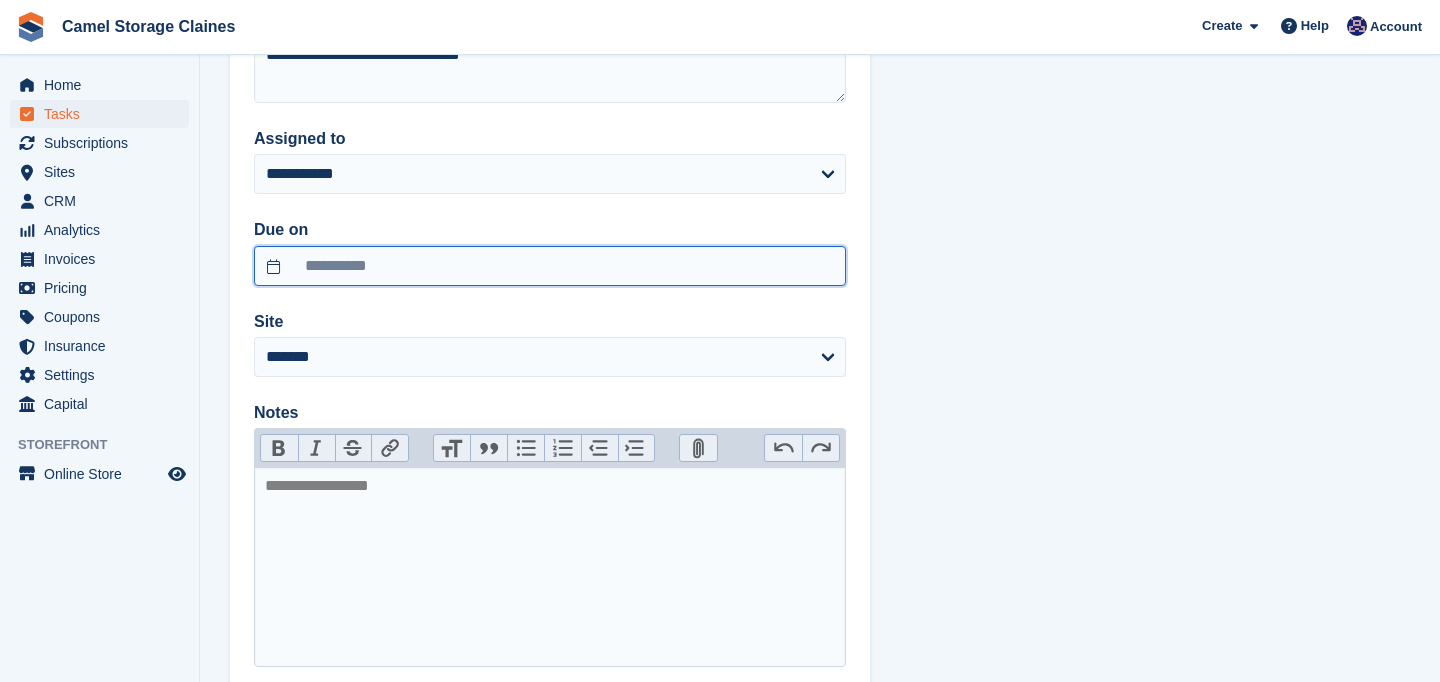 scroll, scrollTop: 287, scrollLeft: 0, axis: vertical 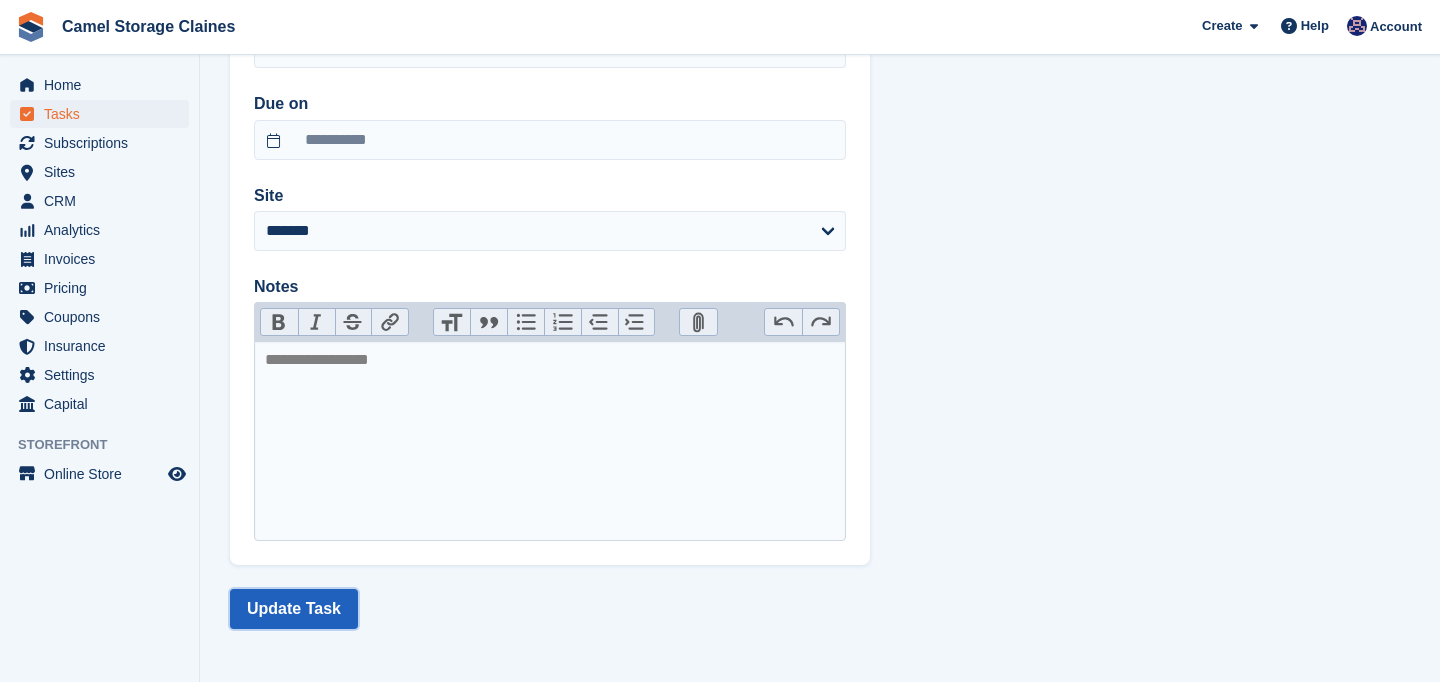click on "Update Task" at bounding box center [294, 609] 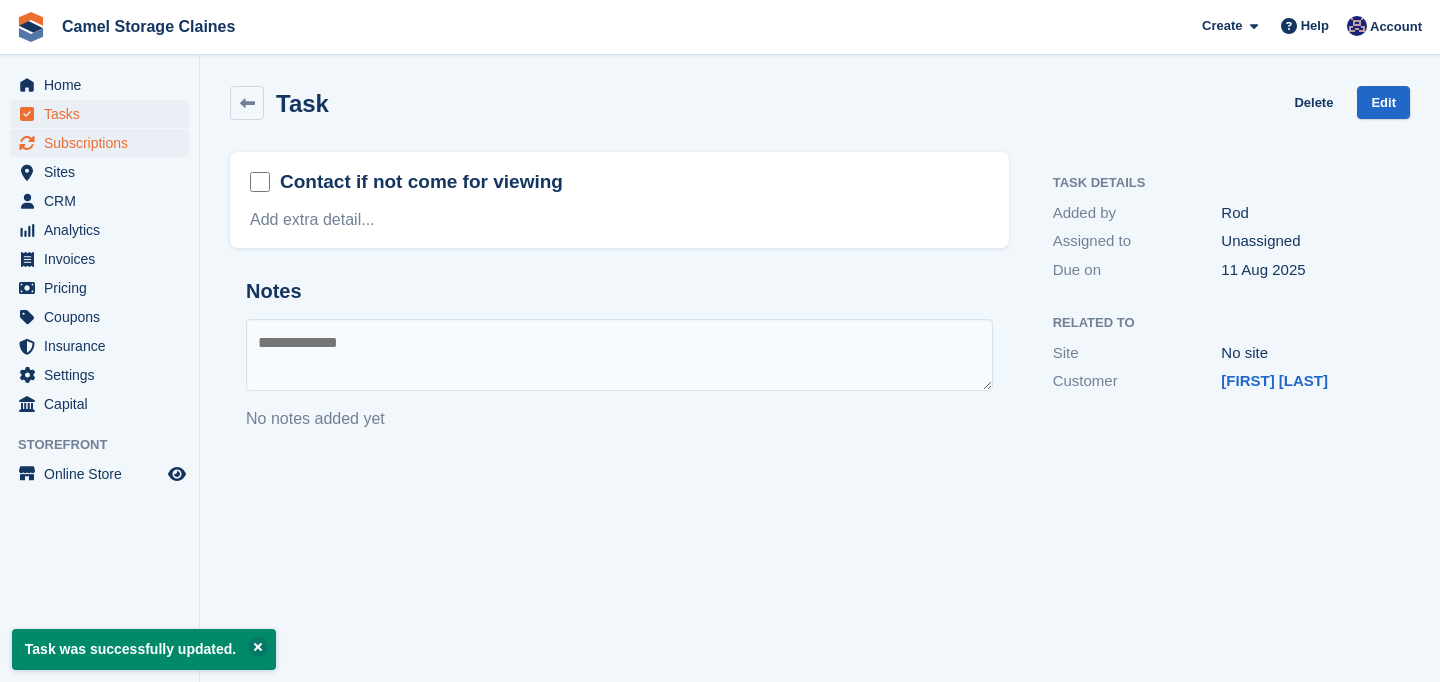 scroll, scrollTop: 0, scrollLeft: 0, axis: both 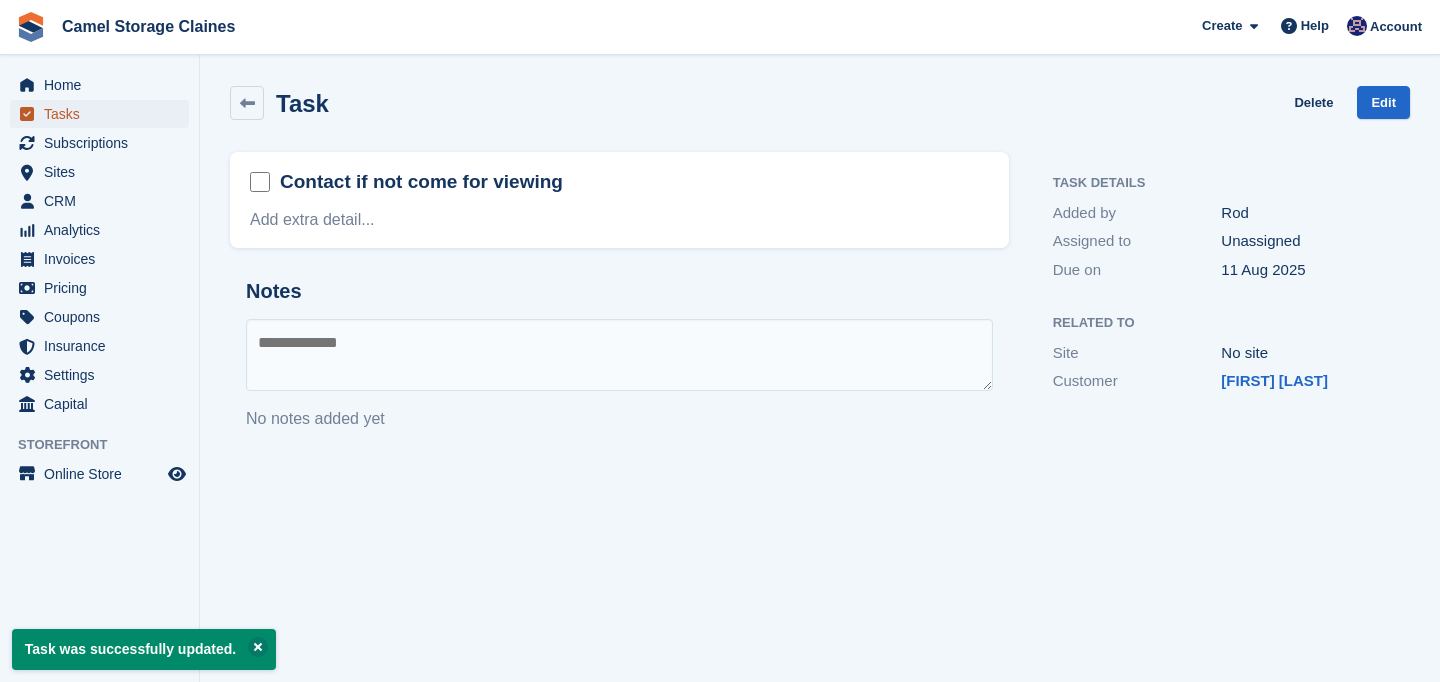 click on "Tasks" at bounding box center [104, 114] 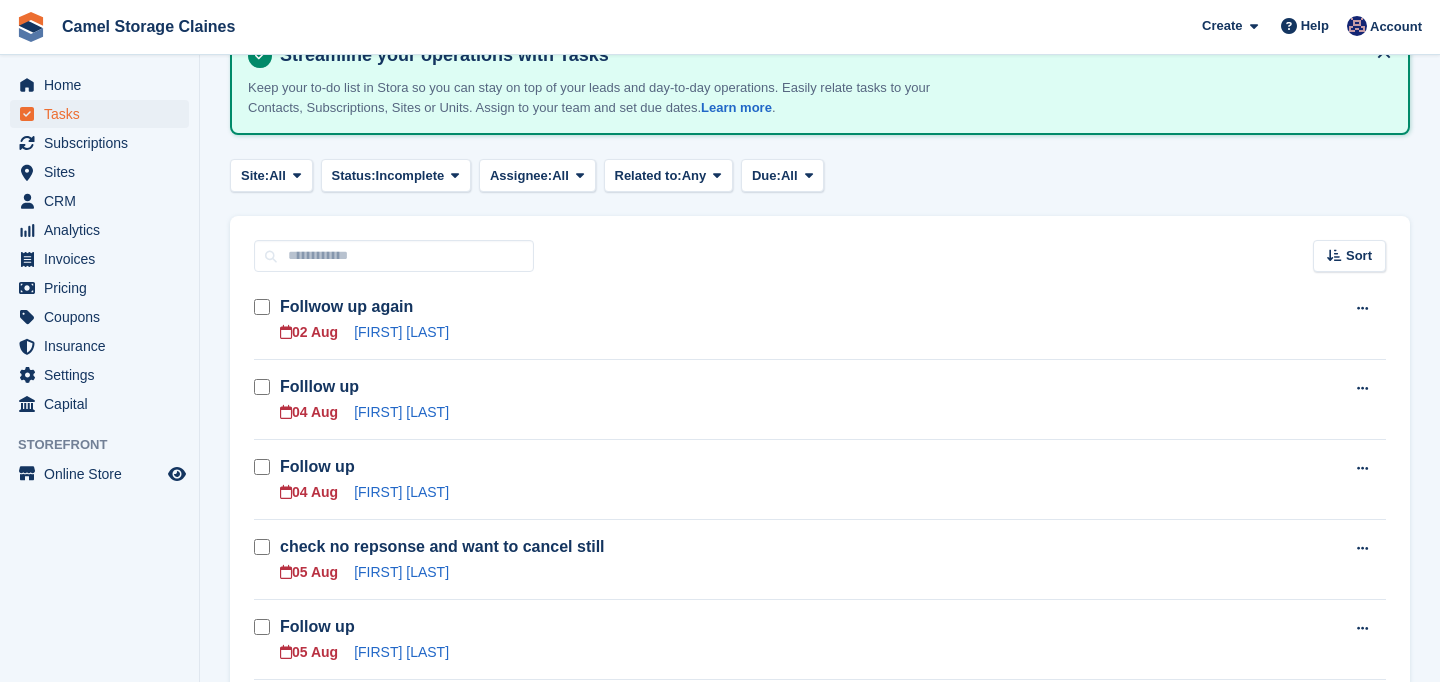 scroll, scrollTop: 138, scrollLeft: 0, axis: vertical 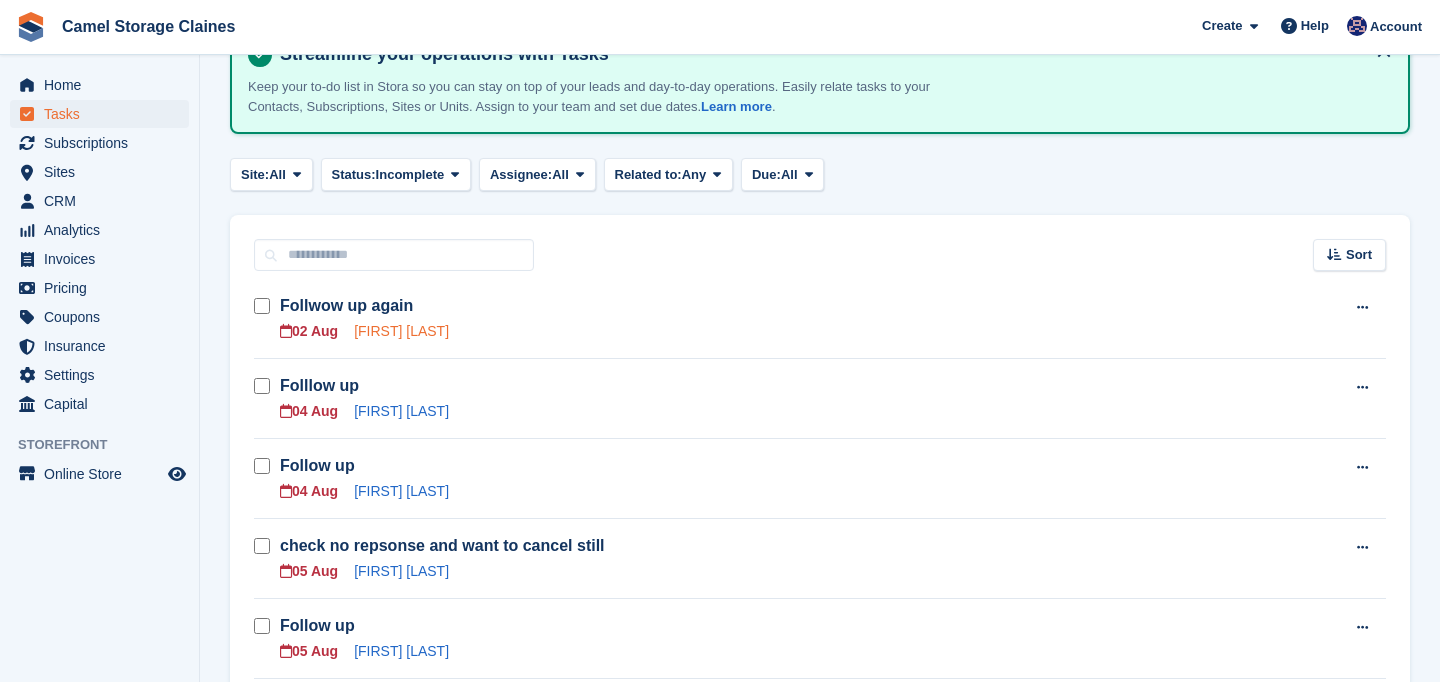 click on "Andrew Hill" at bounding box center [401, 331] 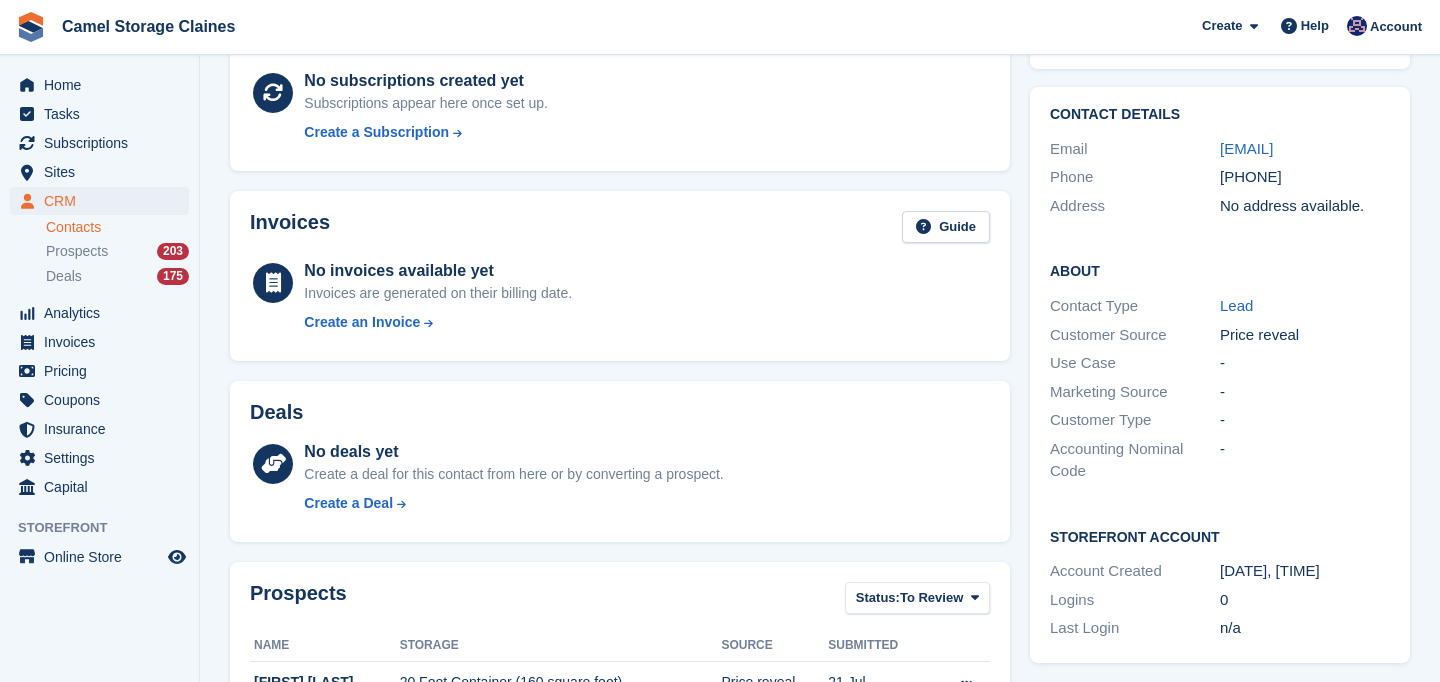 scroll, scrollTop: 0, scrollLeft: 0, axis: both 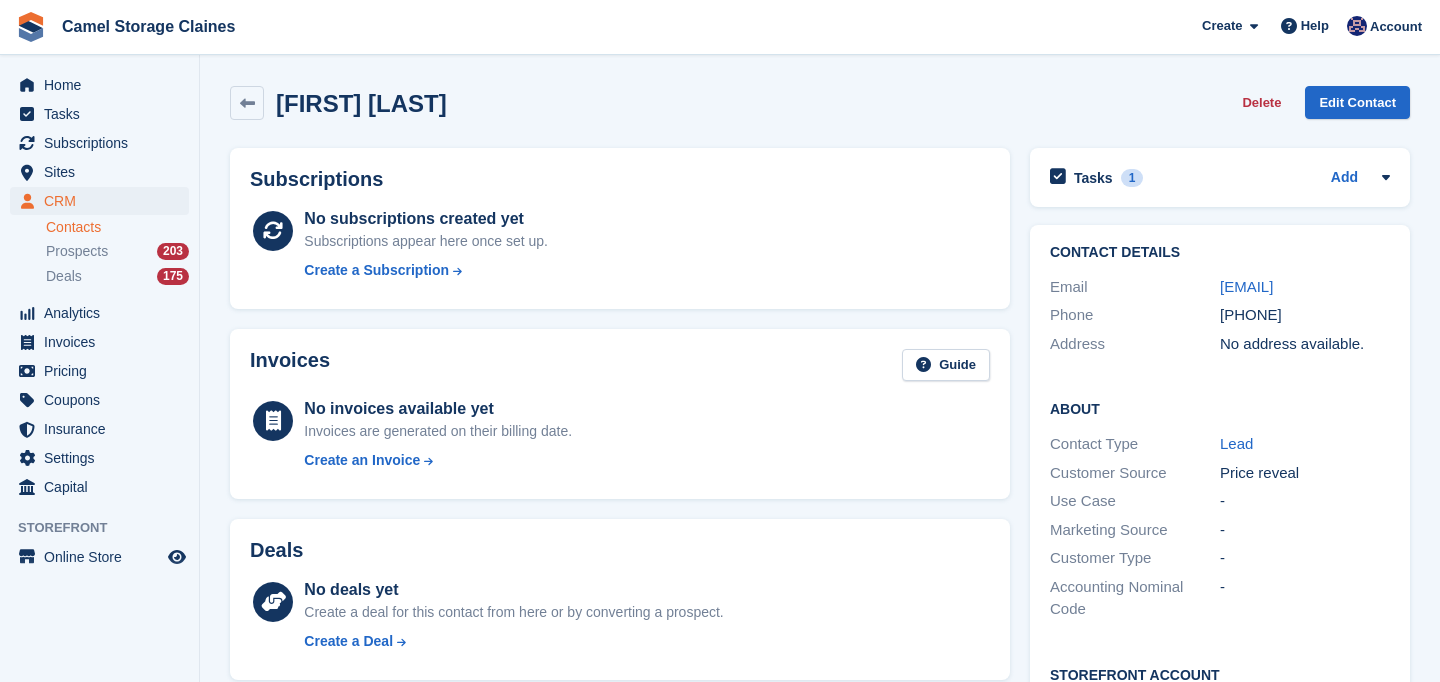 click on "Subscriptions appear here once set up." at bounding box center [426, 241] 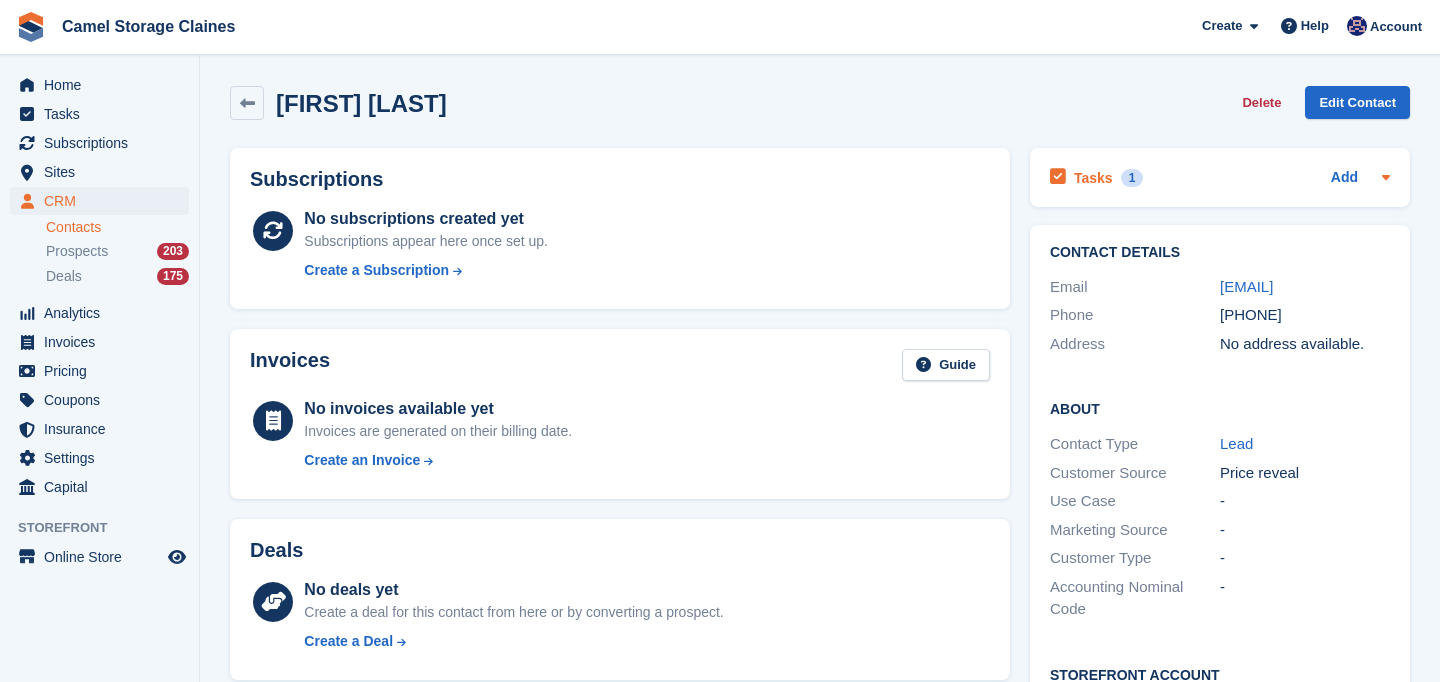 click on "Tasks" at bounding box center [1093, 178] 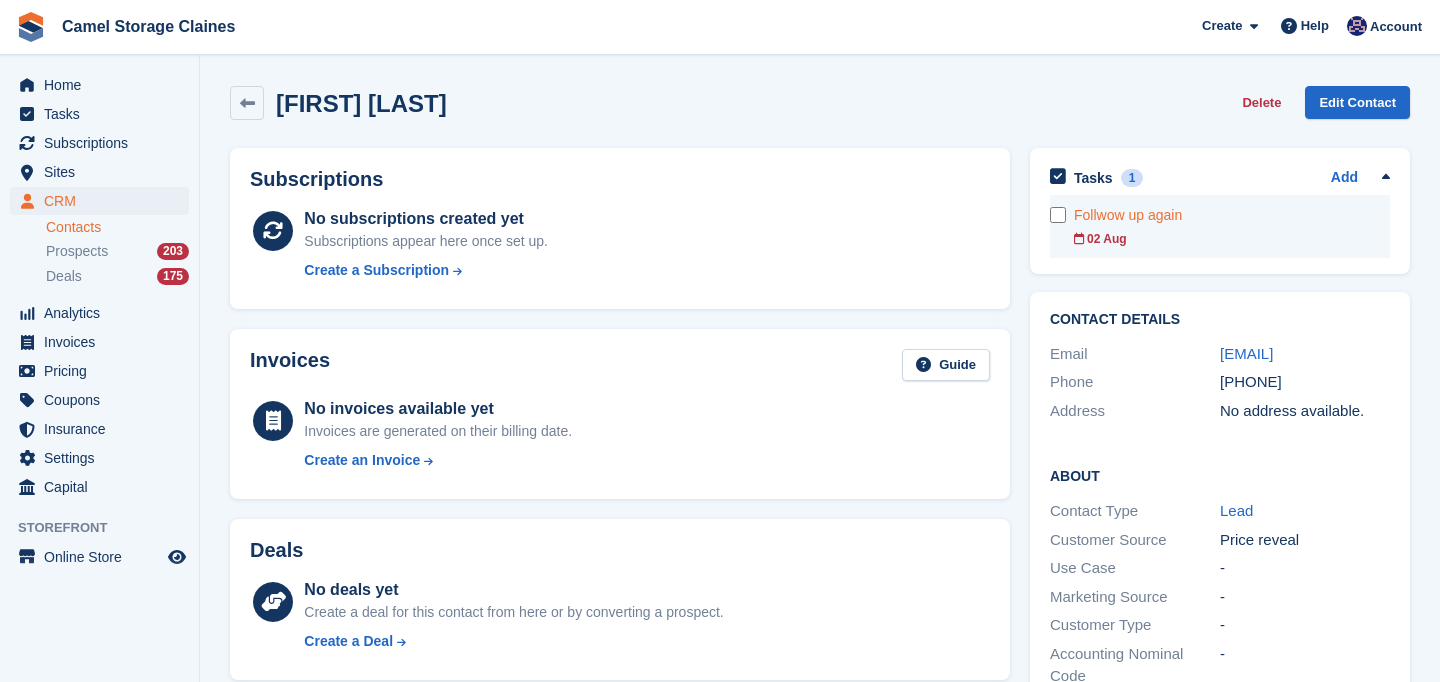click on "Follwow up again" at bounding box center [1232, 215] 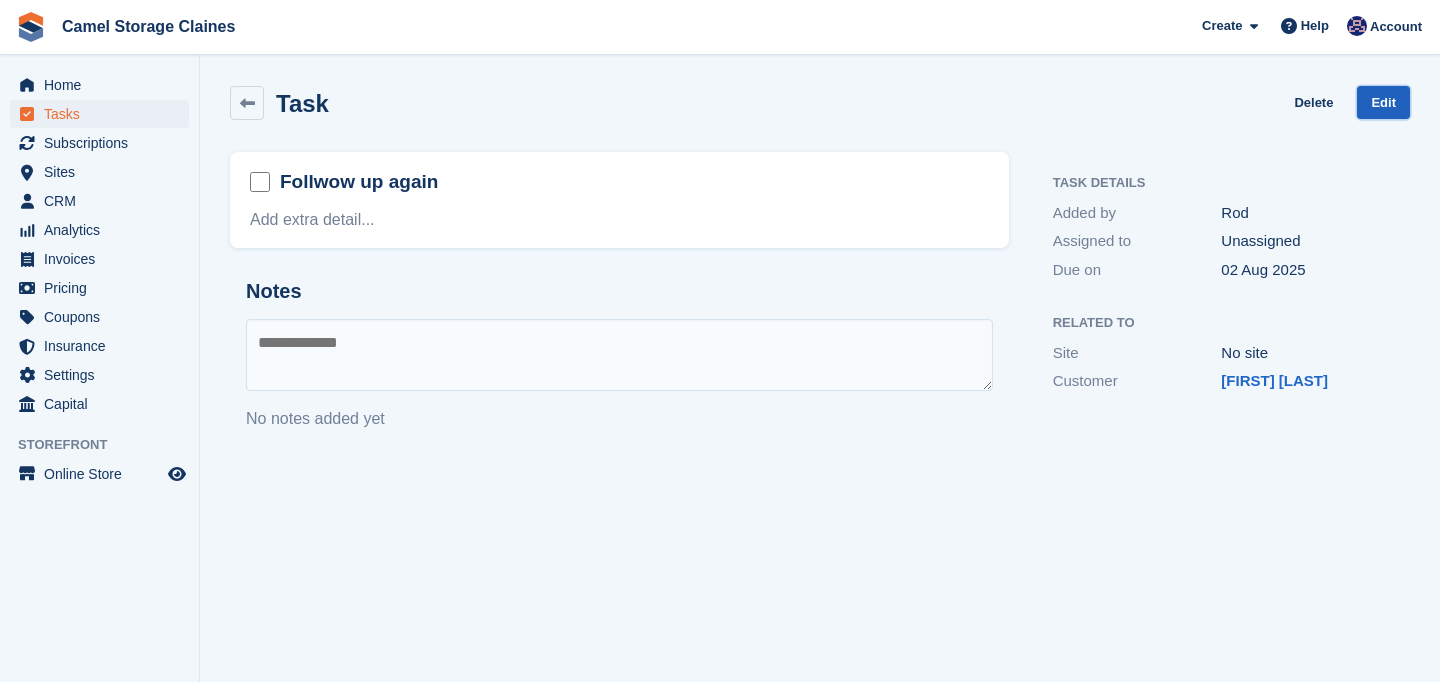 click on "Edit" at bounding box center [1383, 102] 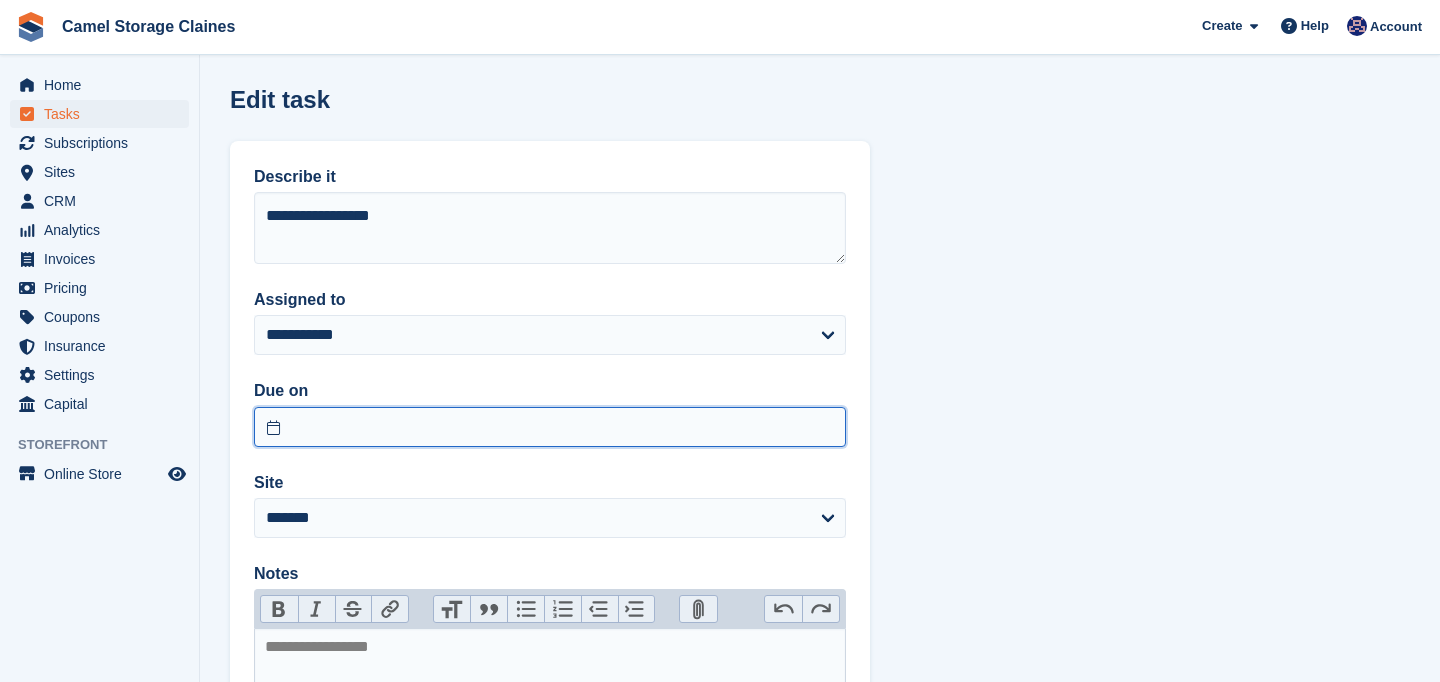 click at bounding box center [550, 427] 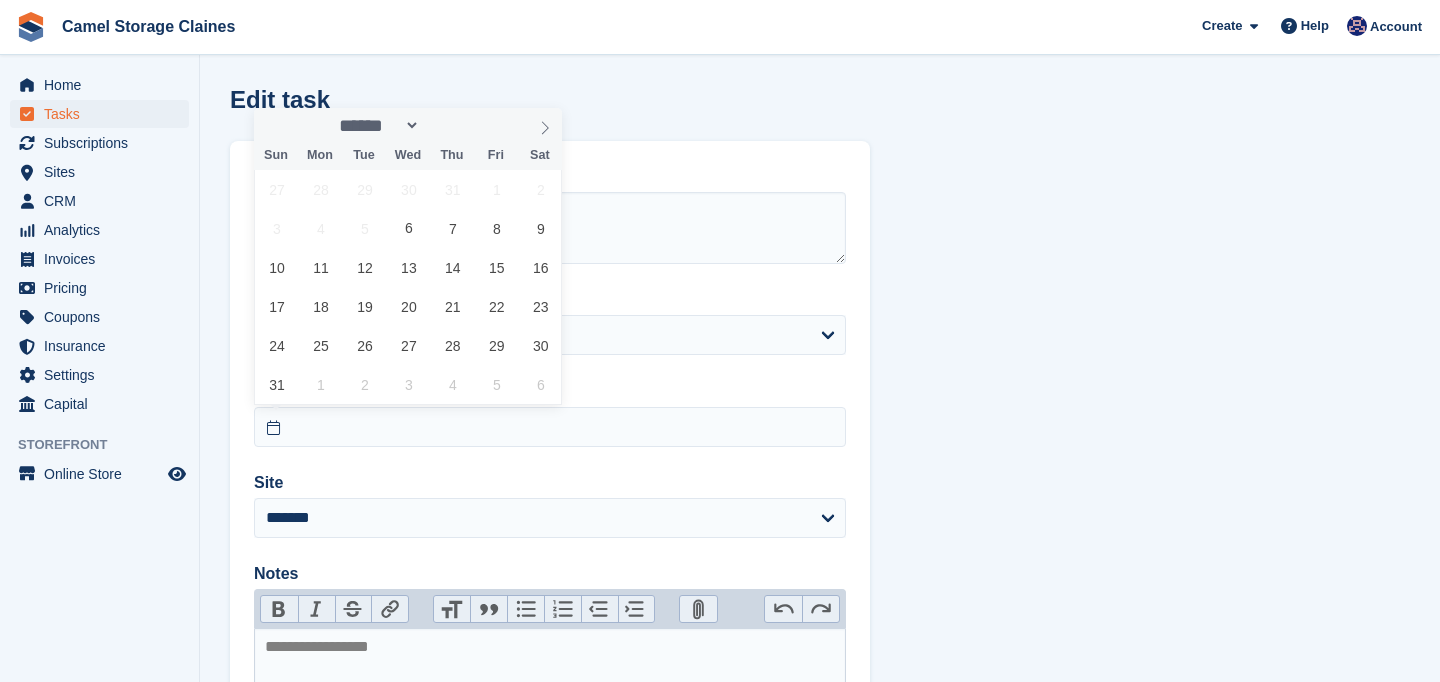 click on "**********" at bounding box center (550, 496) 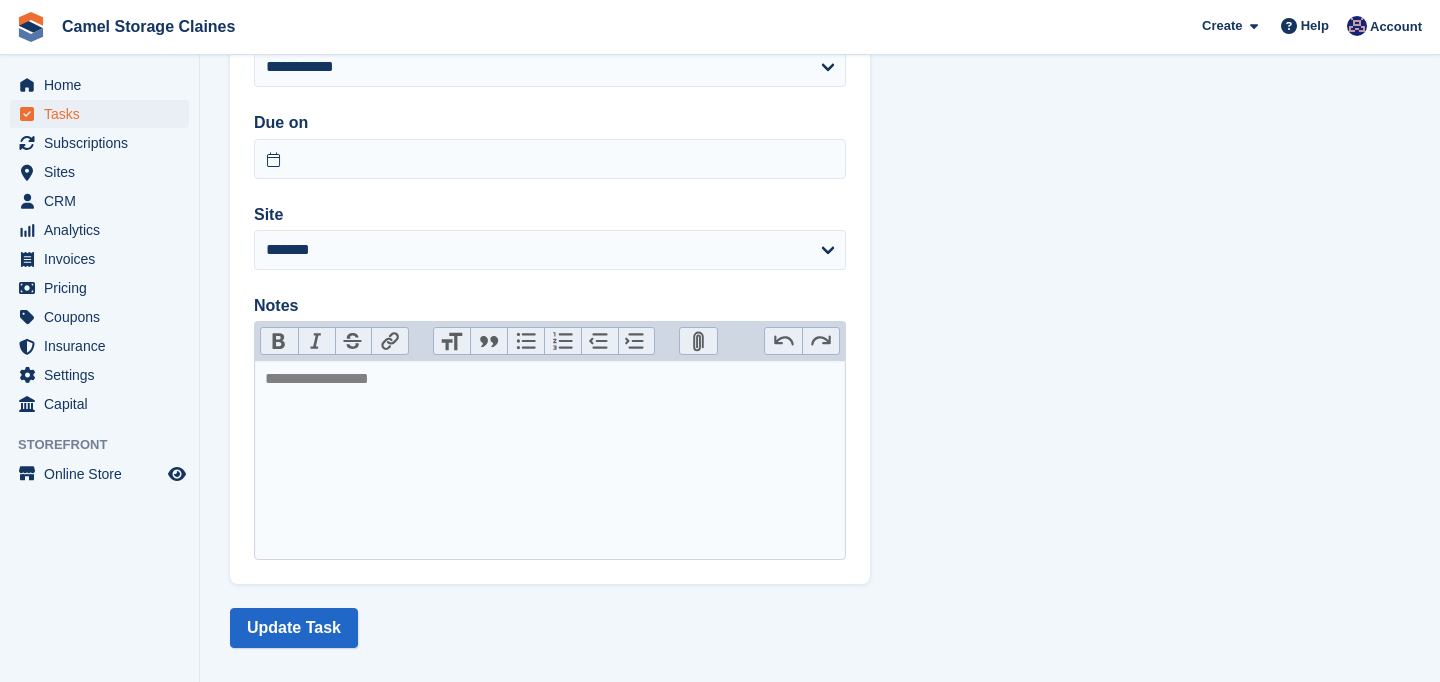 scroll, scrollTop: 287, scrollLeft: 0, axis: vertical 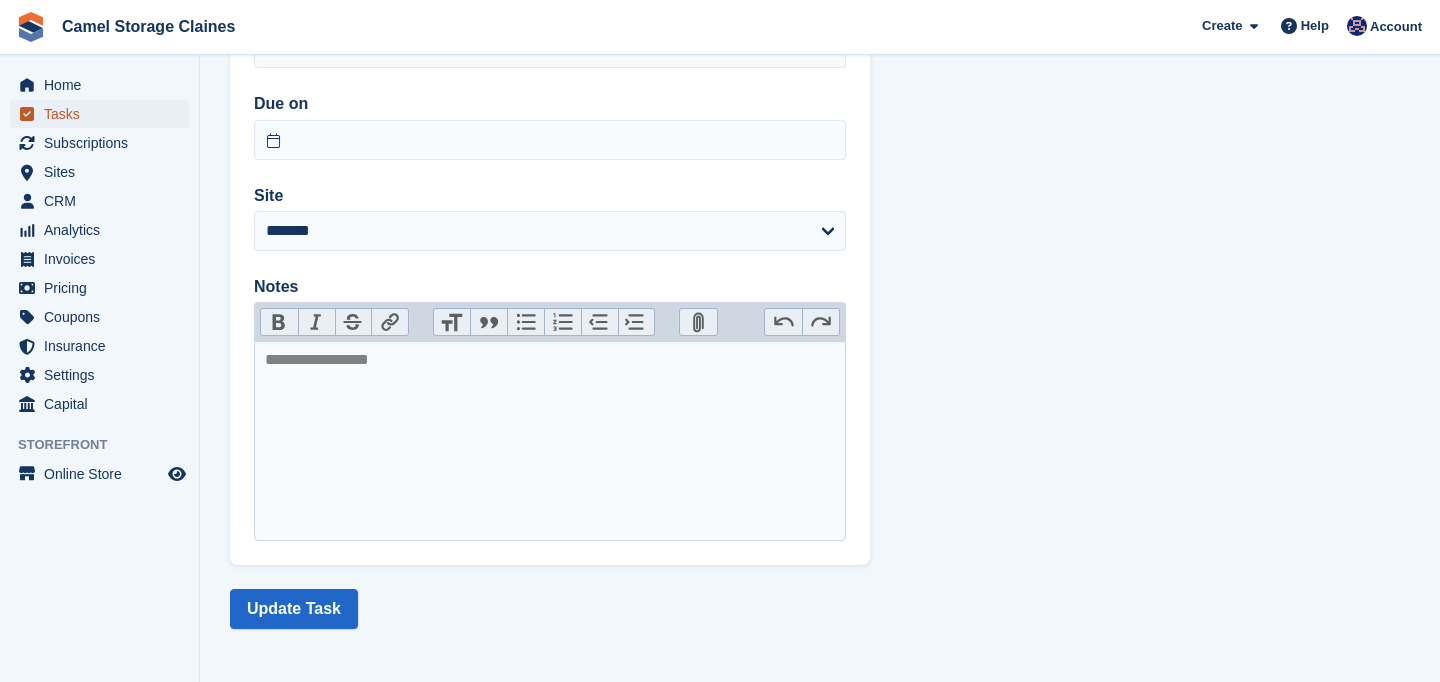 click on "Tasks" at bounding box center [104, 114] 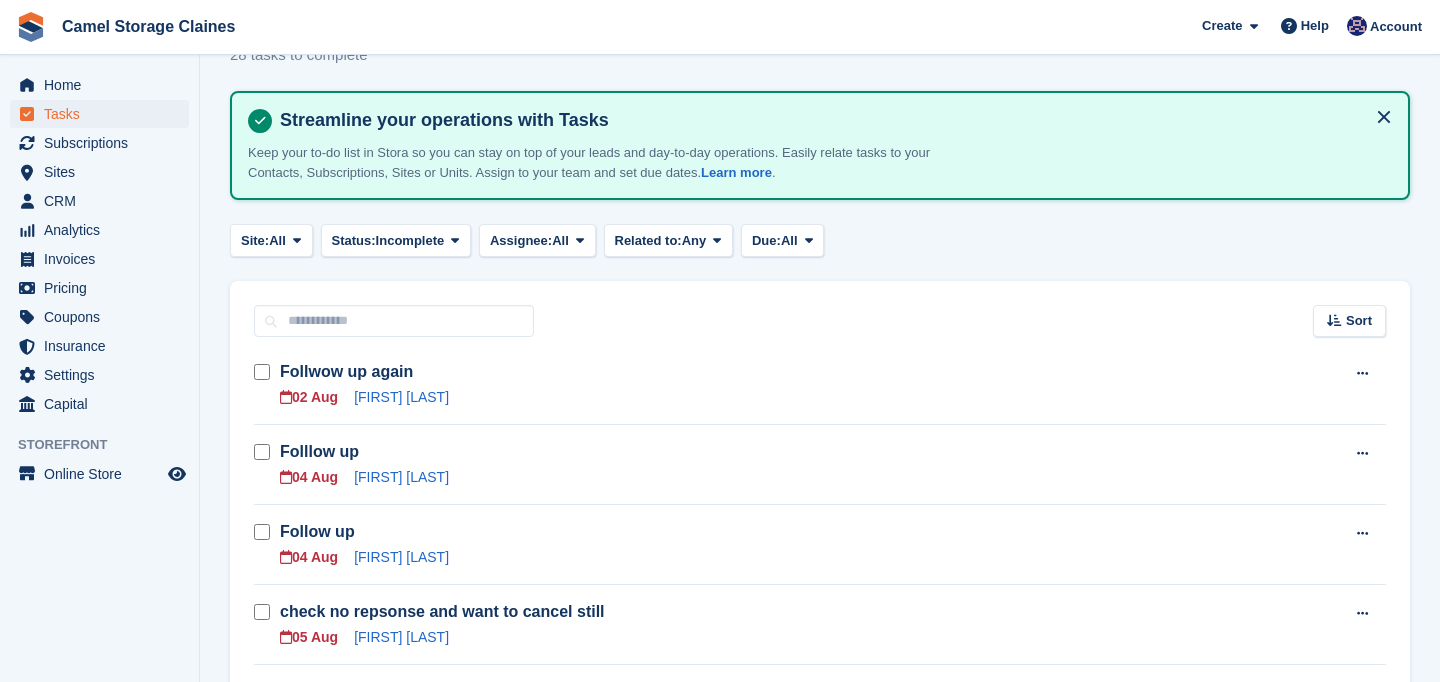 scroll, scrollTop: 85, scrollLeft: 0, axis: vertical 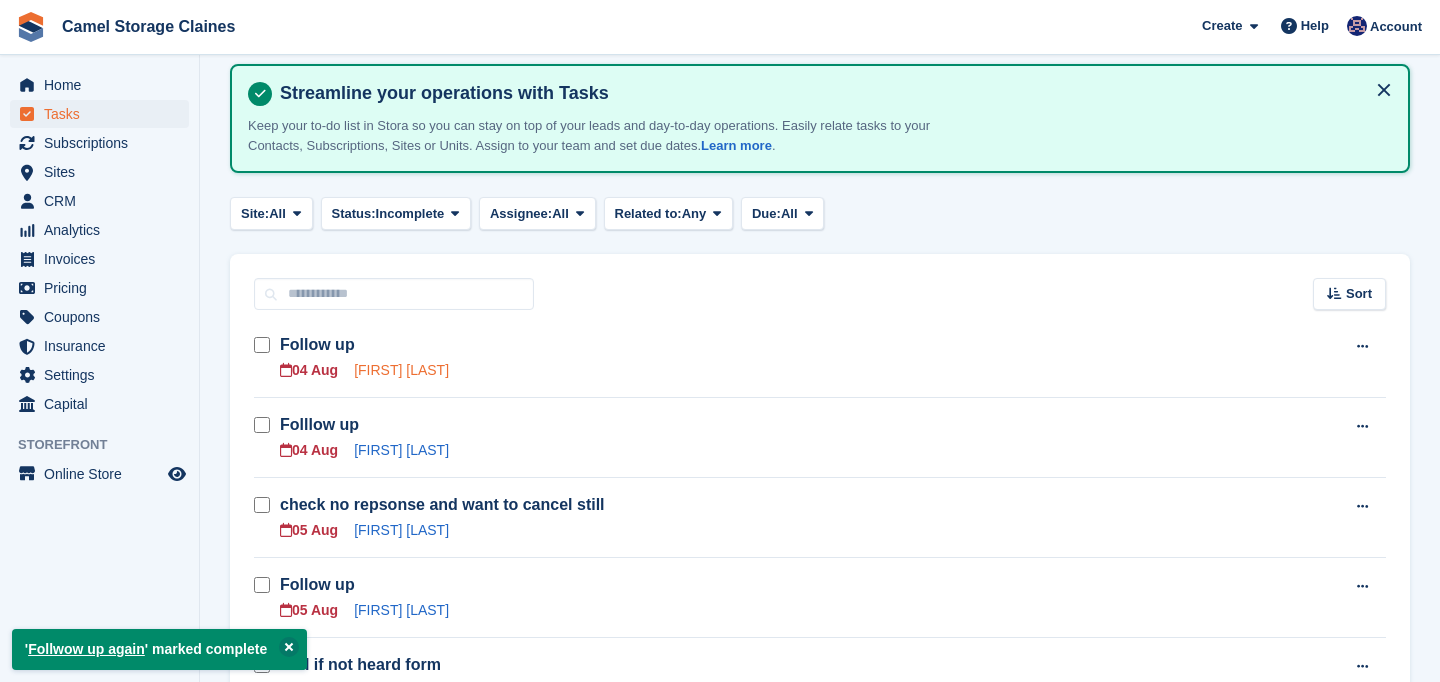 click on "matt curnock" at bounding box center [401, 370] 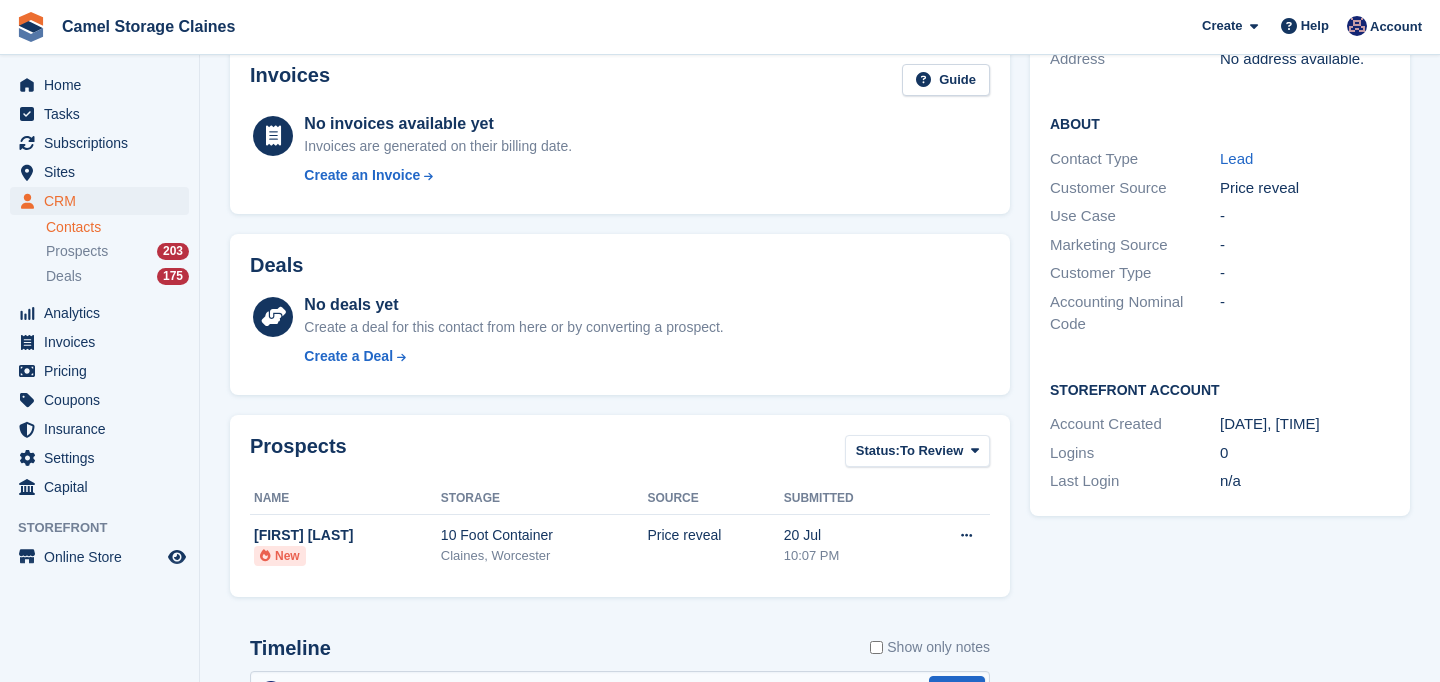 scroll, scrollTop: 0, scrollLeft: 0, axis: both 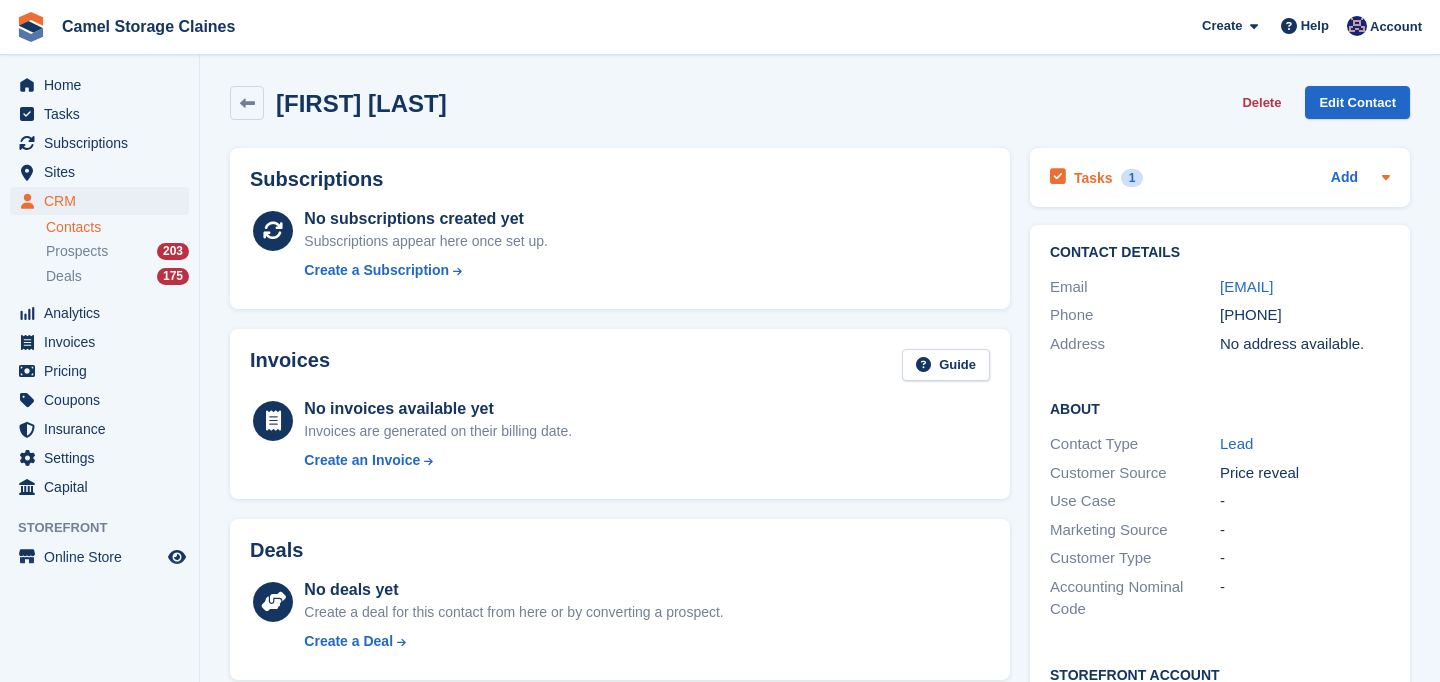 click on "Tasks" at bounding box center (1093, 178) 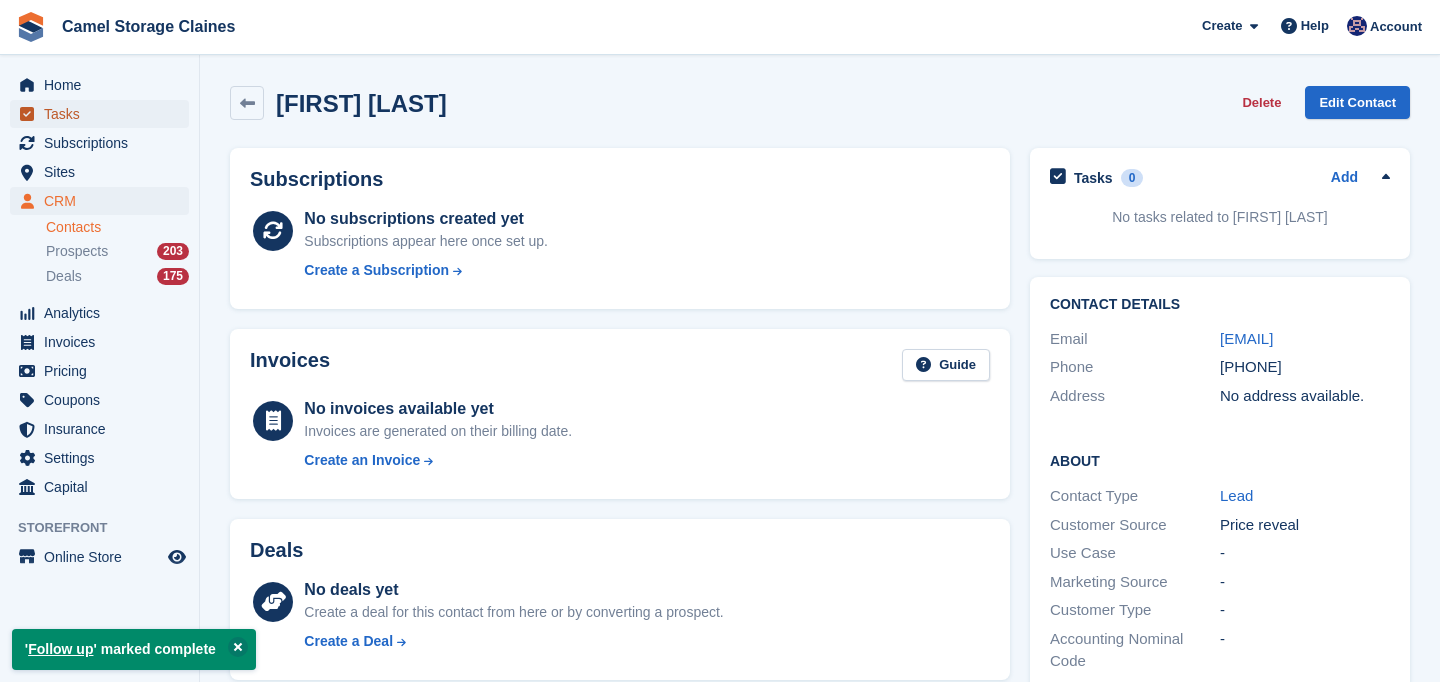 click on "Tasks" at bounding box center [104, 114] 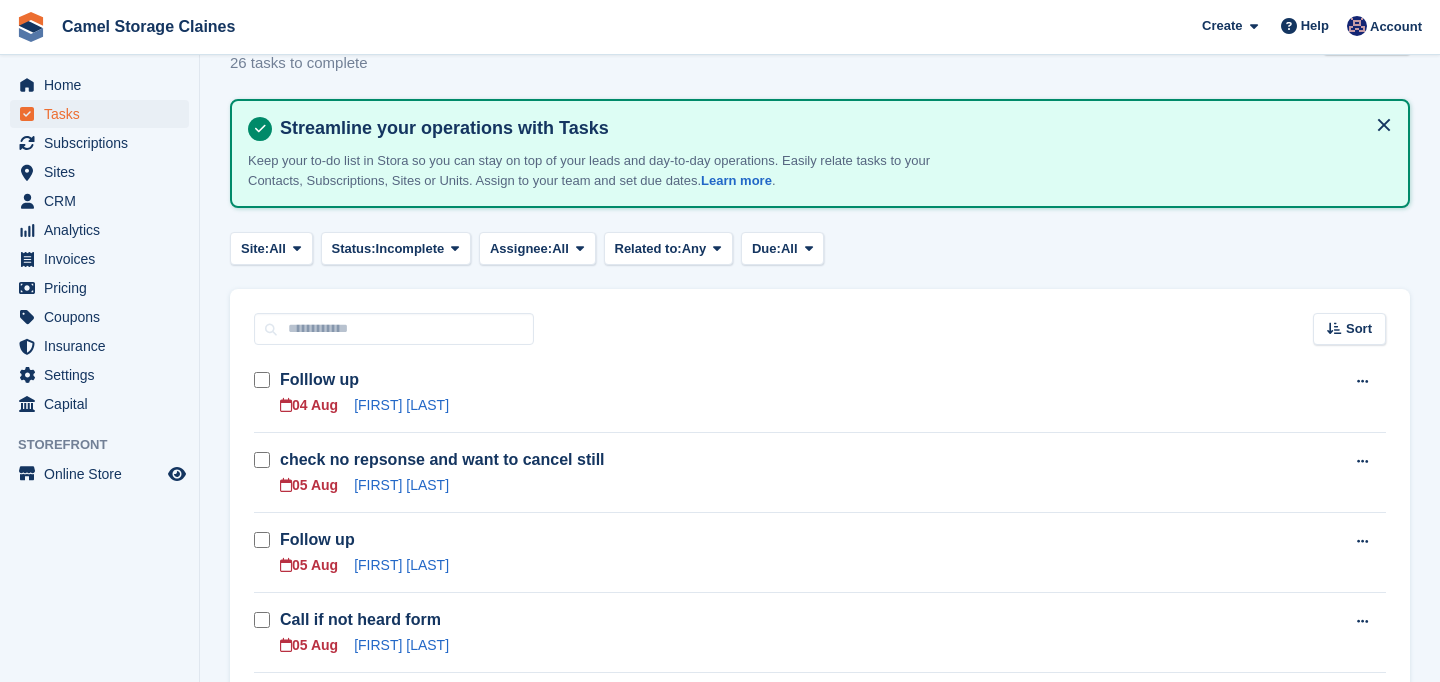 scroll, scrollTop: 67, scrollLeft: 0, axis: vertical 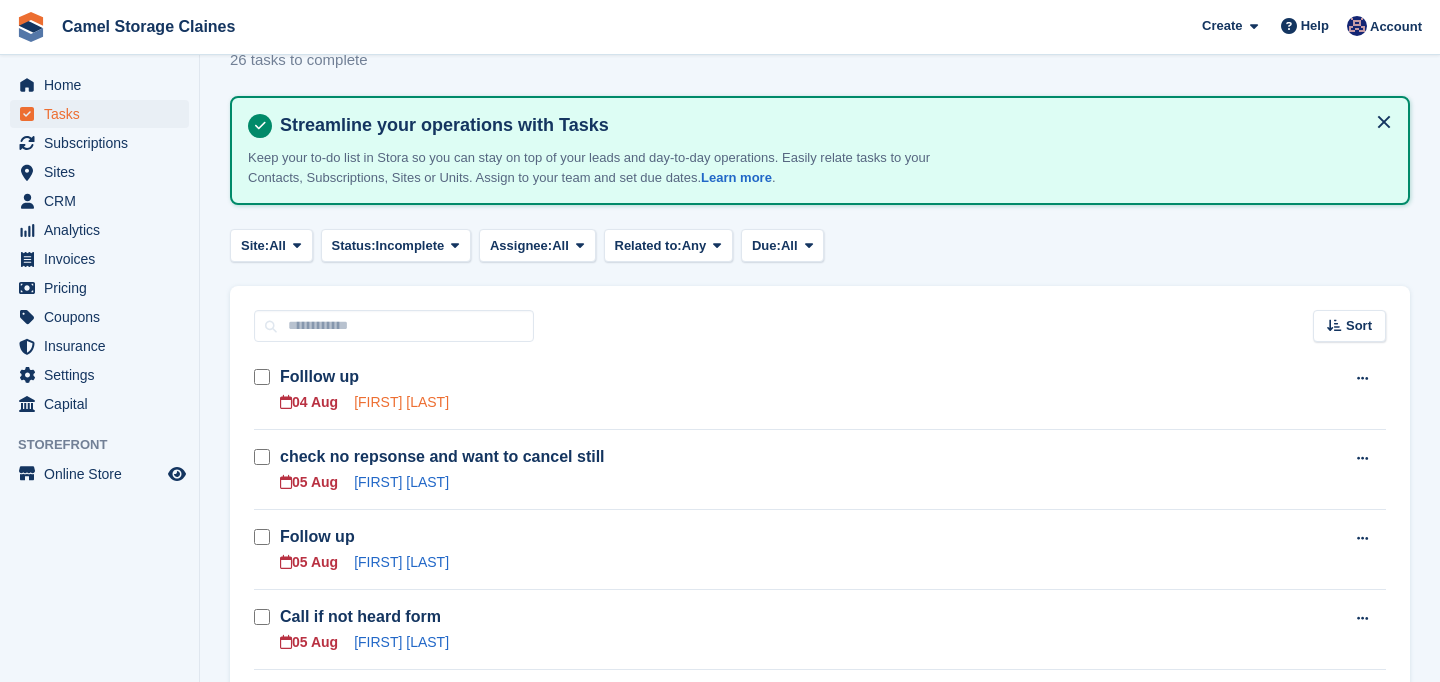 click on "Marie Bovell" at bounding box center (401, 402) 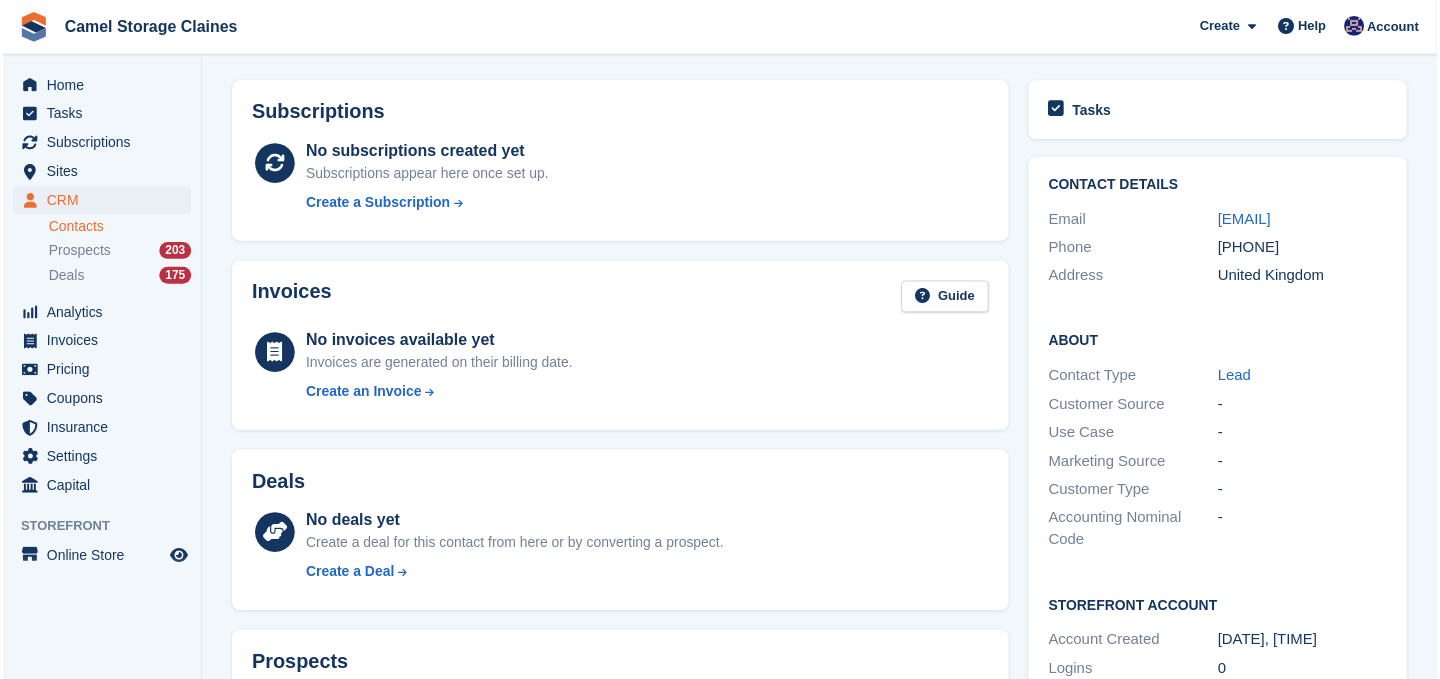 scroll, scrollTop: 0, scrollLeft: 0, axis: both 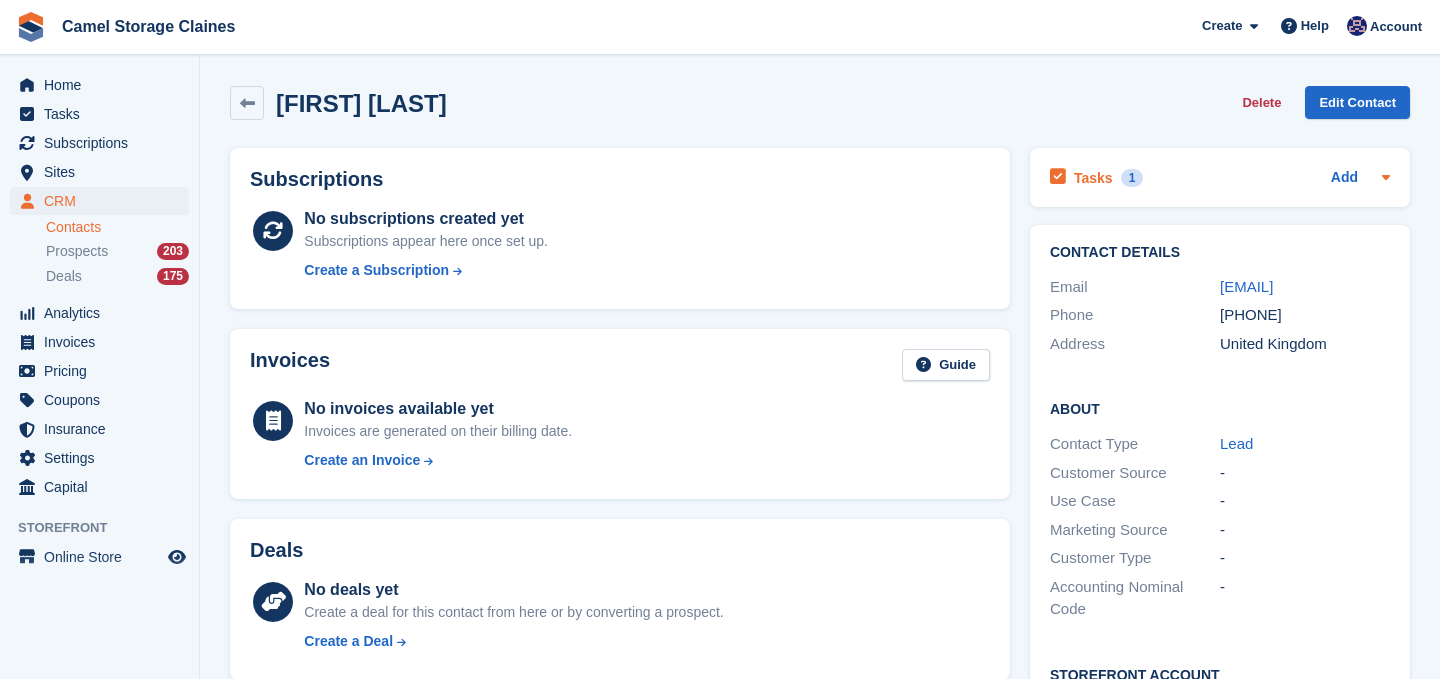 click on "Tasks" at bounding box center (1093, 178) 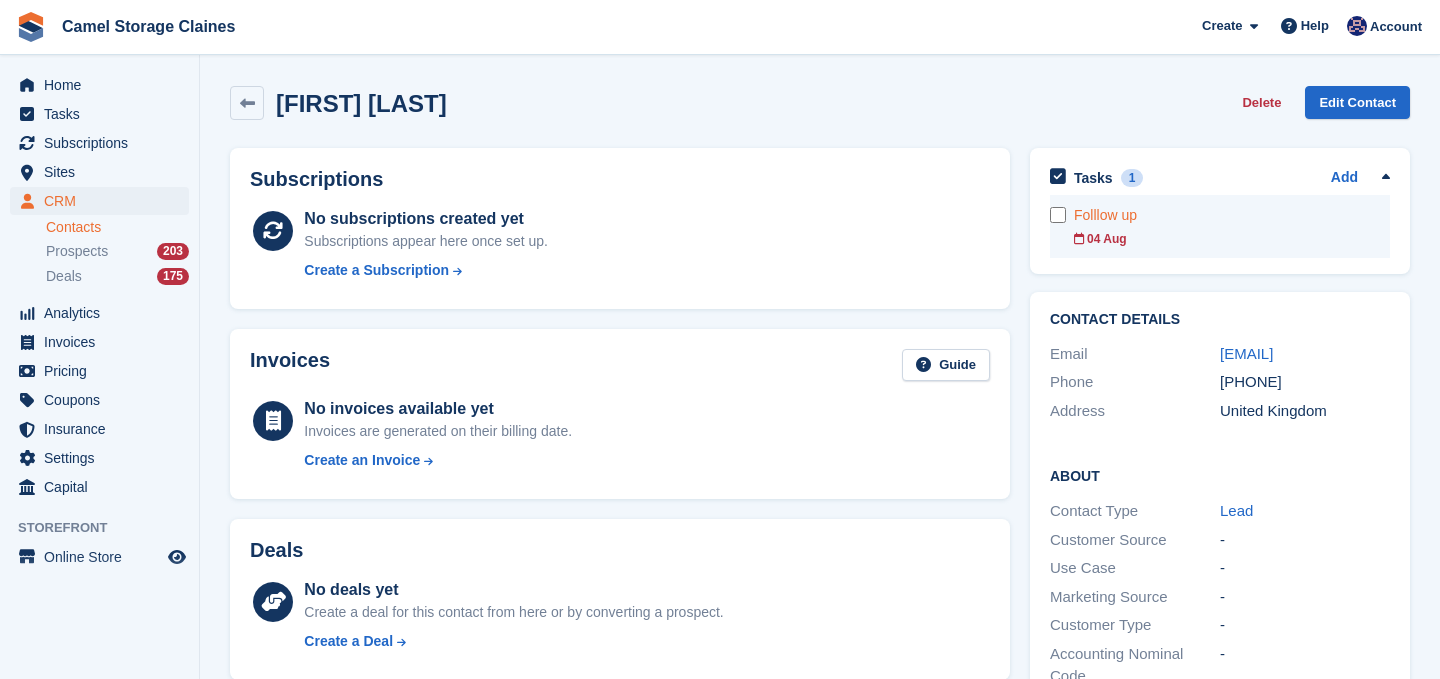 click on "Folllow up" at bounding box center [1232, 215] 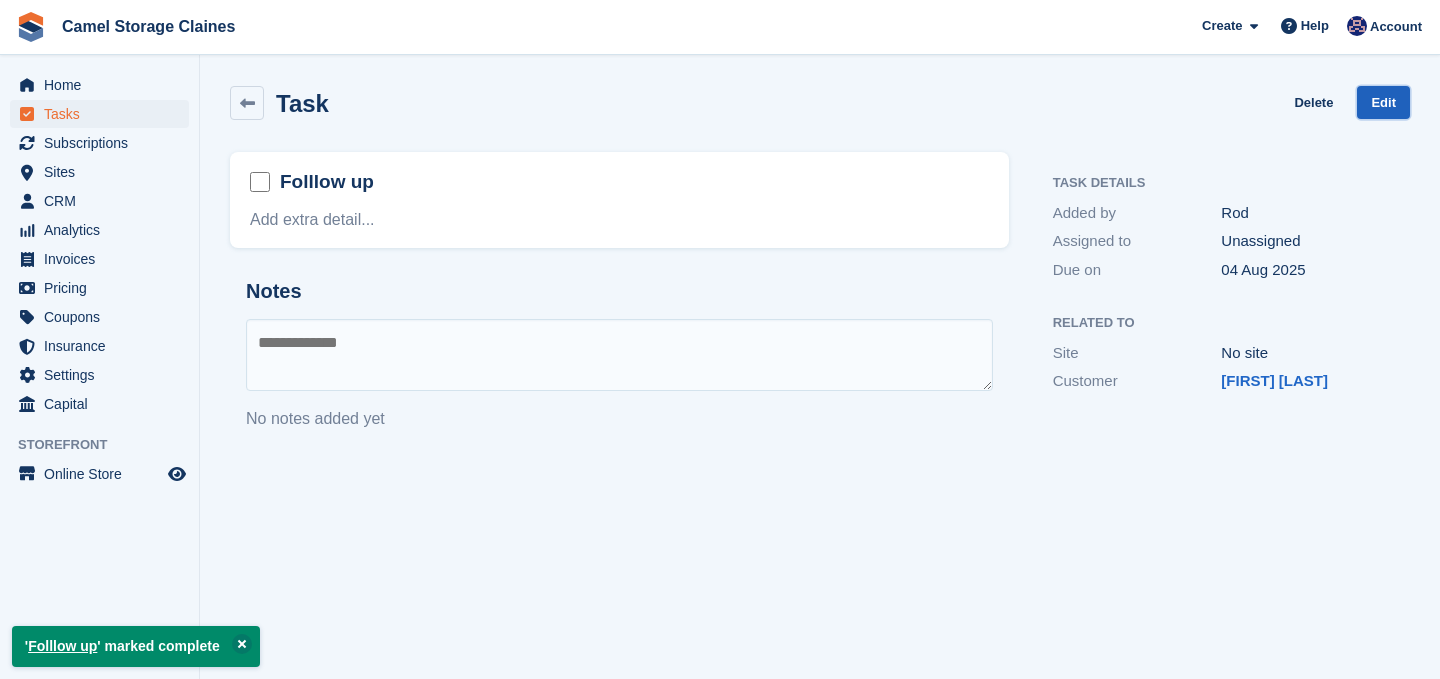 click on "Edit" at bounding box center (1383, 102) 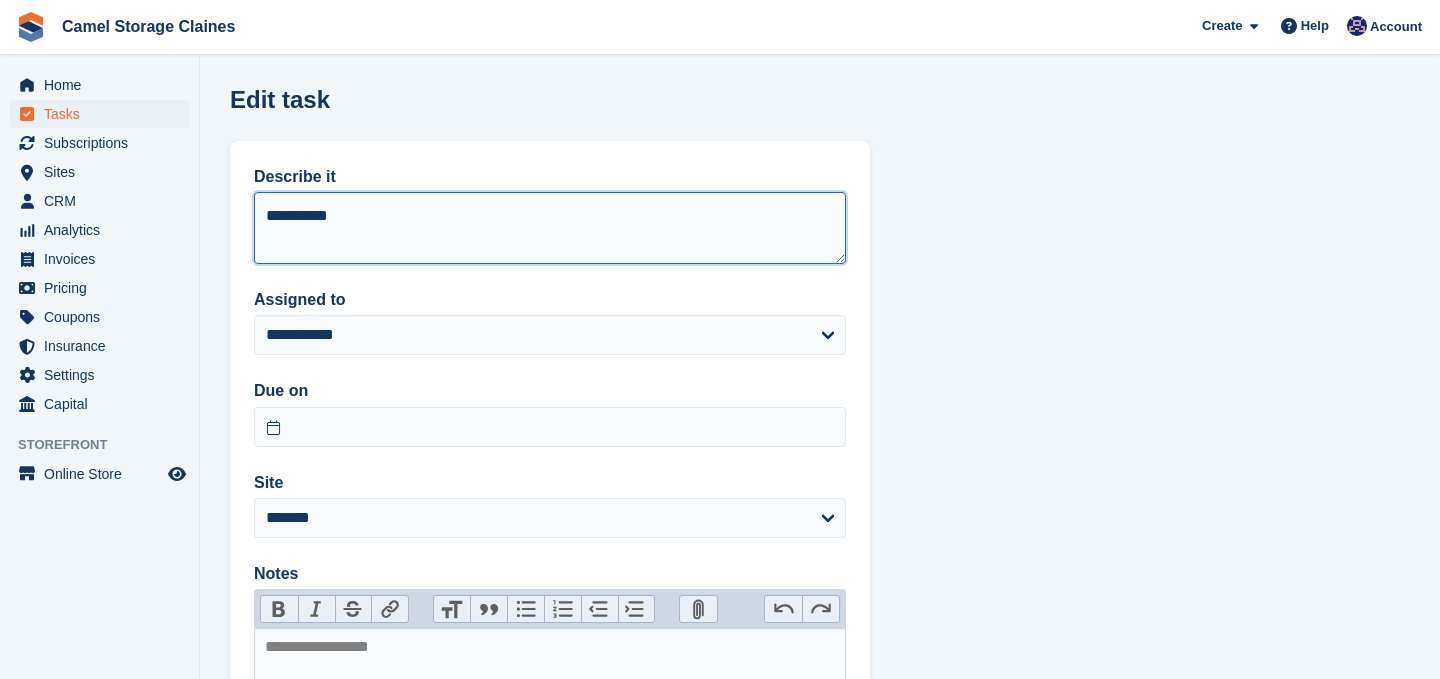 click on "**********" at bounding box center (550, 228) 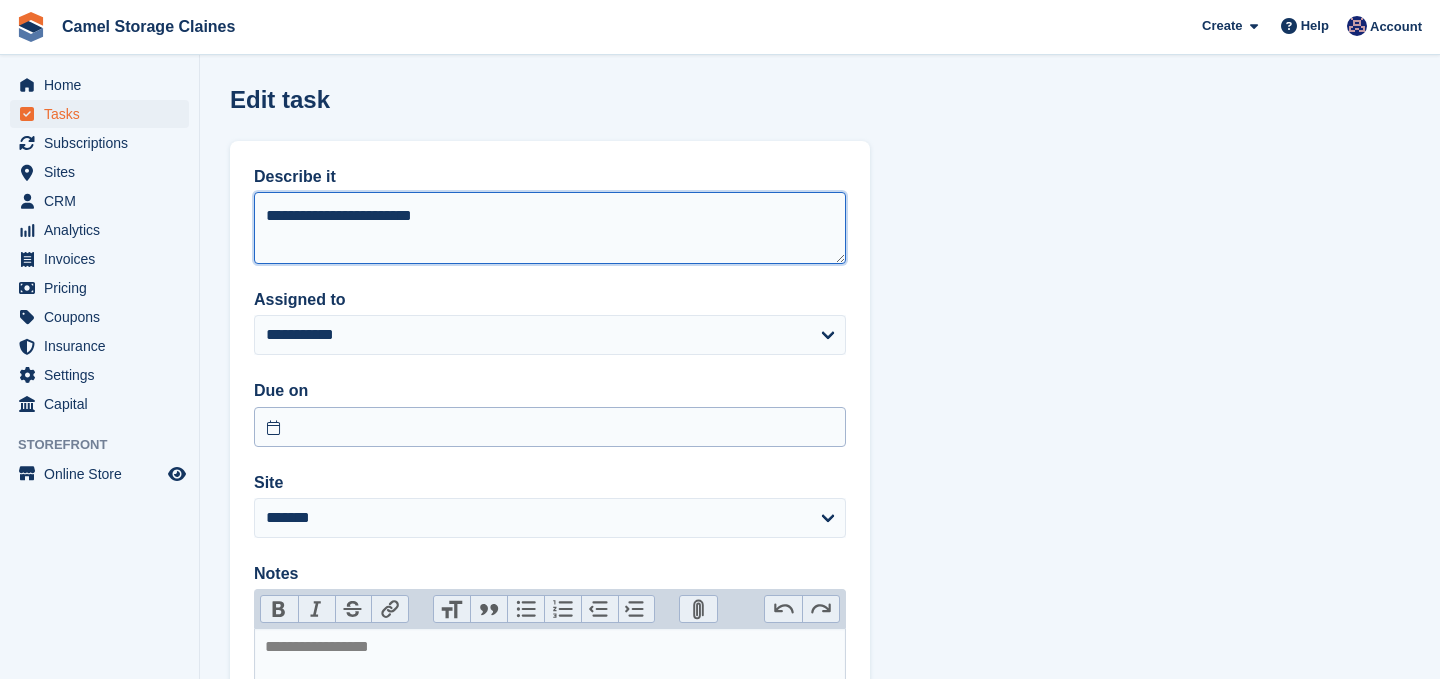 type on "**********" 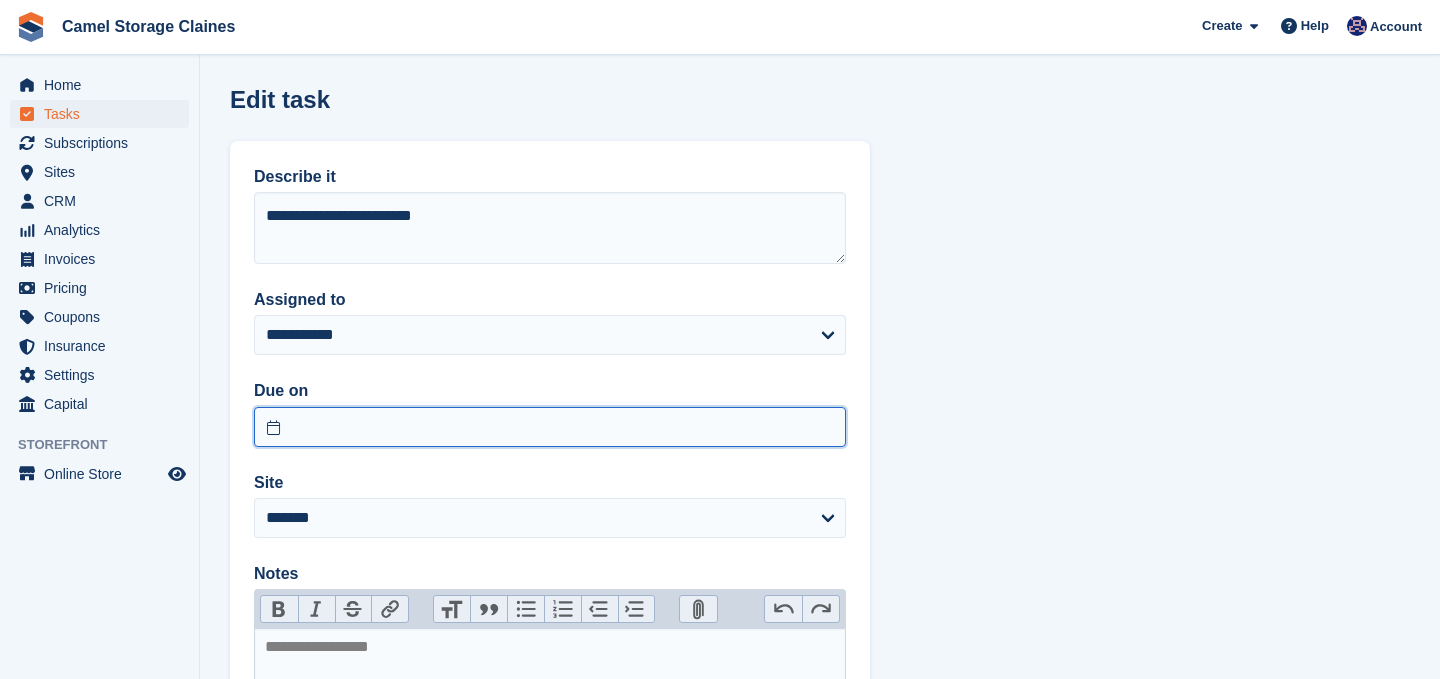 click at bounding box center [550, 427] 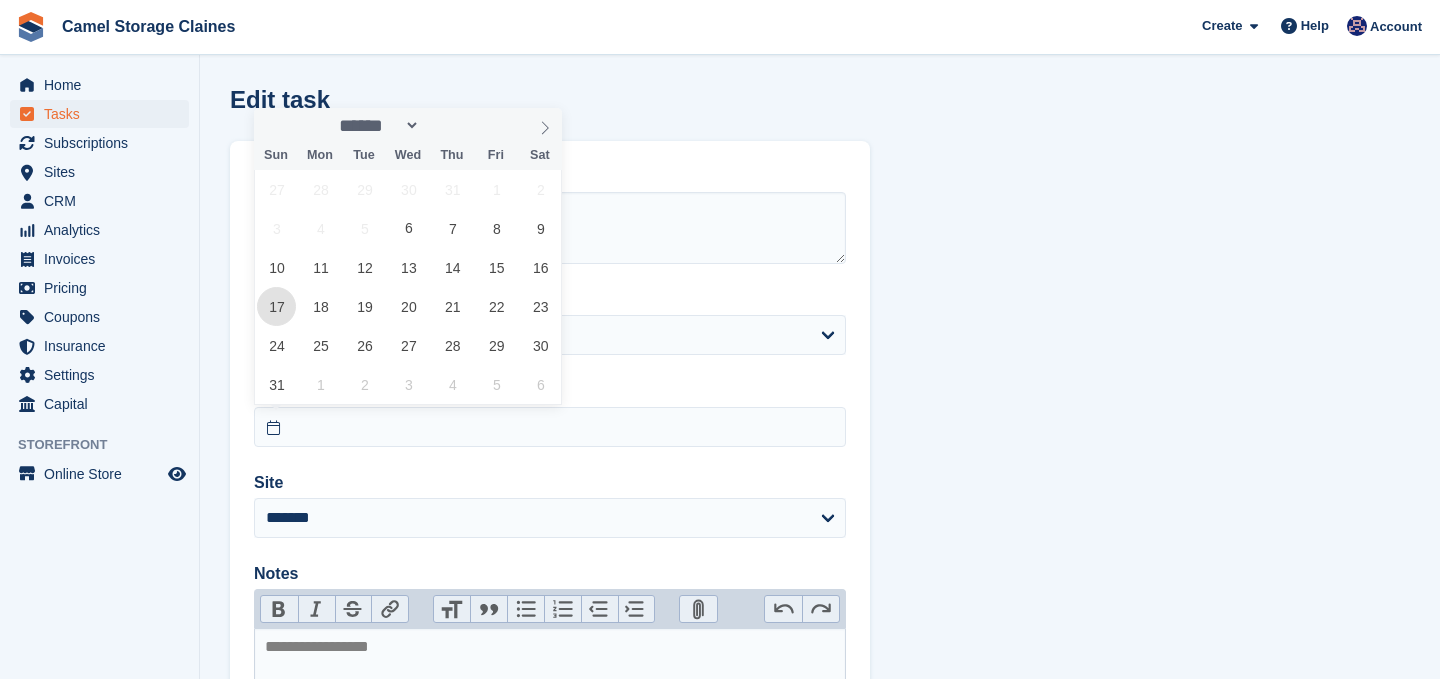 click on "17" at bounding box center (276, 306) 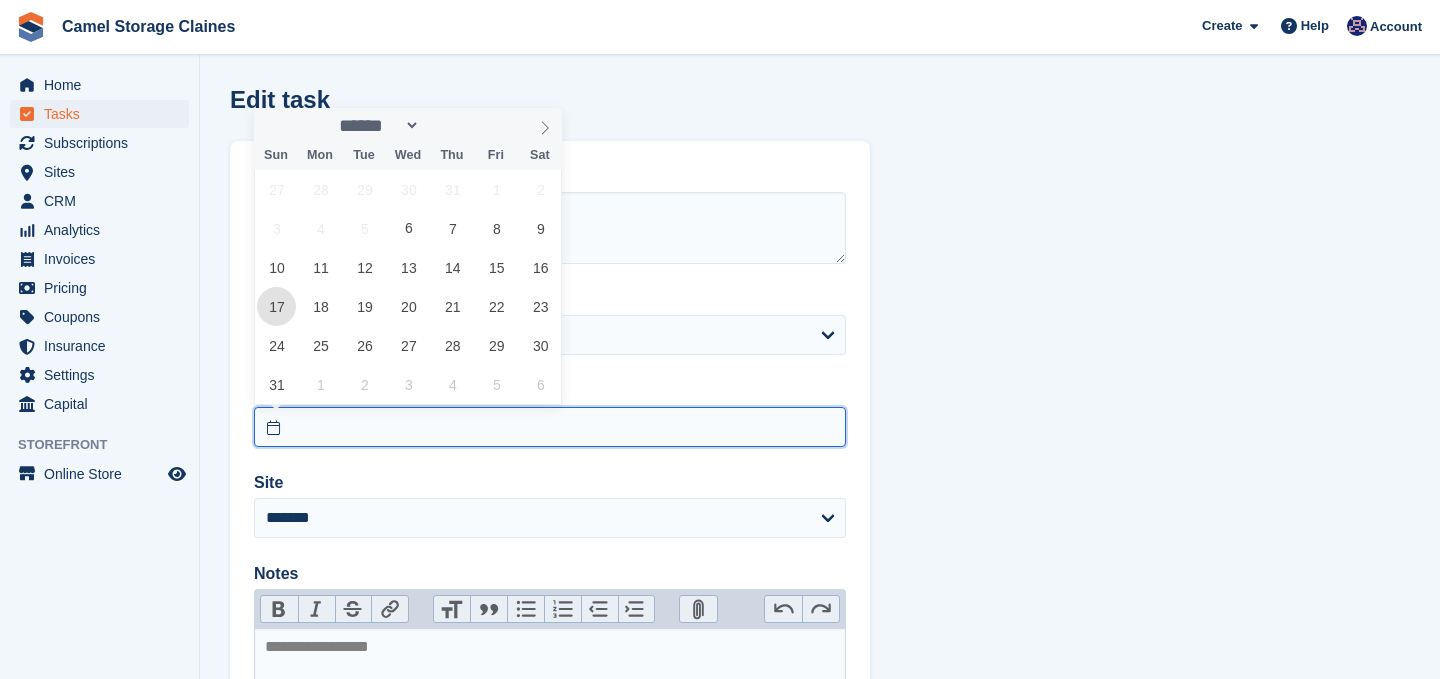 type on "**********" 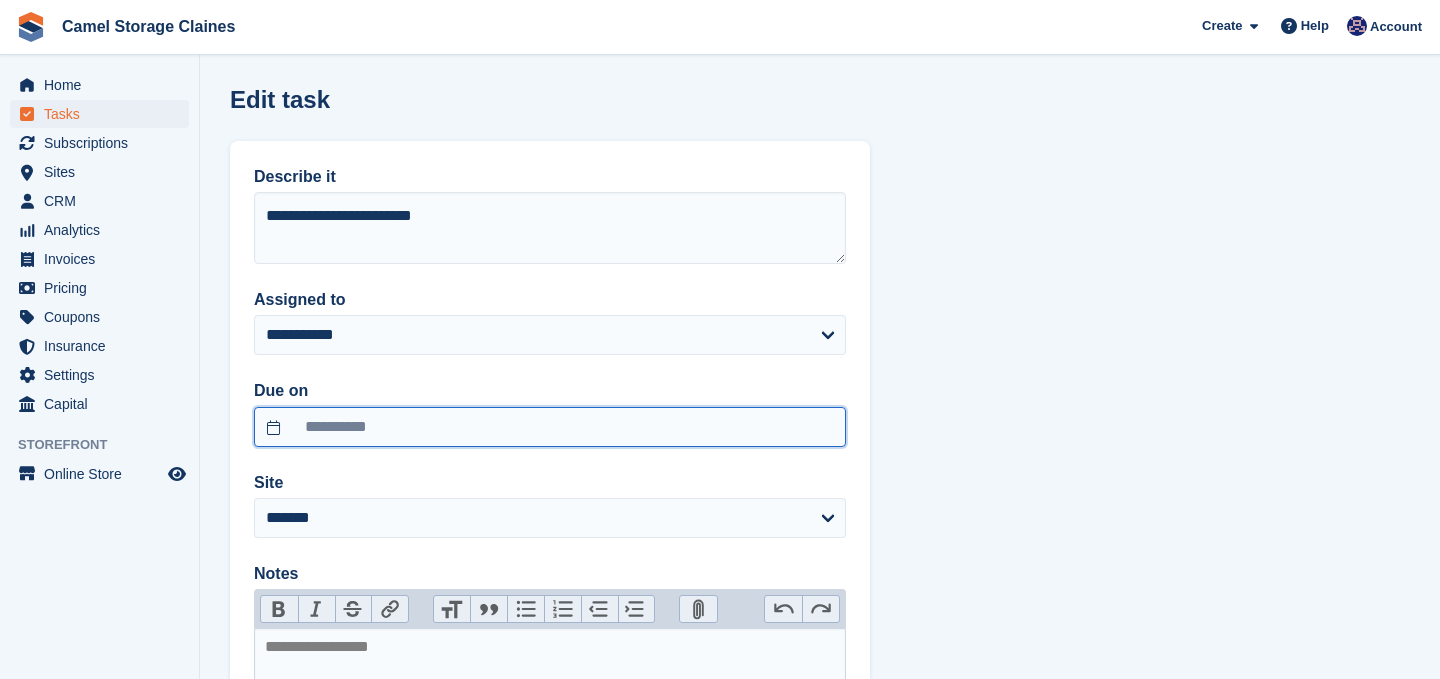 scroll, scrollTop: 264, scrollLeft: 0, axis: vertical 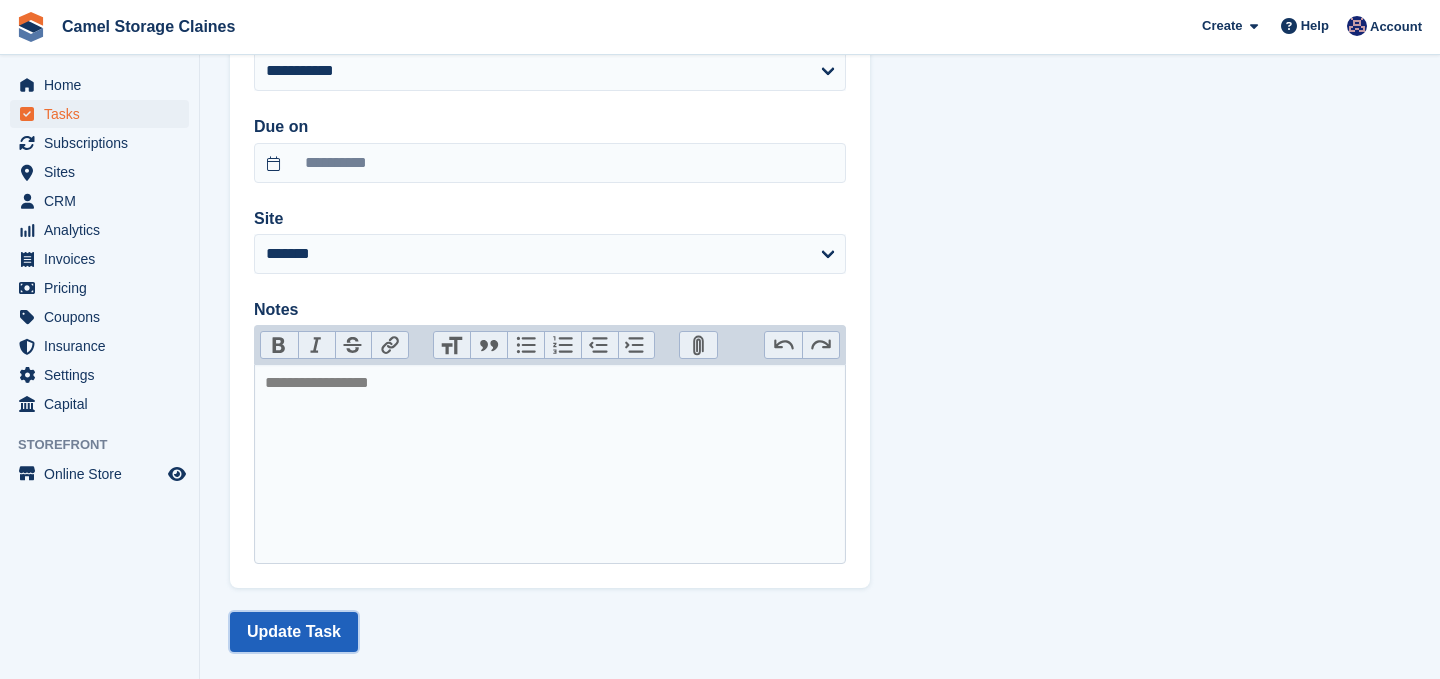 click on "Update Task" at bounding box center [294, 632] 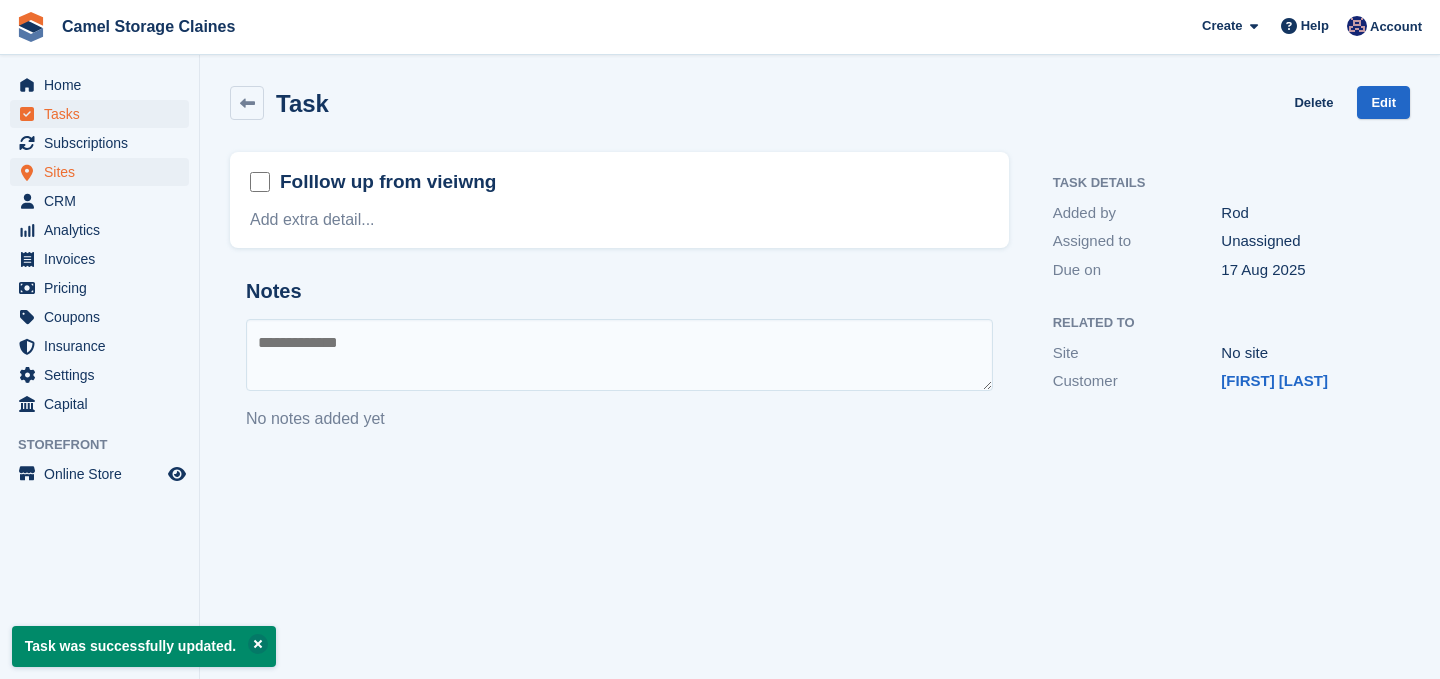scroll, scrollTop: 0, scrollLeft: 0, axis: both 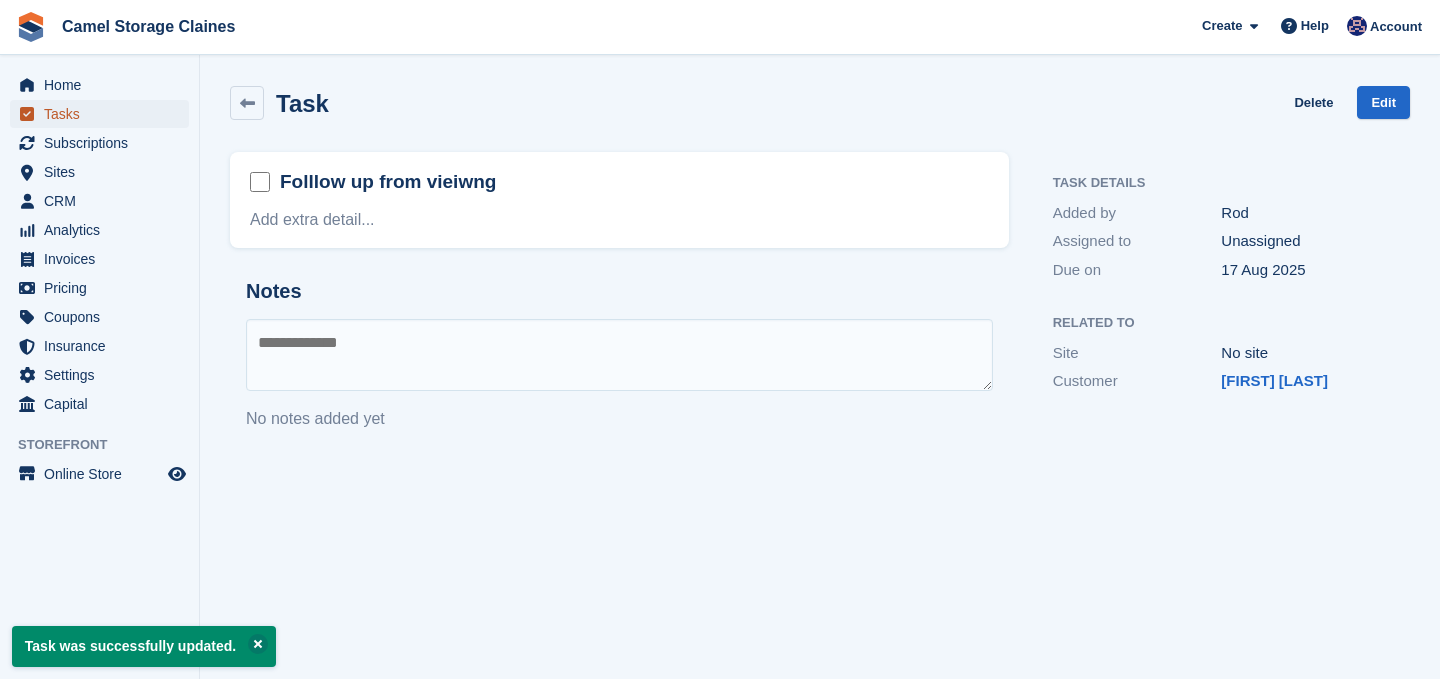 click on "Tasks" at bounding box center (104, 114) 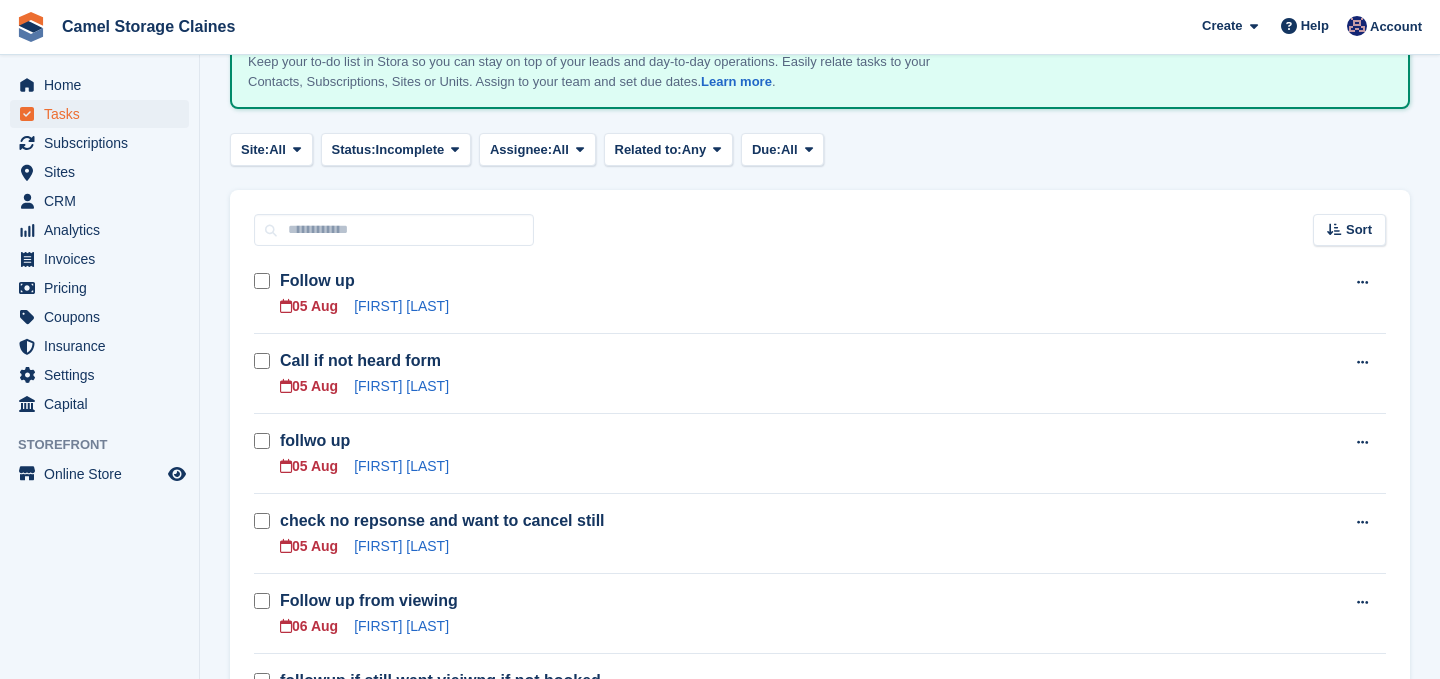 scroll, scrollTop: 202, scrollLeft: 0, axis: vertical 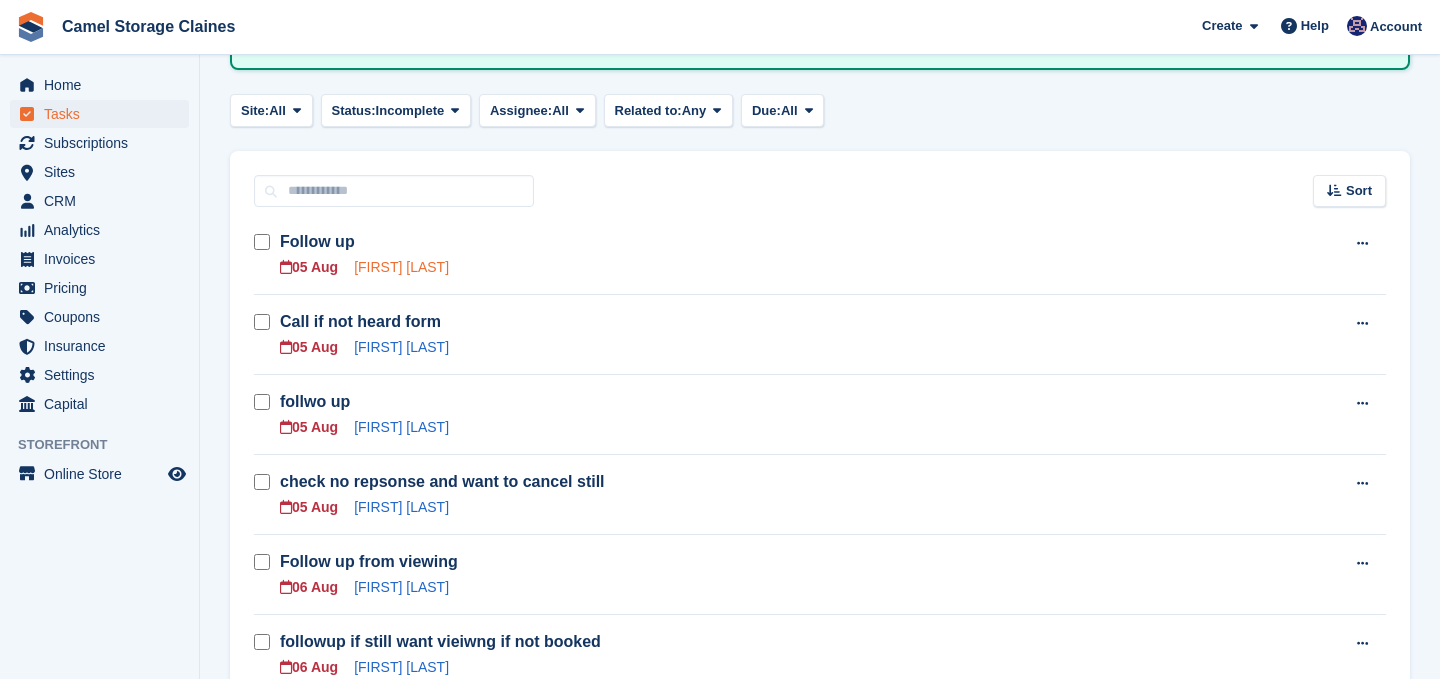 click on "Simon Hughes" at bounding box center [401, 267] 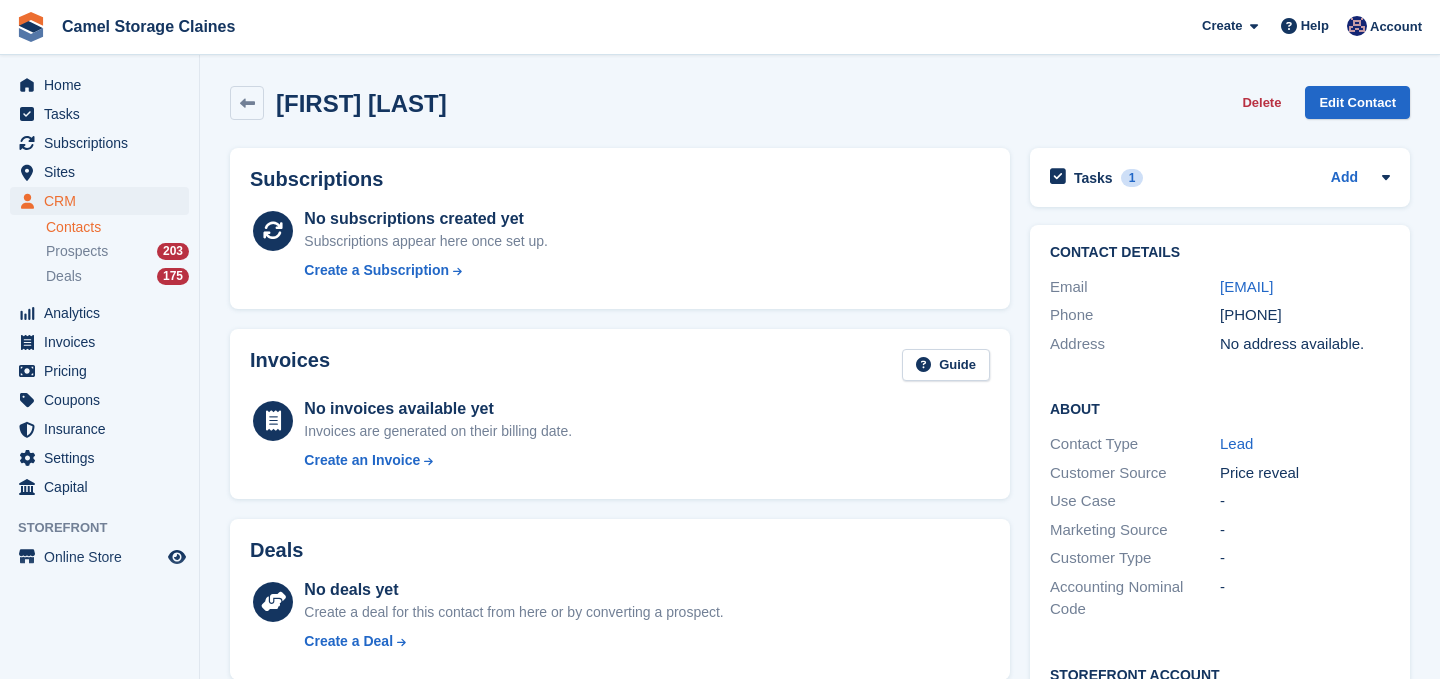 drag, startPoint x: 1210, startPoint y: 282, endPoint x: 1402, endPoint y: 290, distance: 192.1666 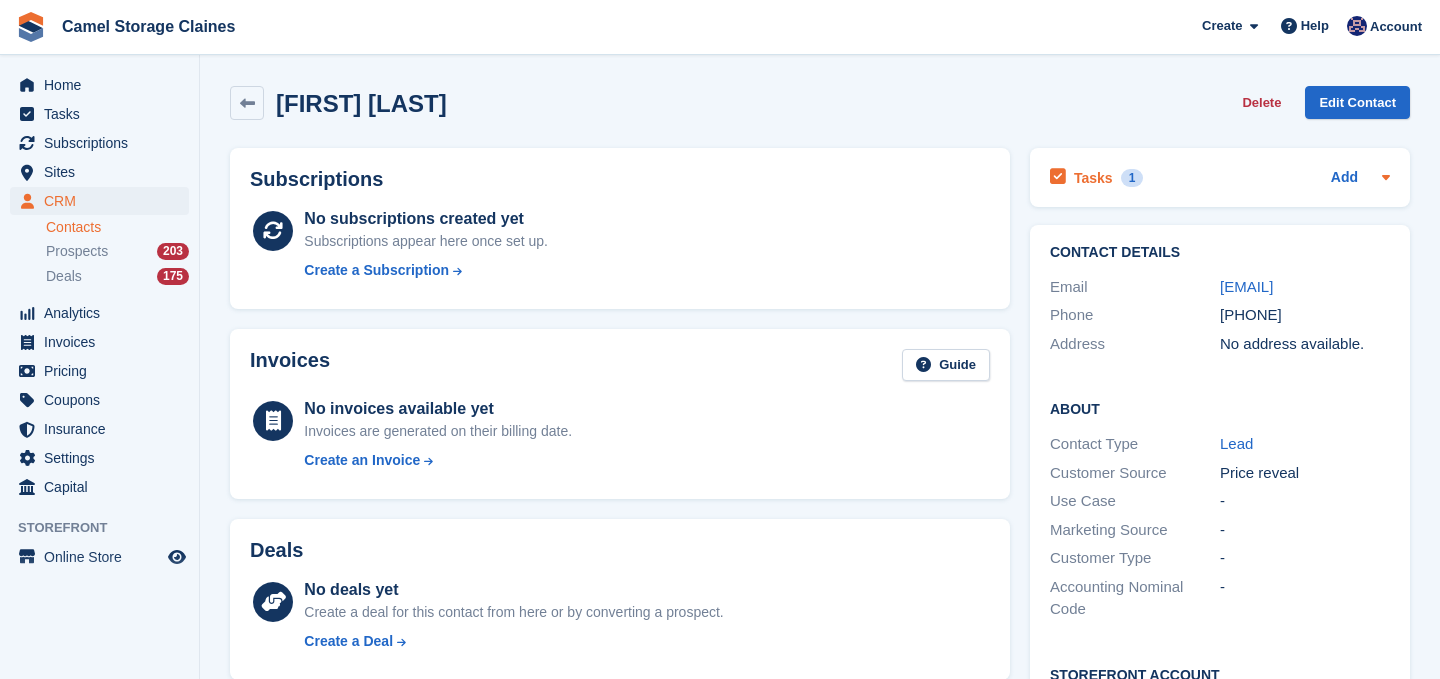 click on "Tasks
1" at bounding box center [1096, 177] 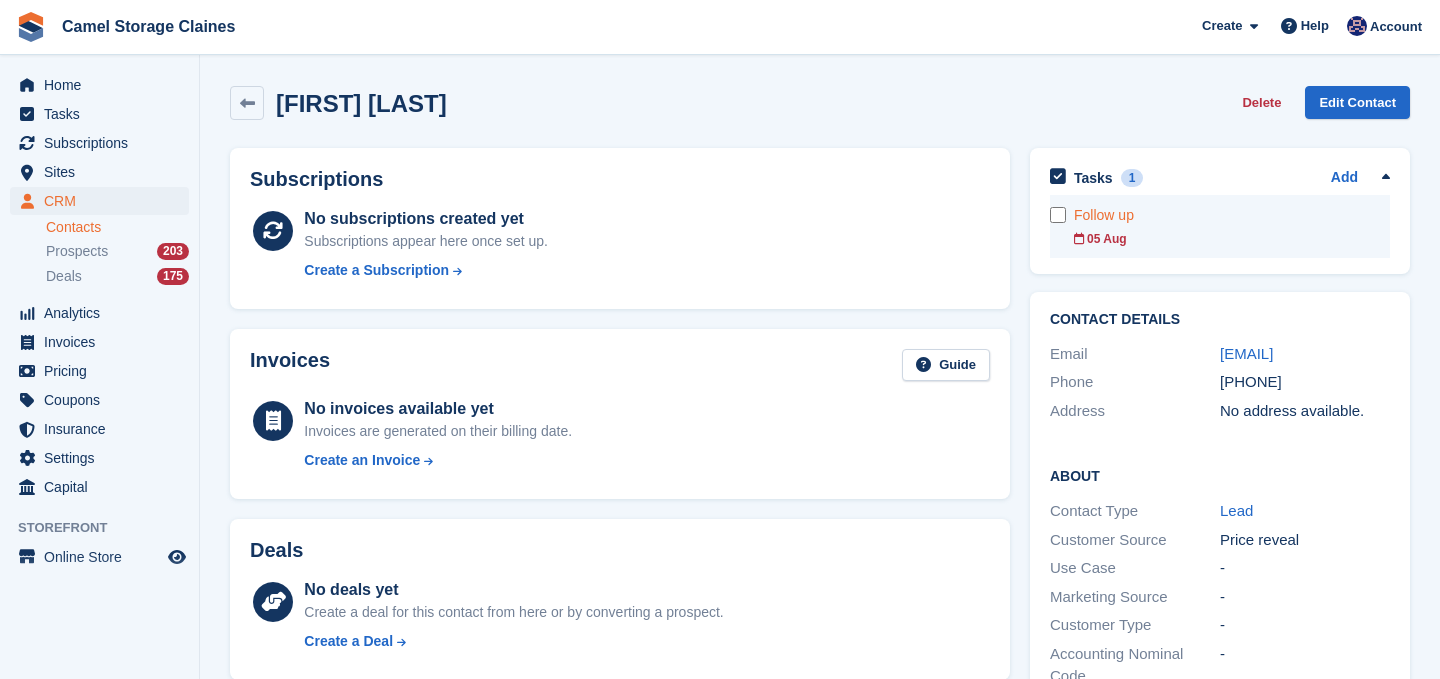 click on "Follow up" at bounding box center (1232, 215) 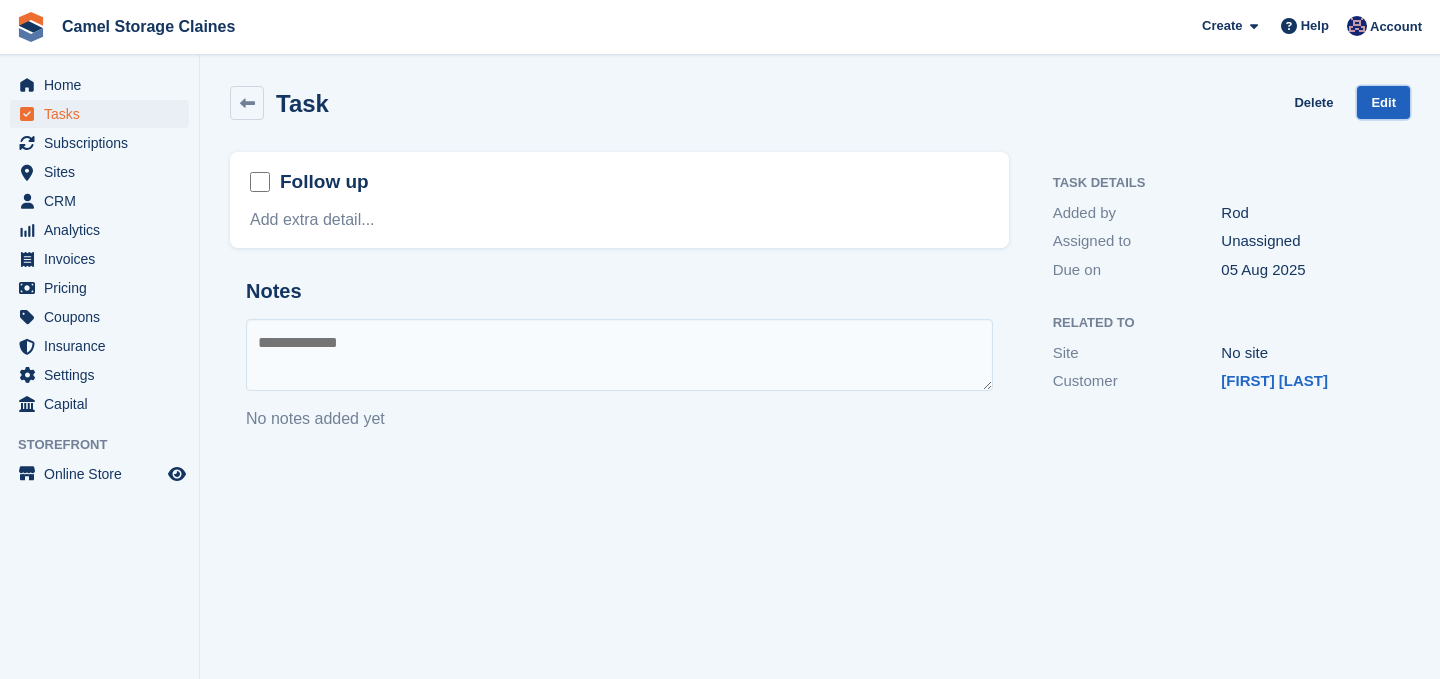 click on "Edit" at bounding box center (1383, 102) 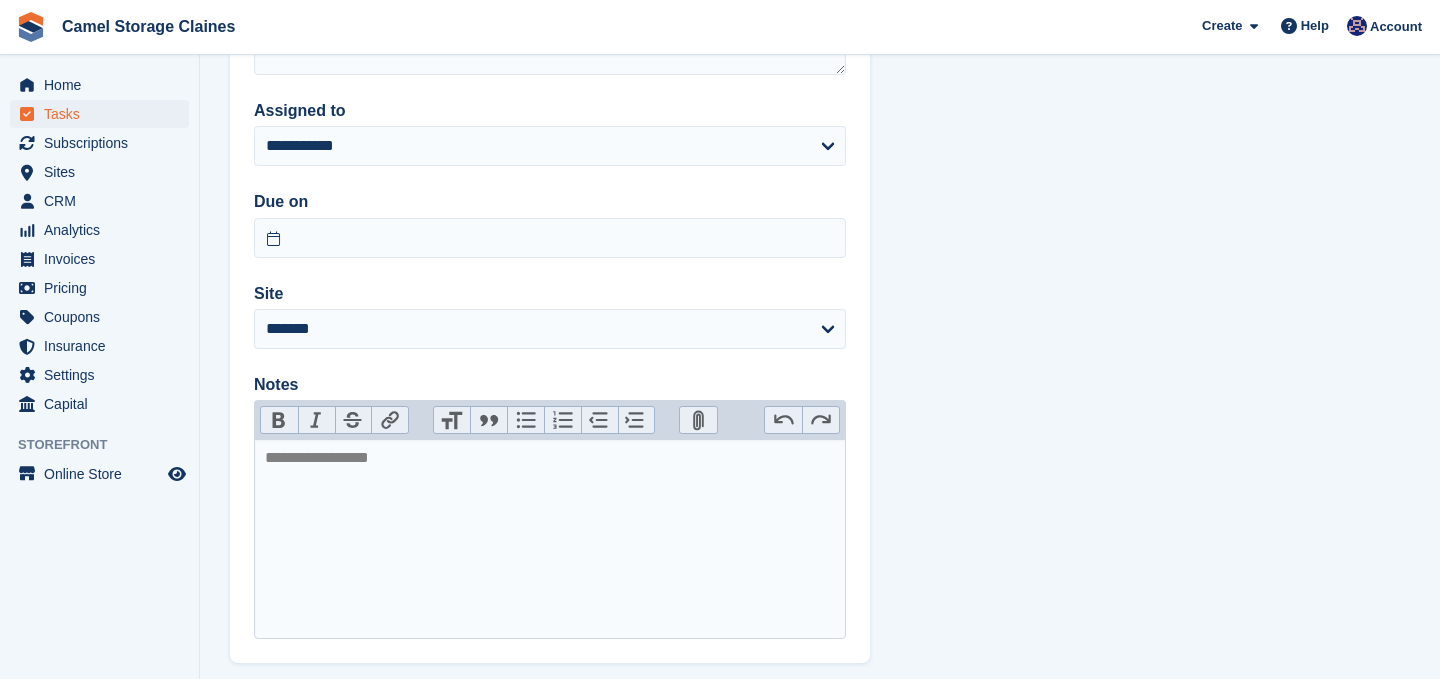 scroll, scrollTop: 152, scrollLeft: 0, axis: vertical 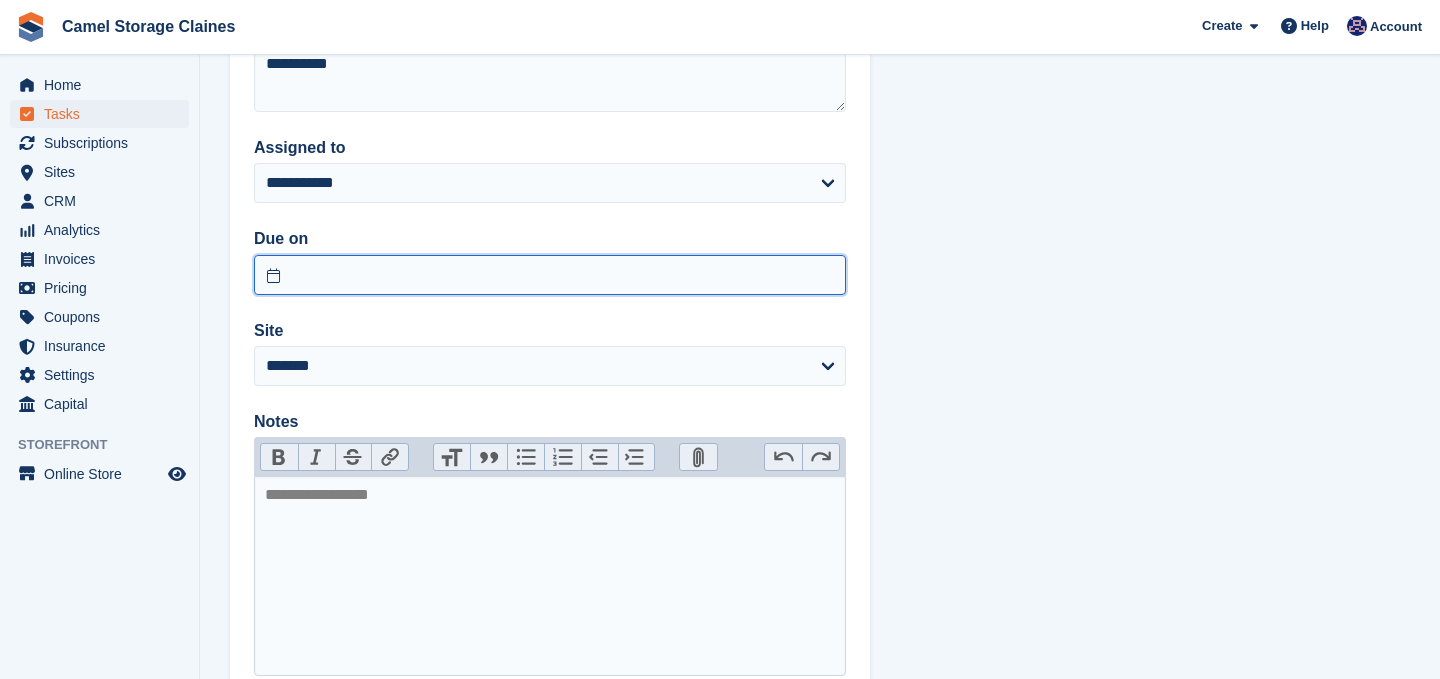 click at bounding box center [550, 275] 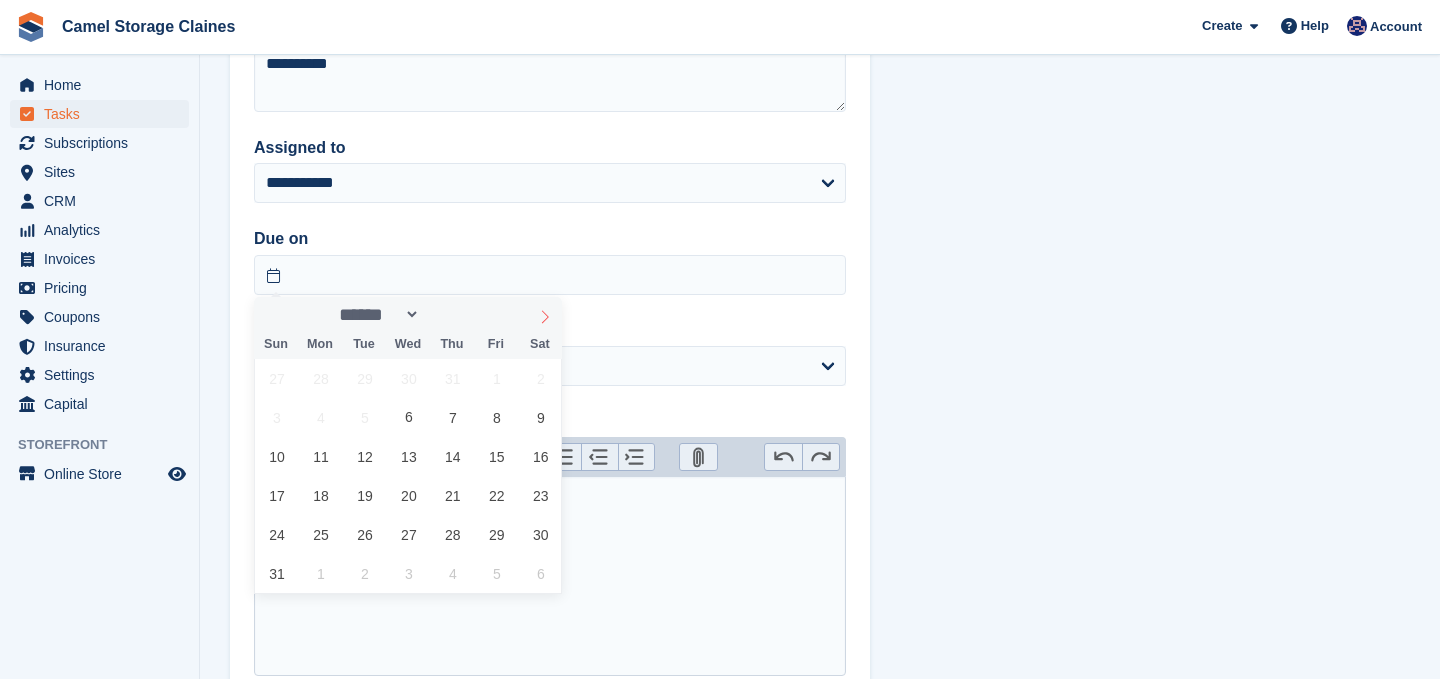 click at bounding box center [545, 314] 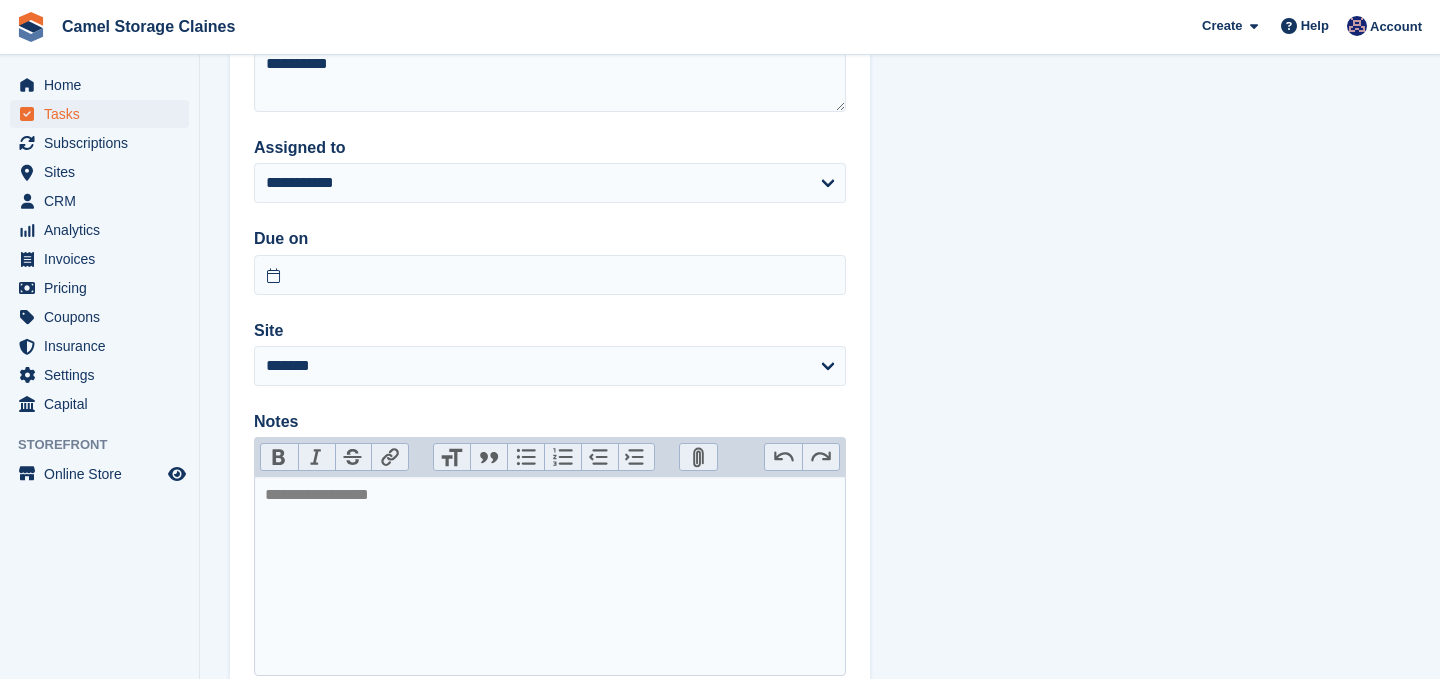 click on "Due on" at bounding box center (550, 239) 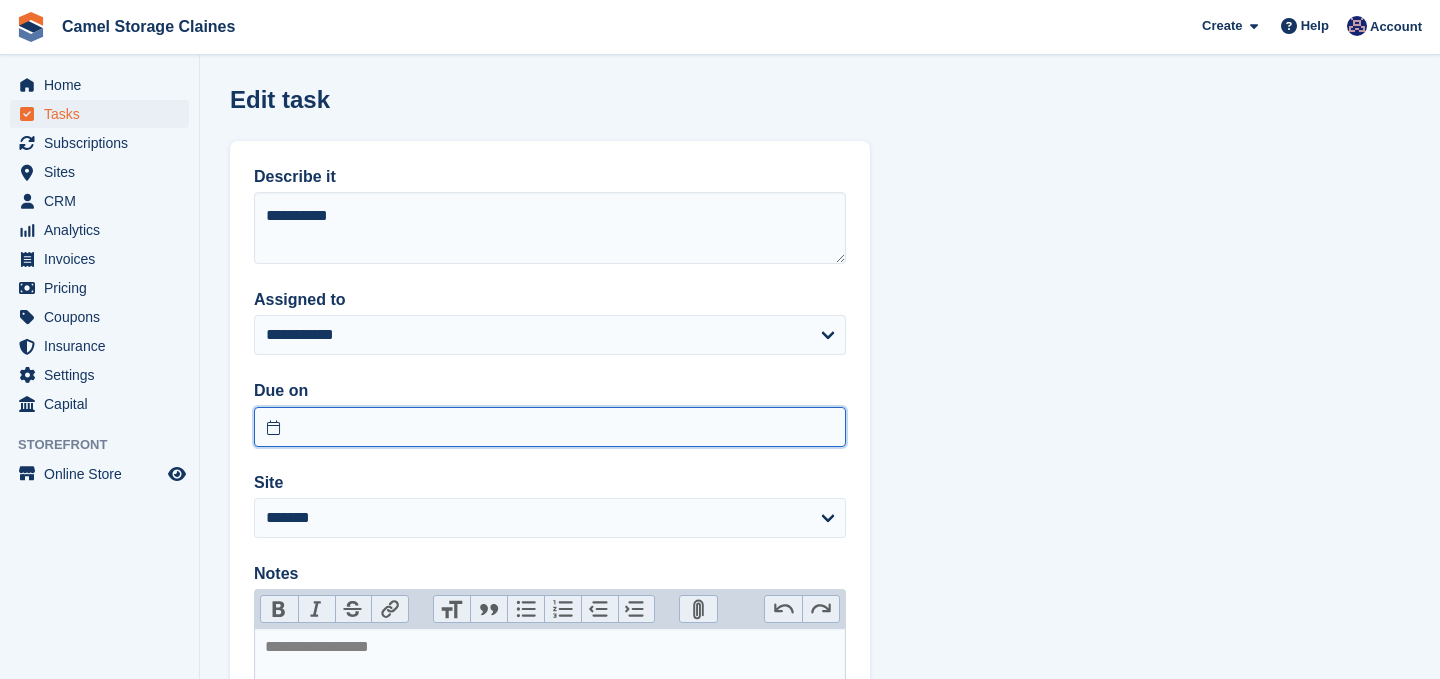 click at bounding box center [550, 427] 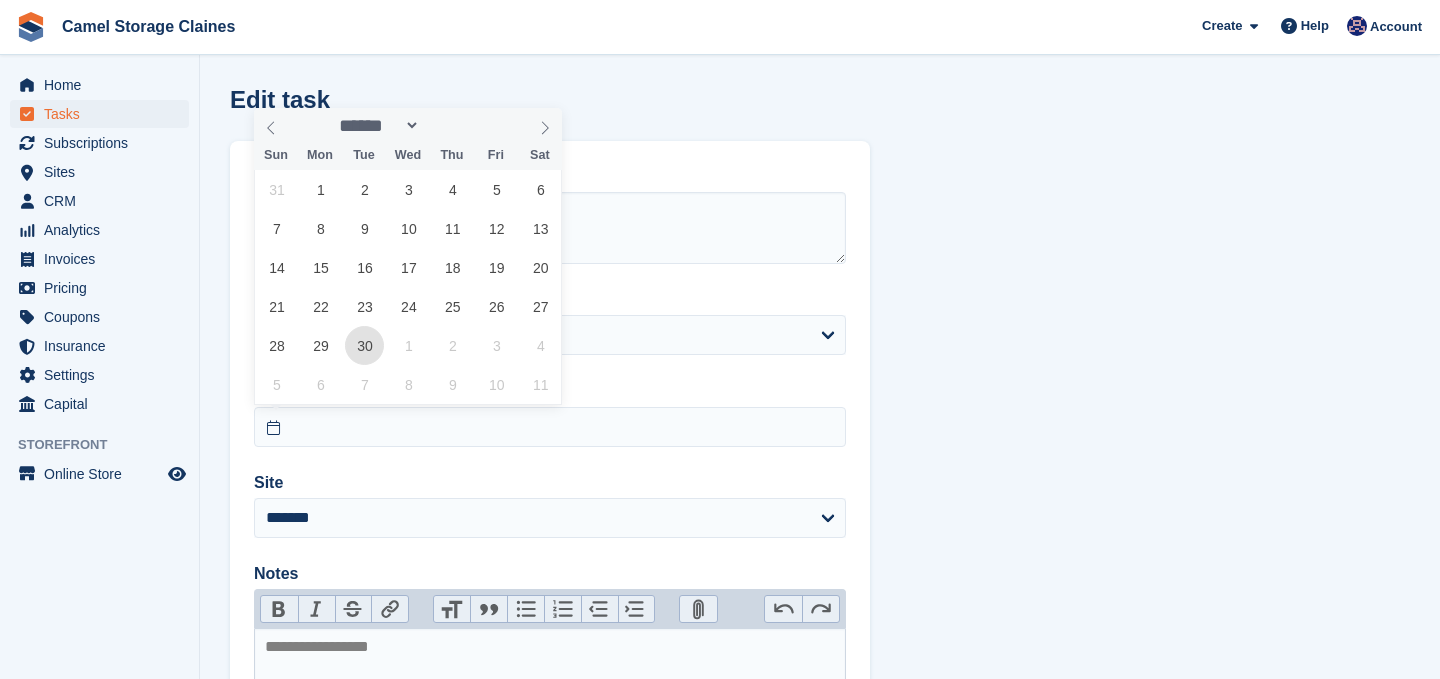 click on "30" at bounding box center [364, 345] 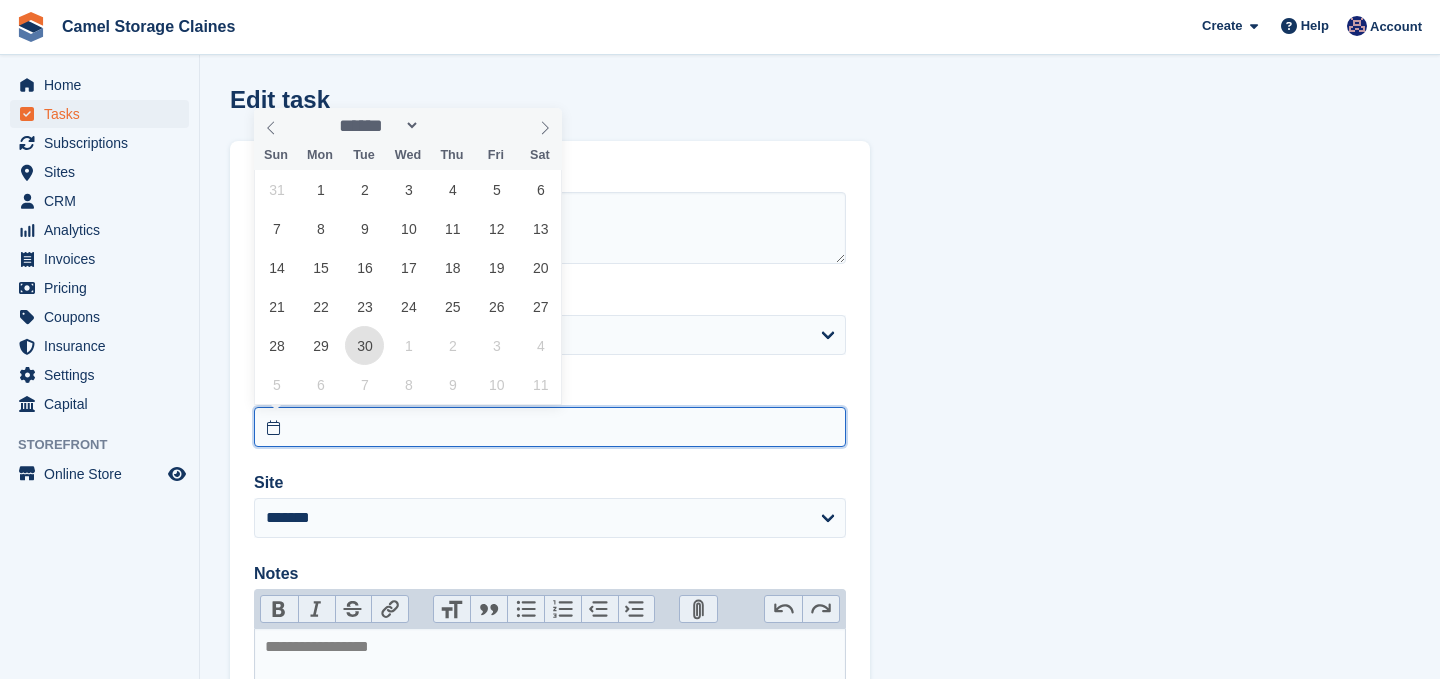 type on "**********" 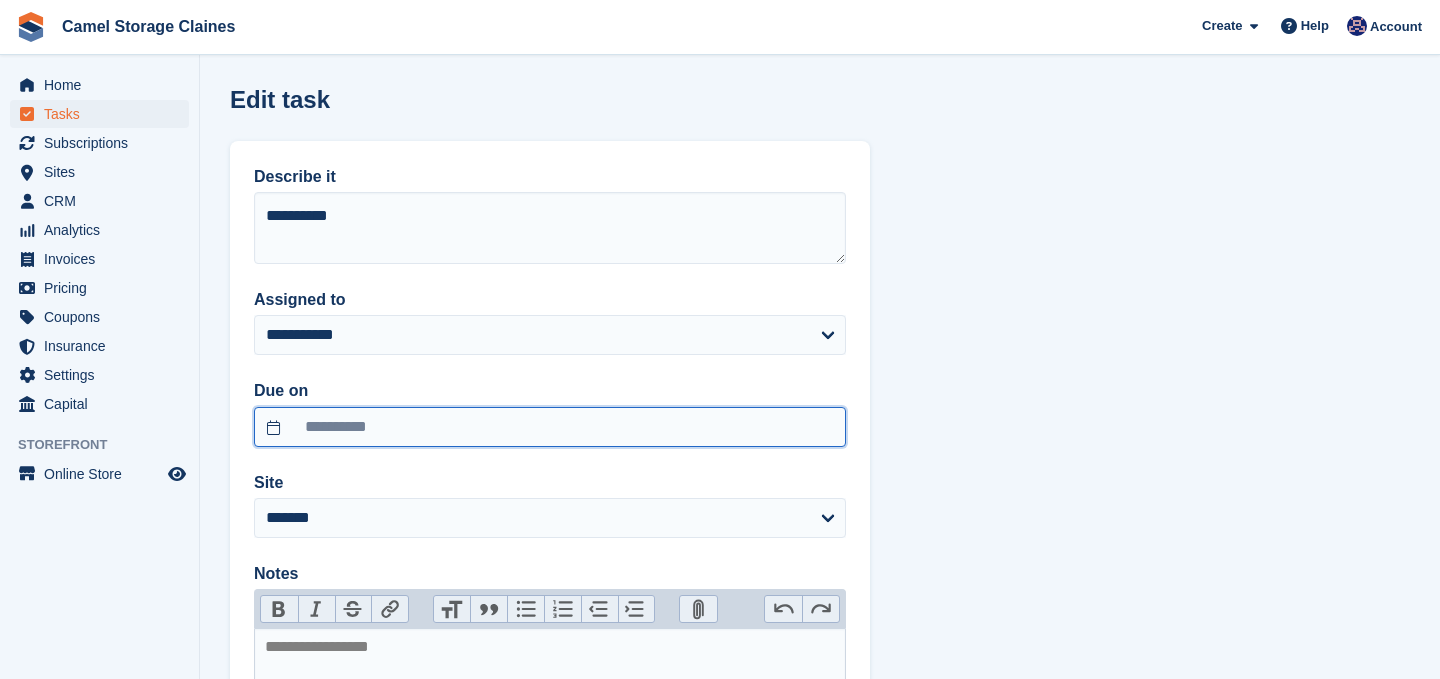 scroll, scrollTop: 290, scrollLeft: 0, axis: vertical 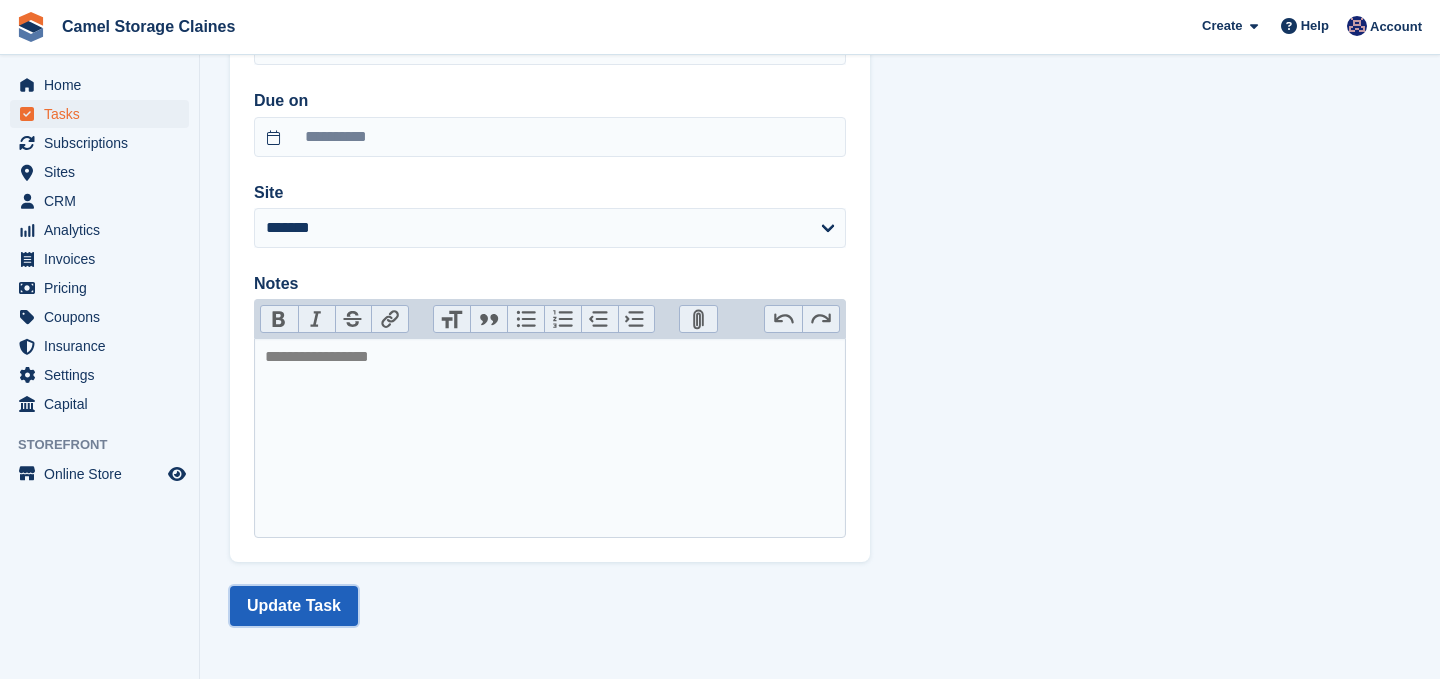 click on "Update Task" at bounding box center [294, 606] 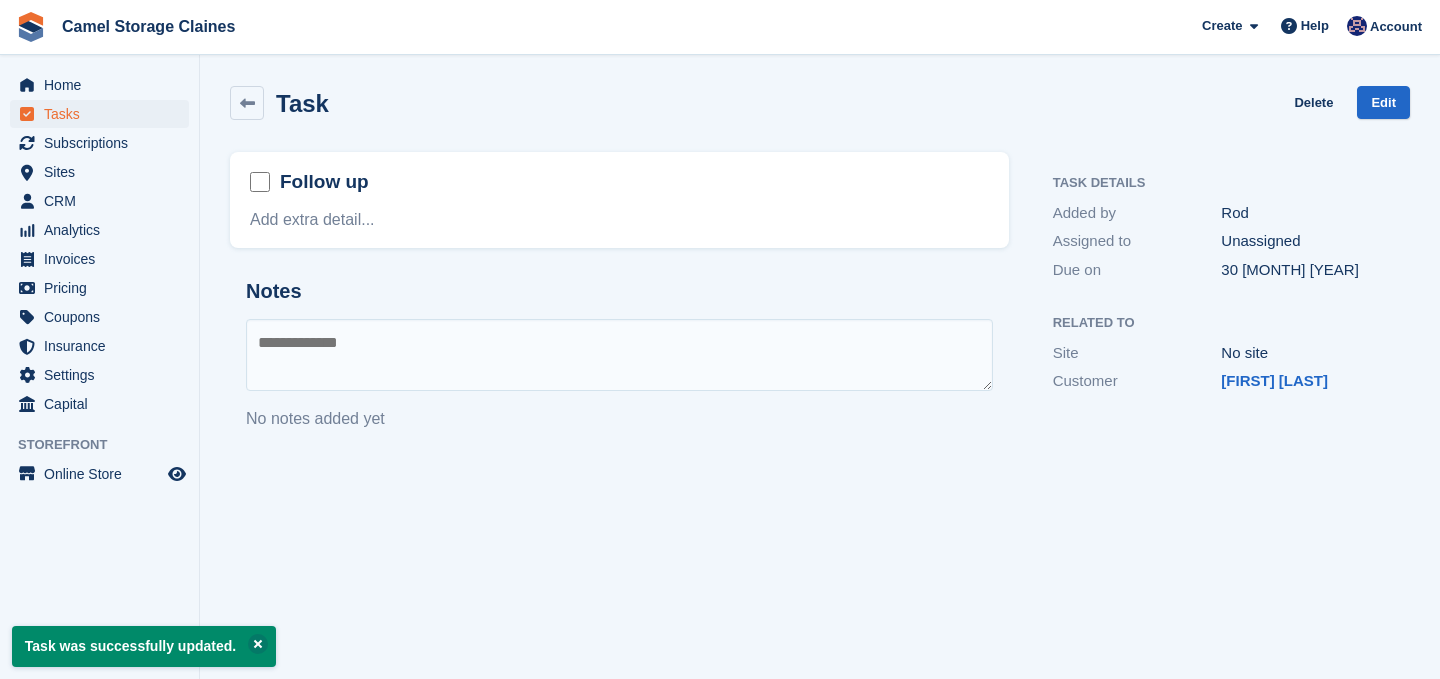 scroll, scrollTop: 0, scrollLeft: 0, axis: both 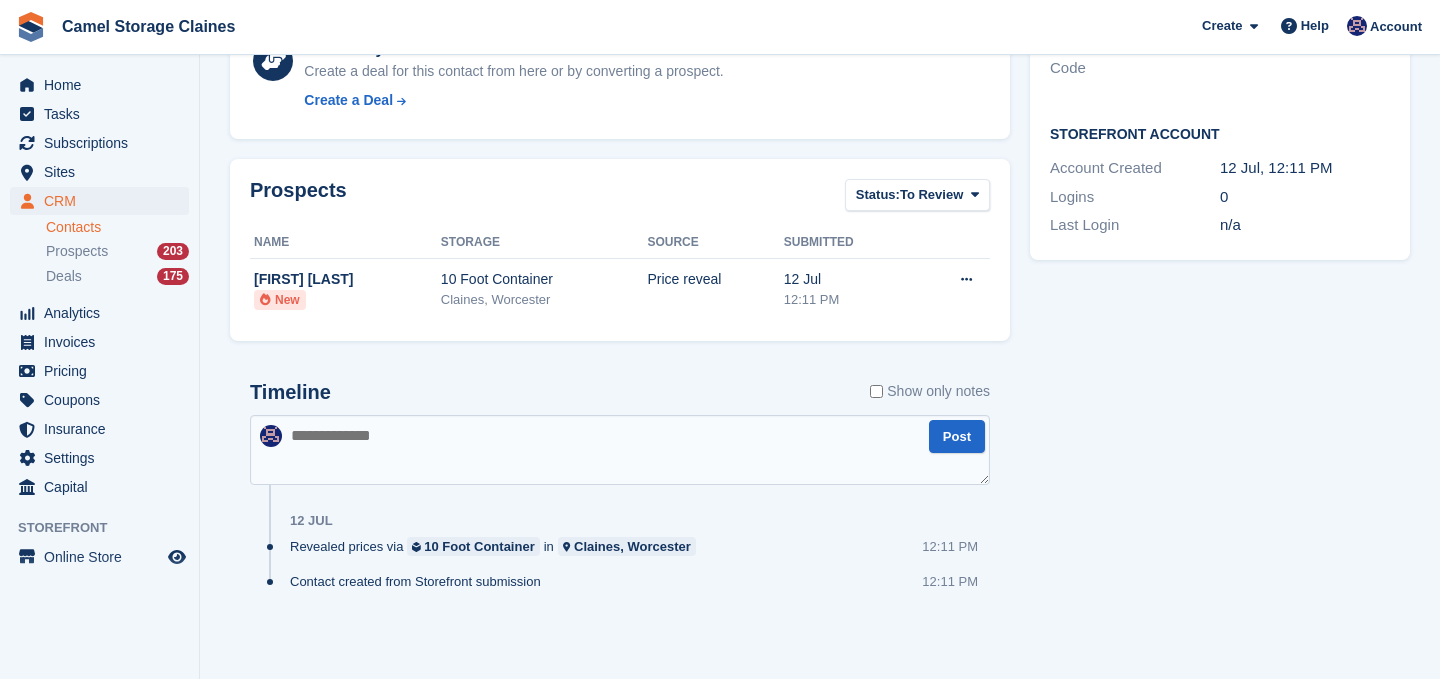 click at bounding box center (620, 450) 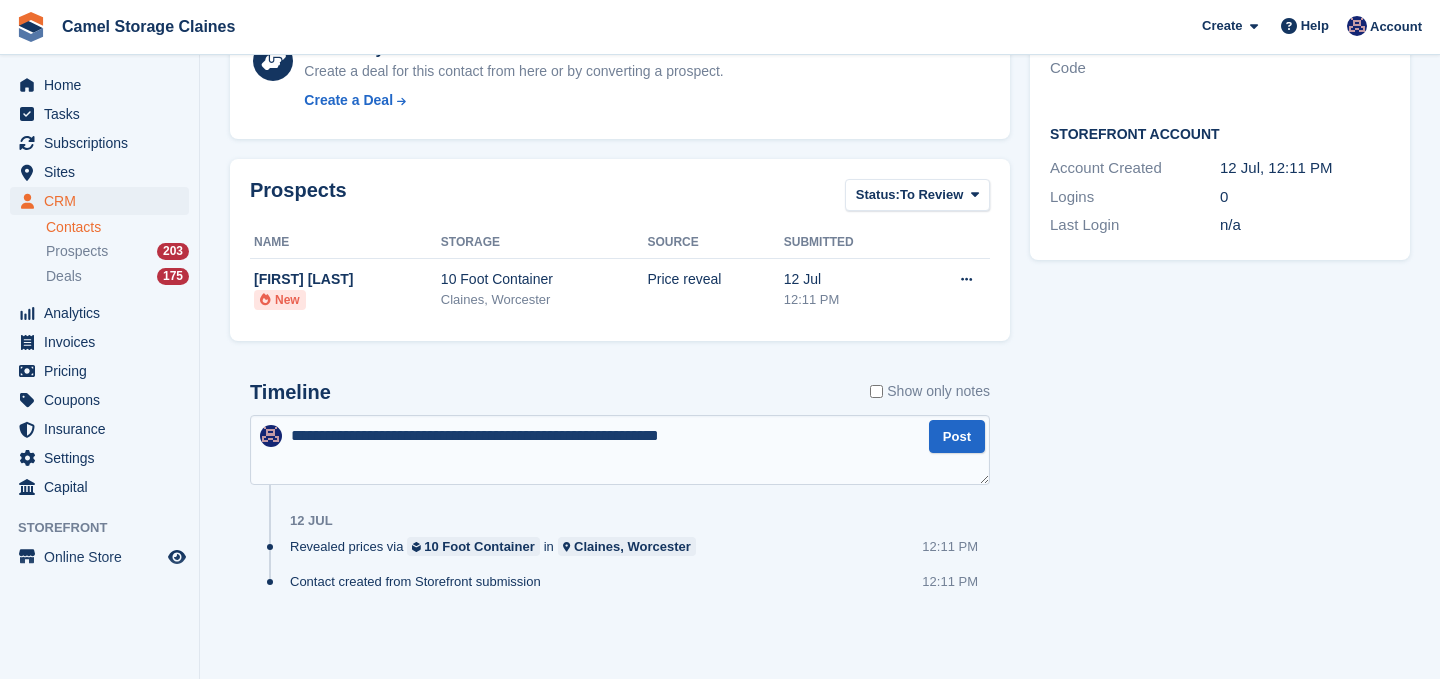 click on "**********" at bounding box center [620, 450] 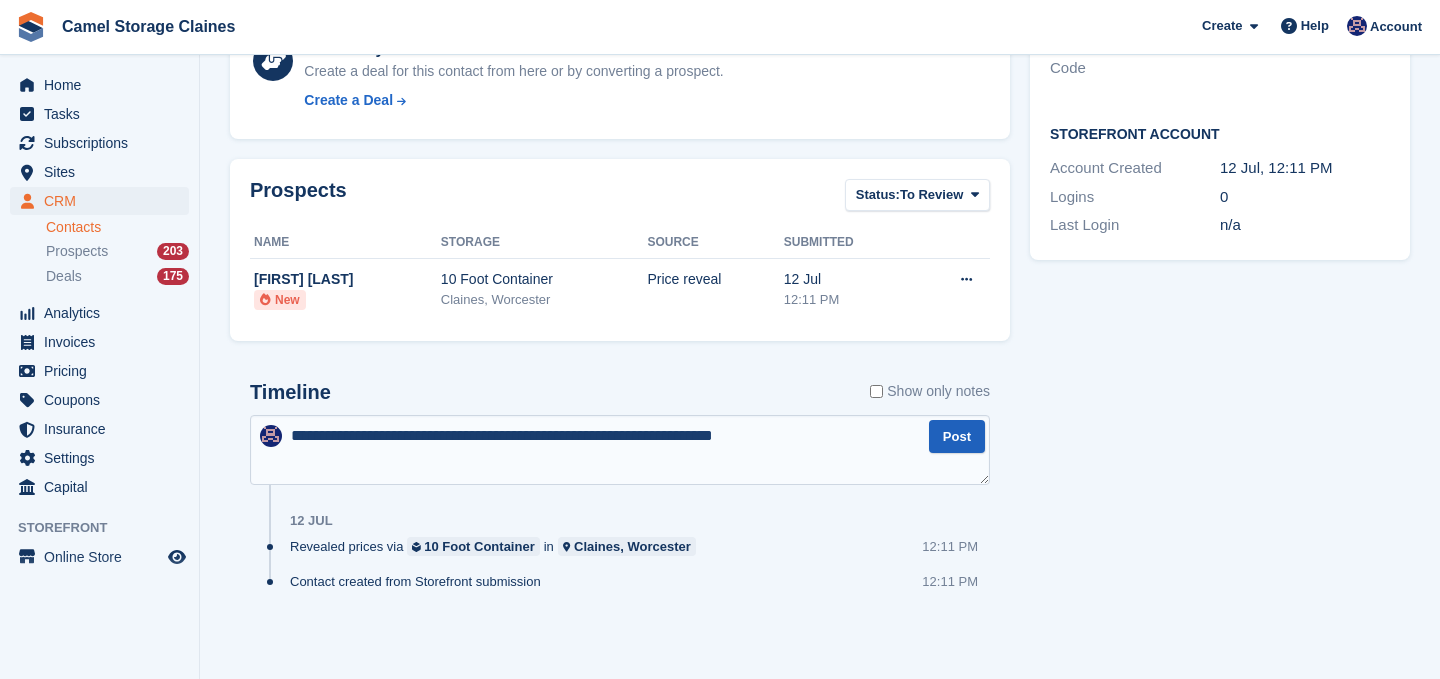 type on "**********" 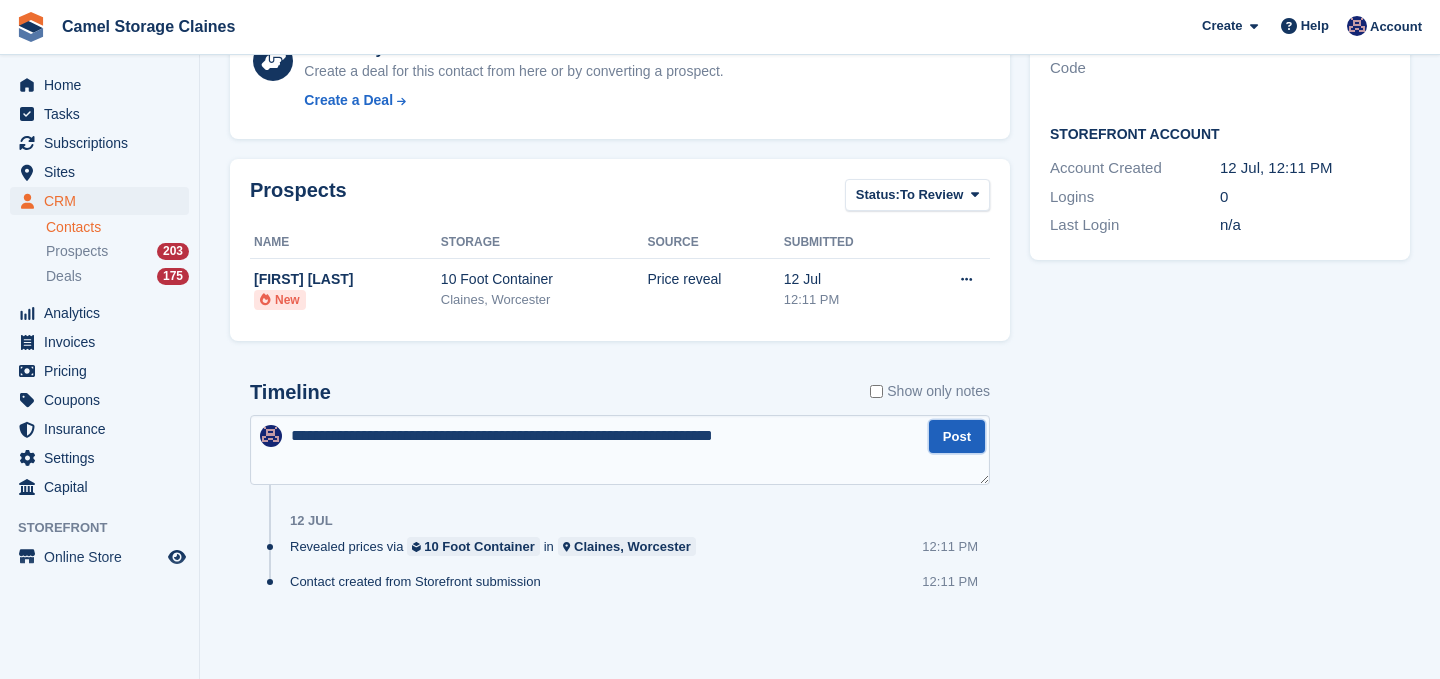 click on "Post" at bounding box center [957, 436] 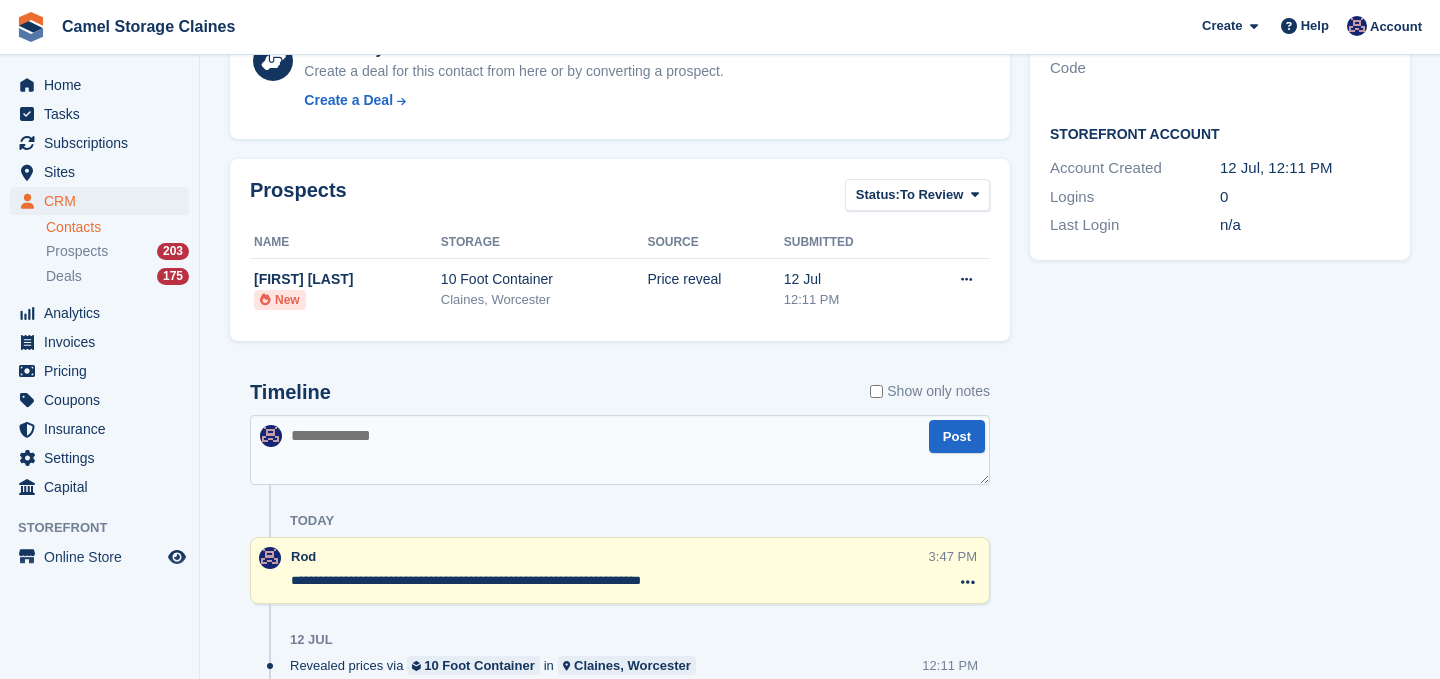 click on "**********" at bounding box center (608, 581) 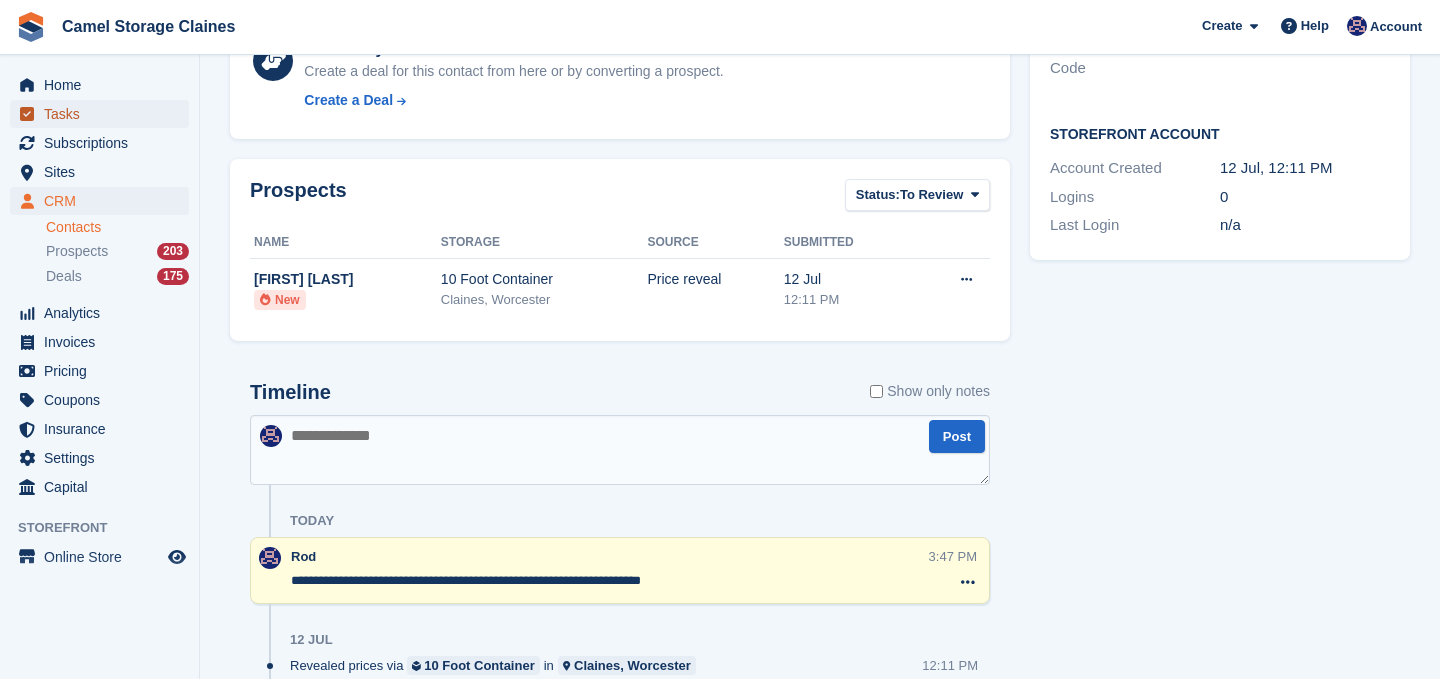 click on "Tasks" at bounding box center [104, 114] 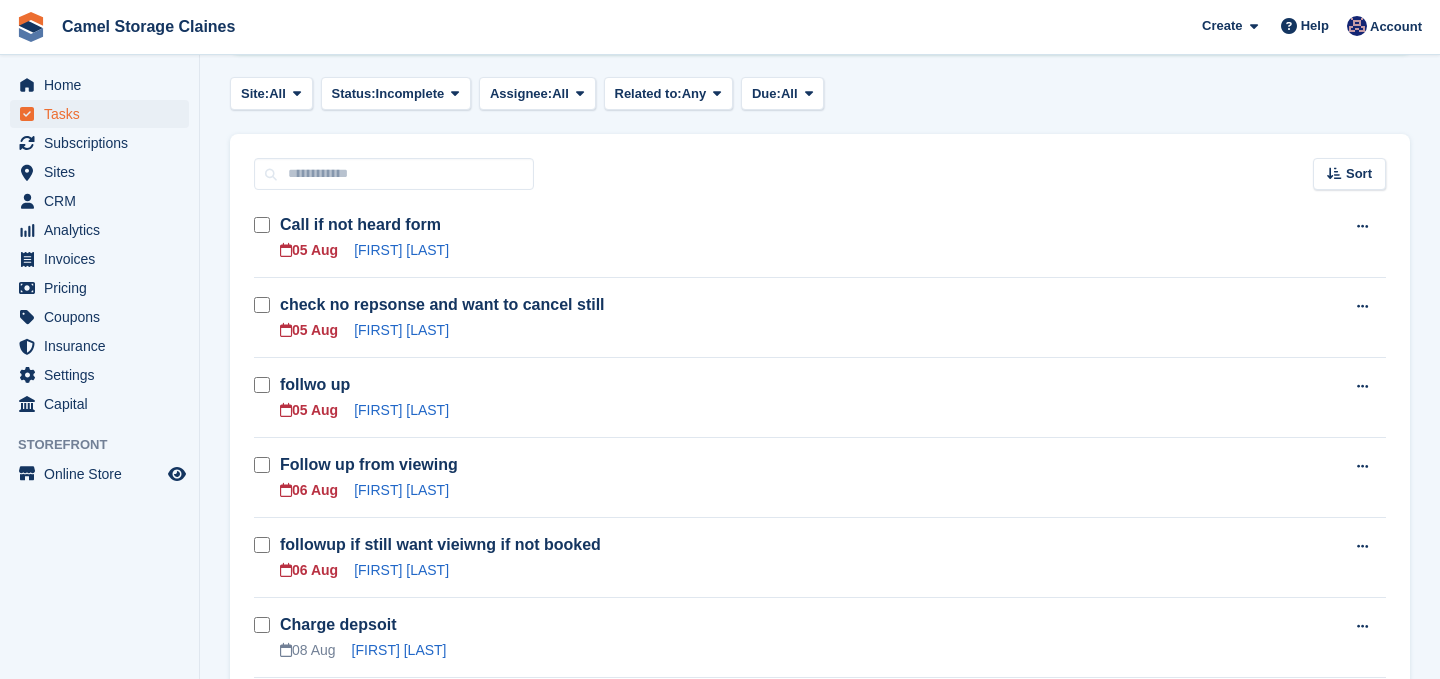scroll, scrollTop: 218, scrollLeft: 0, axis: vertical 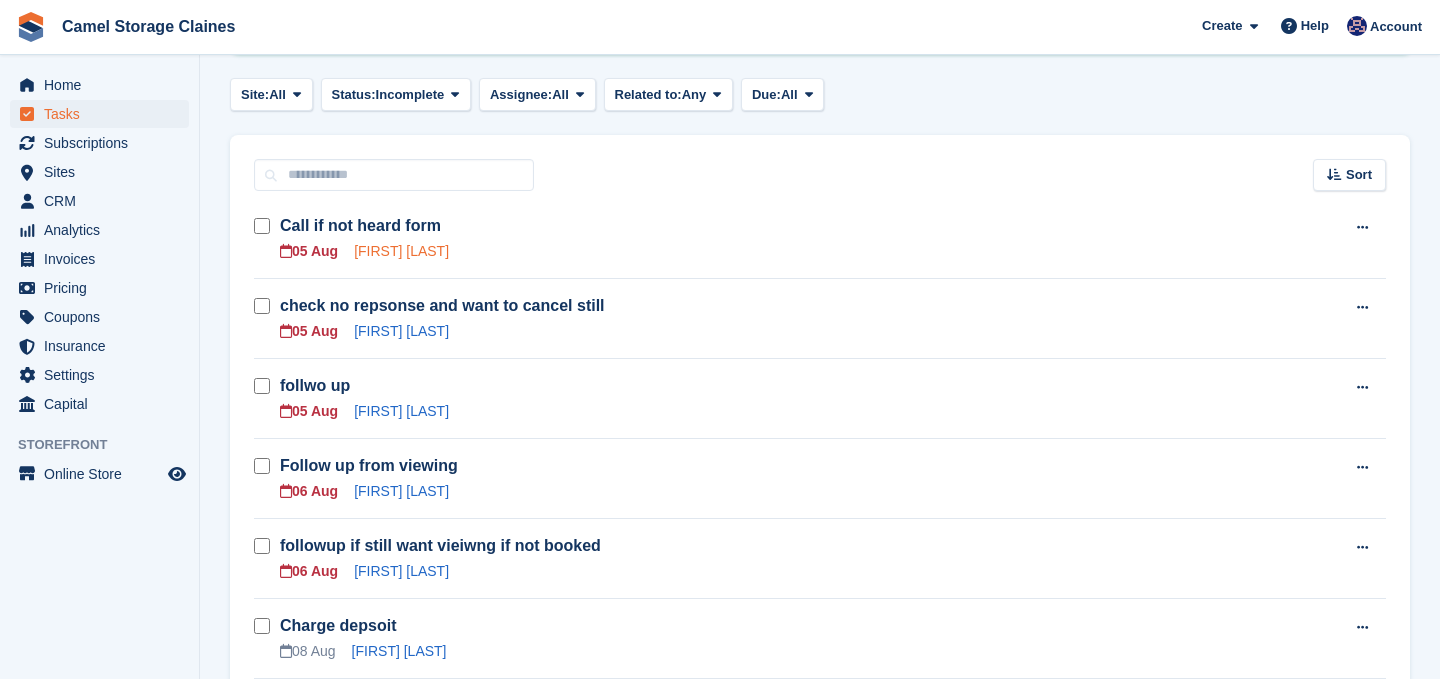click on "Paul Preedy" at bounding box center (401, 251) 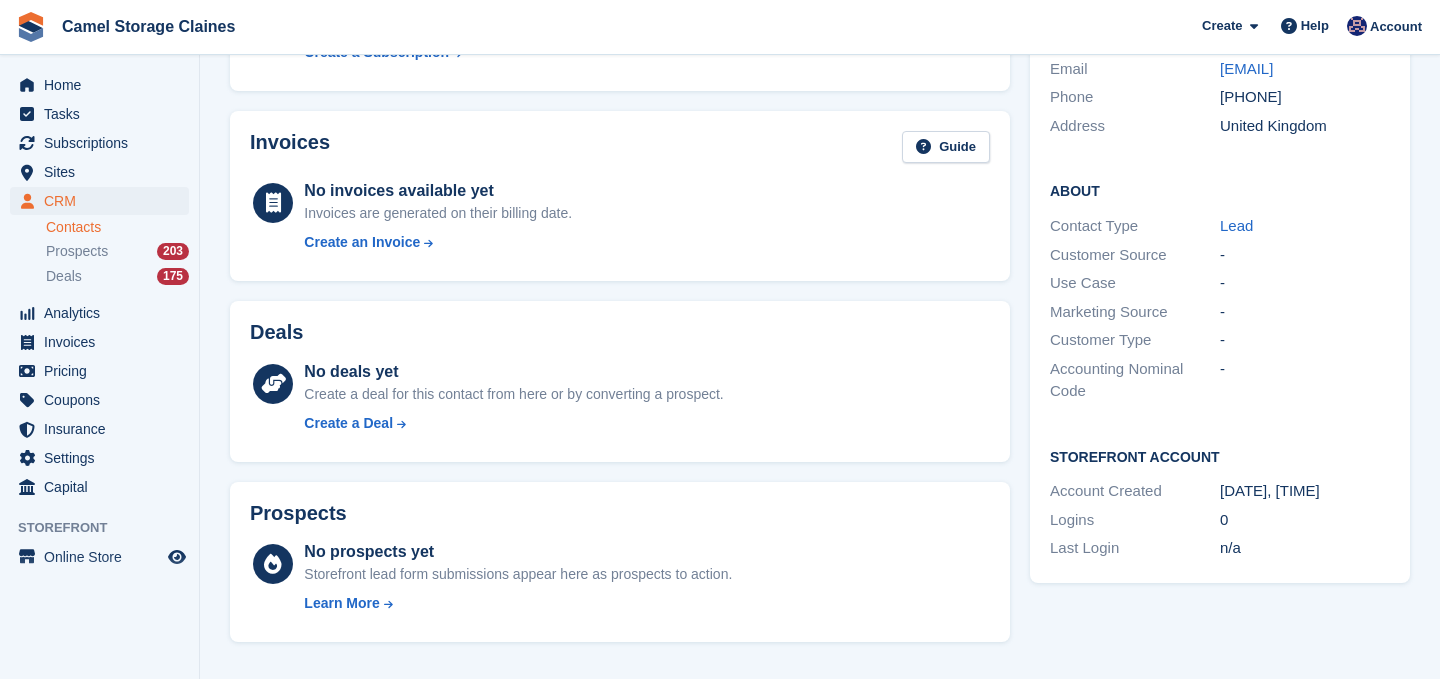 scroll, scrollTop: 0, scrollLeft: 0, axis: both 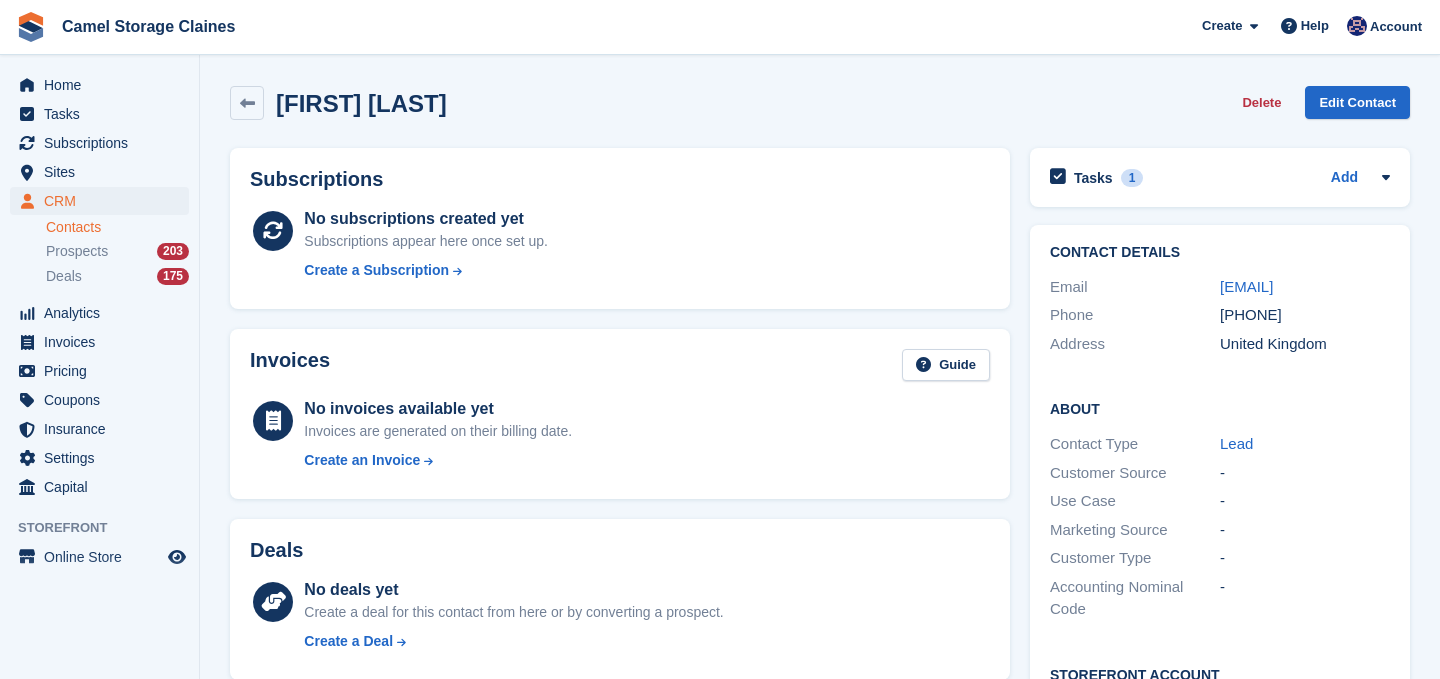 click on "Invoices
Guide
No invoices available yet
Invoices are generated on their billing date.
Create an Invoice" at bounding box center [620, 414] 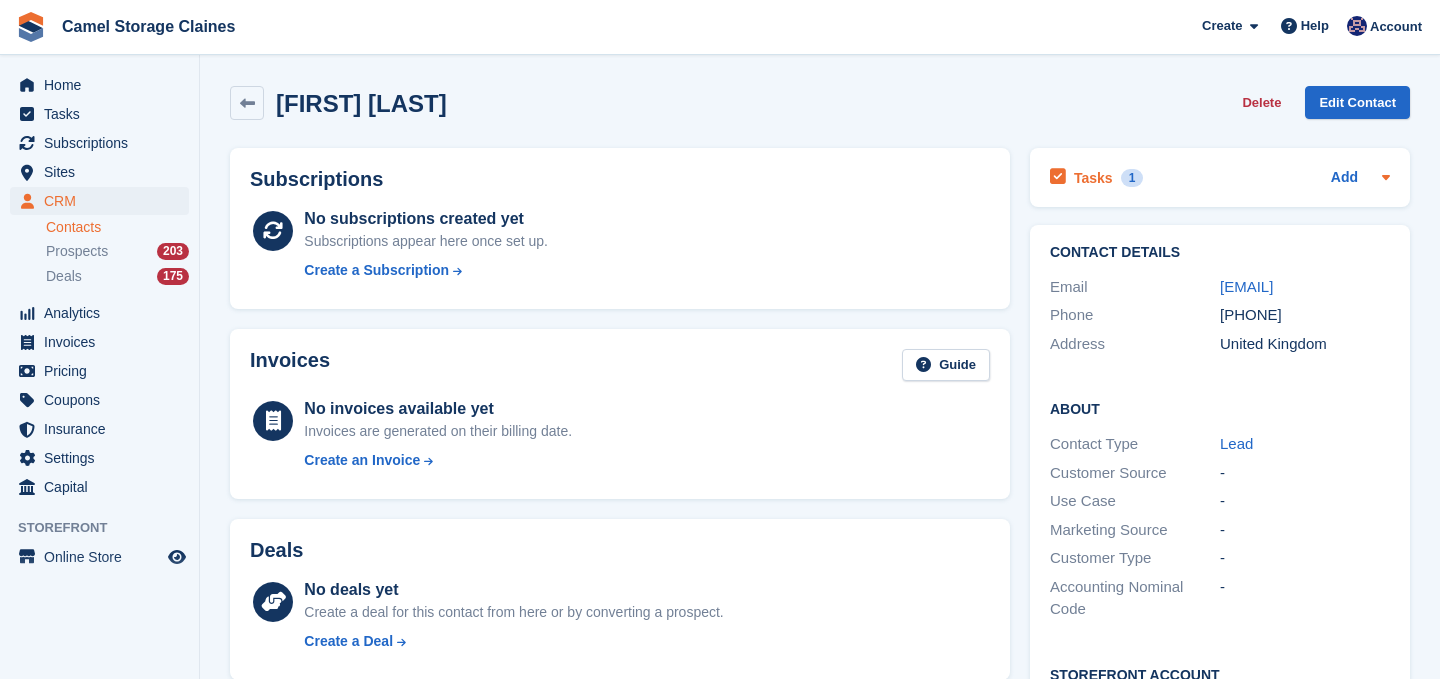 click on "Tasks
1" at bounding box center (1096, 177) 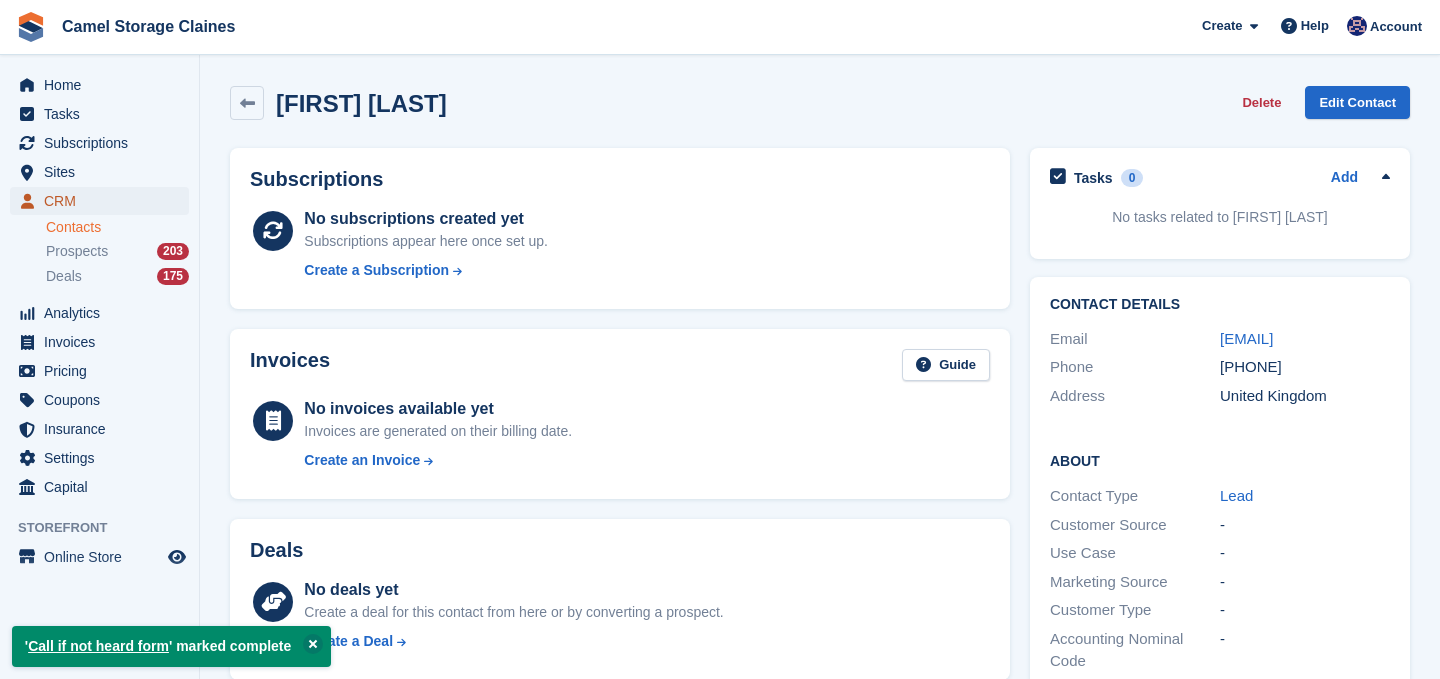 click on "CRM" at bounding box center (104, 201) 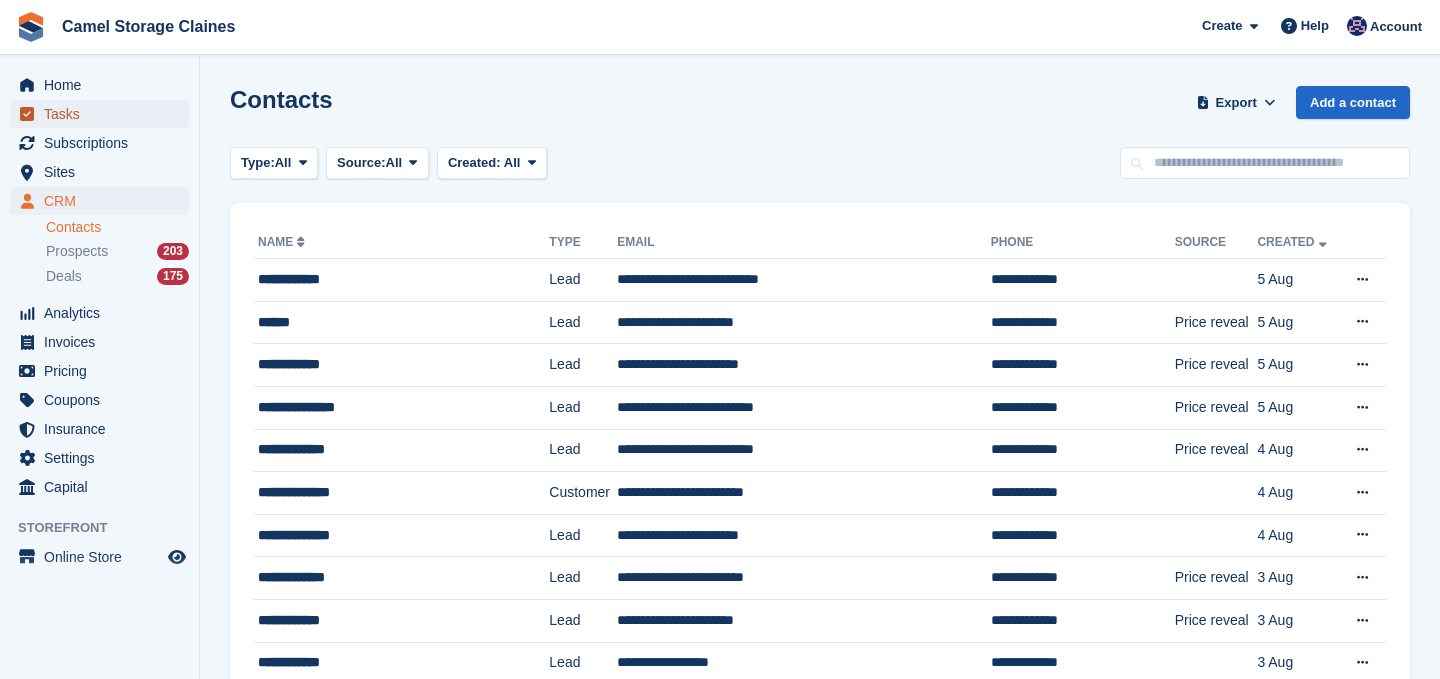 click on "Tasks" at bounding box center [104, 114] 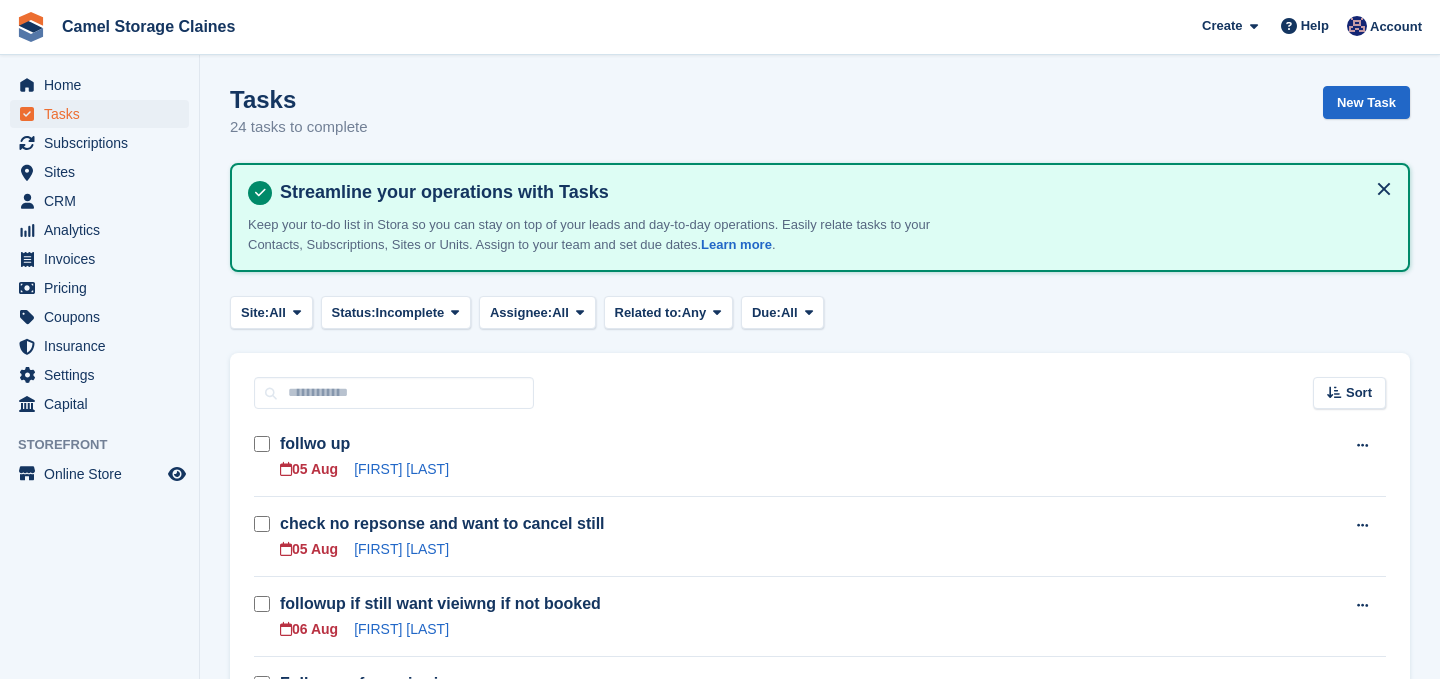 scroll, scrollTop: 148, scrollLeft: 0, axis: vertical 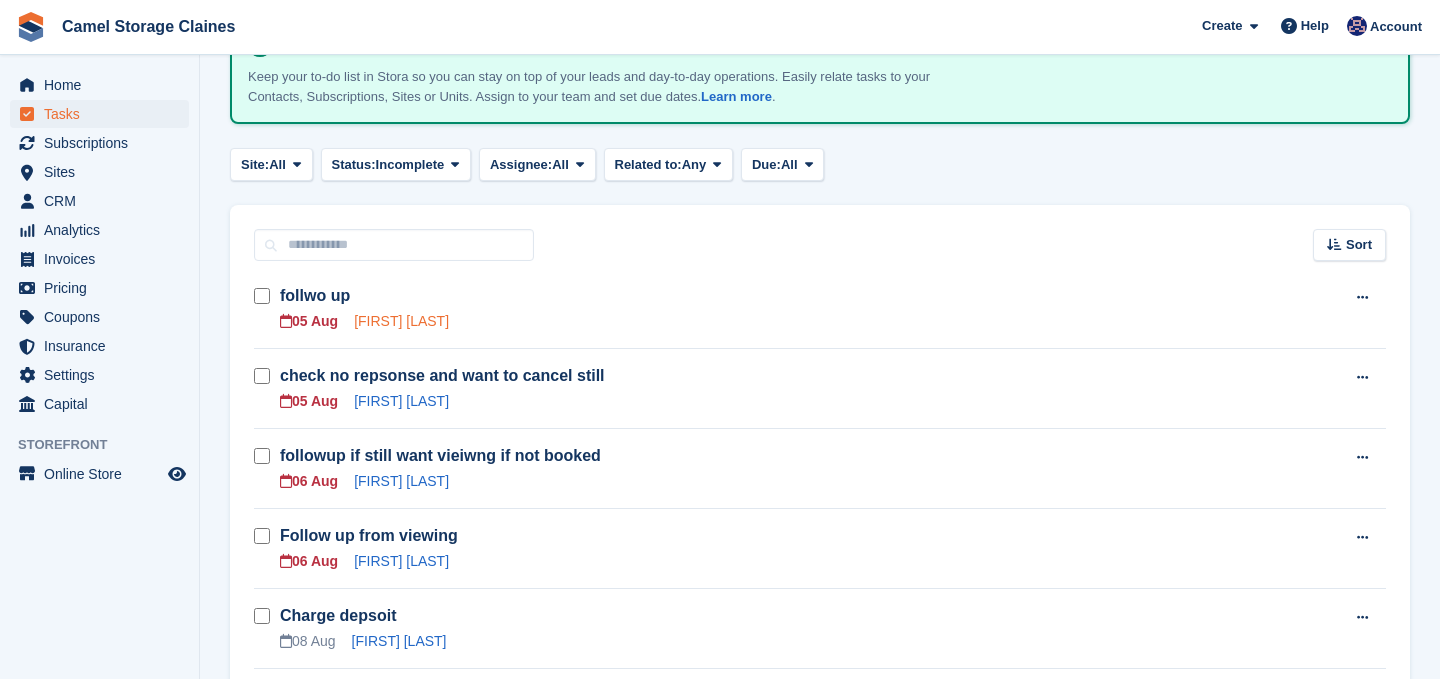 click on "Padraig Doherty" at bounding box center (401, 321) 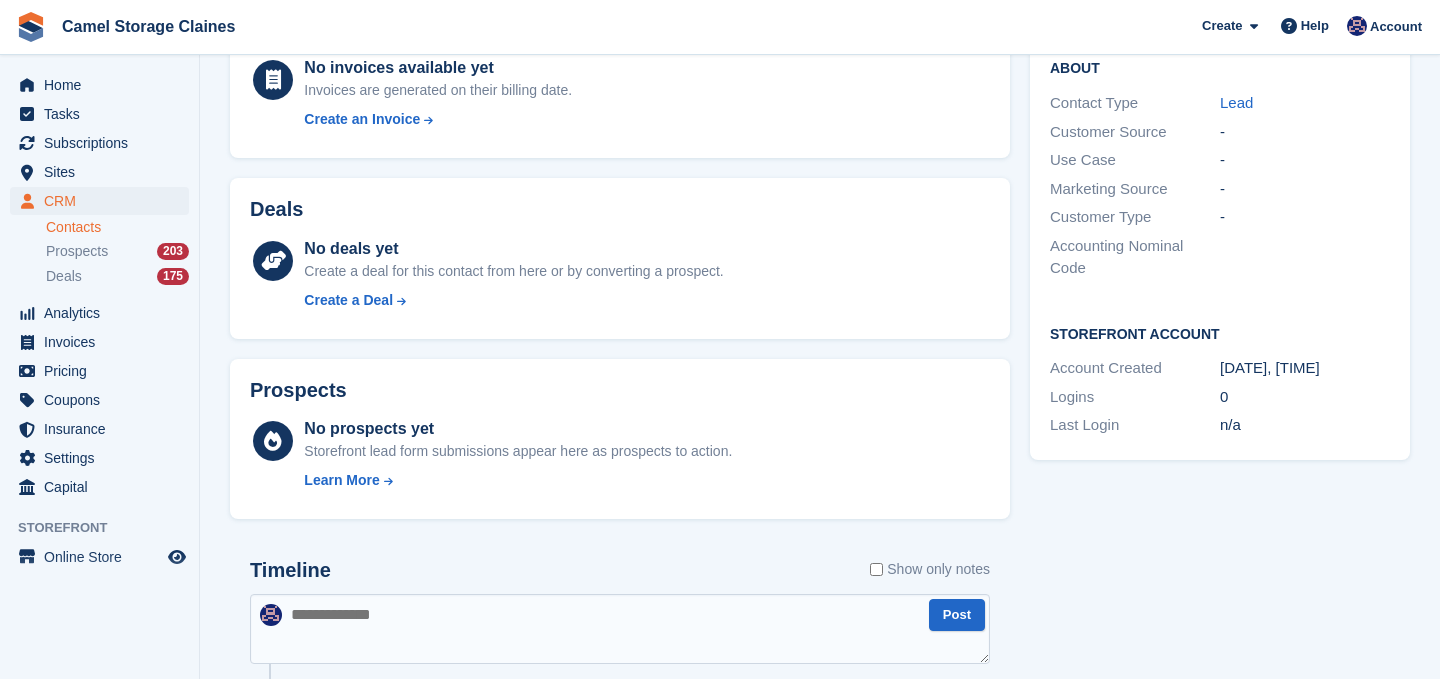 scroll, scrollTop: 0, scrollLeft: 0, axis: both 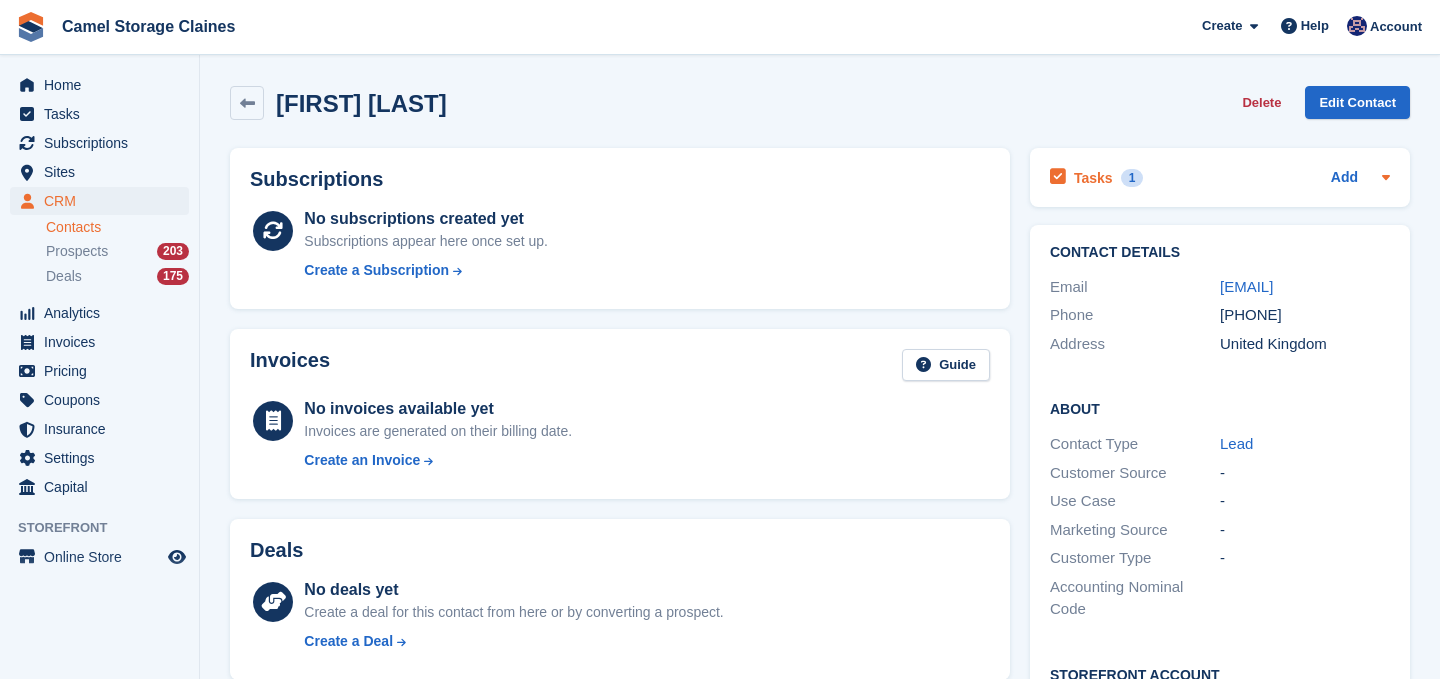 click on "Tasks" at bounding box center [1093, 178] 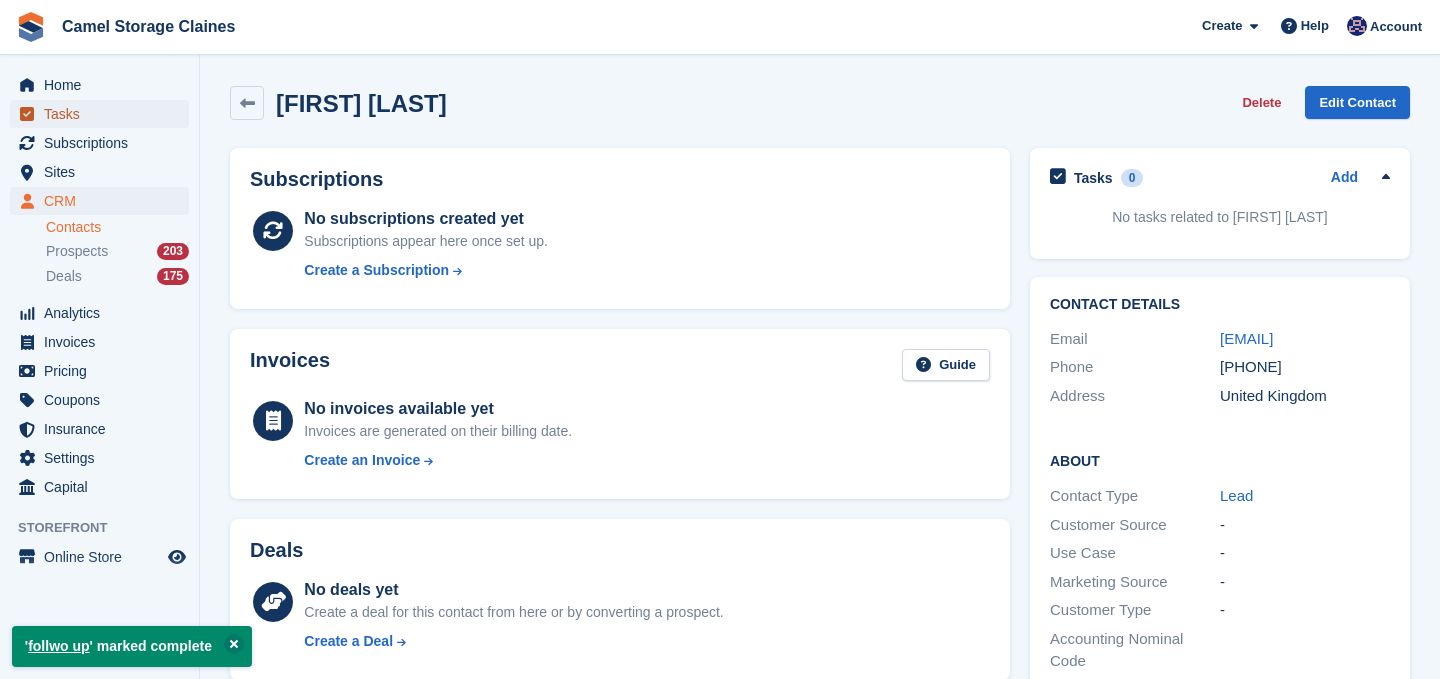click on "Tasks" at bounding box center [104, 114] 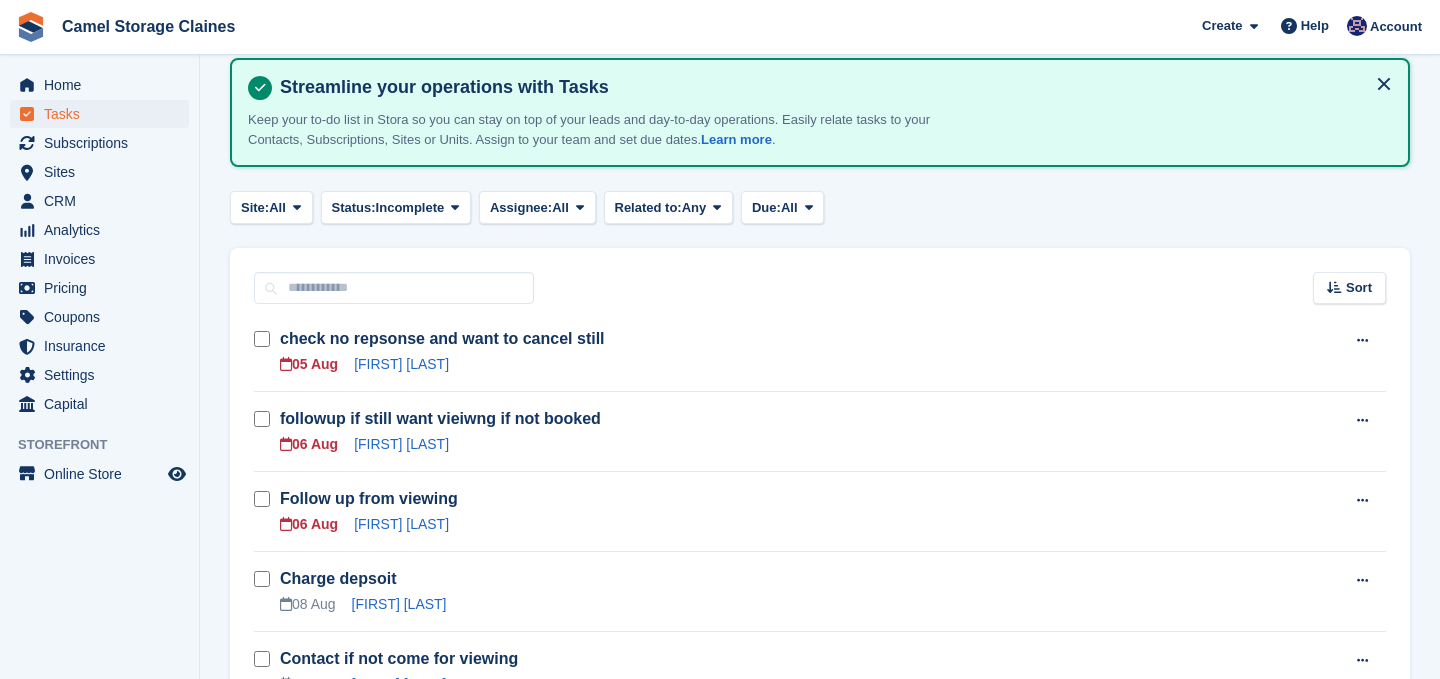 scroll, scrollTop: 66, scrollLeft: 0, axis: vertical 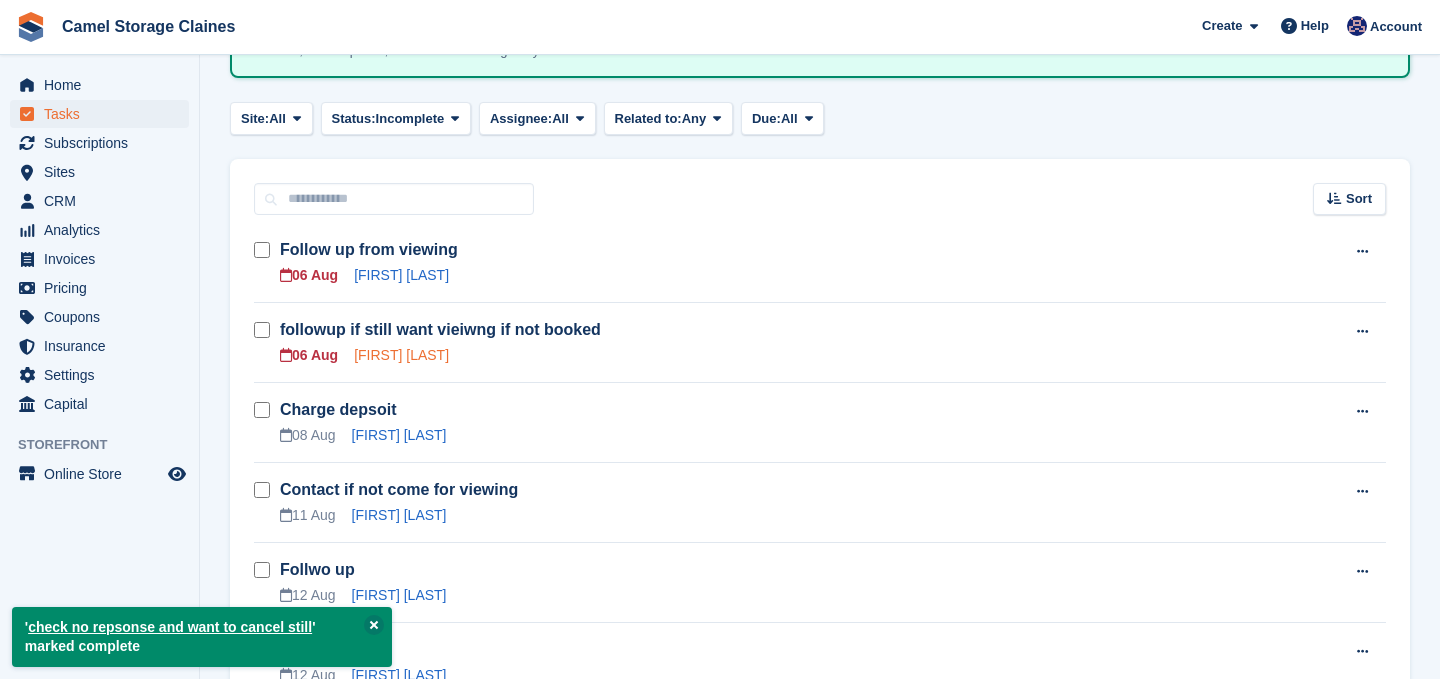 click on "Richard Hughes" at bounding box center [401, 355] 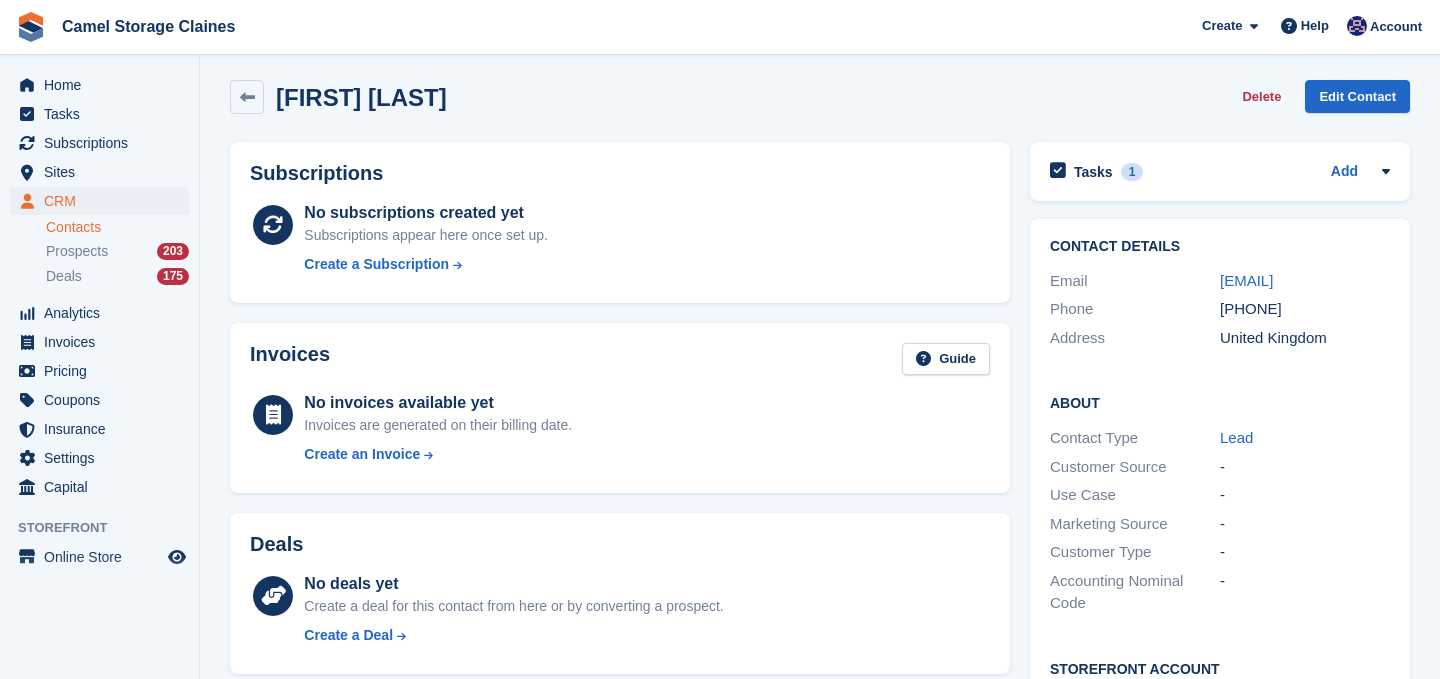 scroll, scrollTop: 0, scrollLeft: 0, axis: both 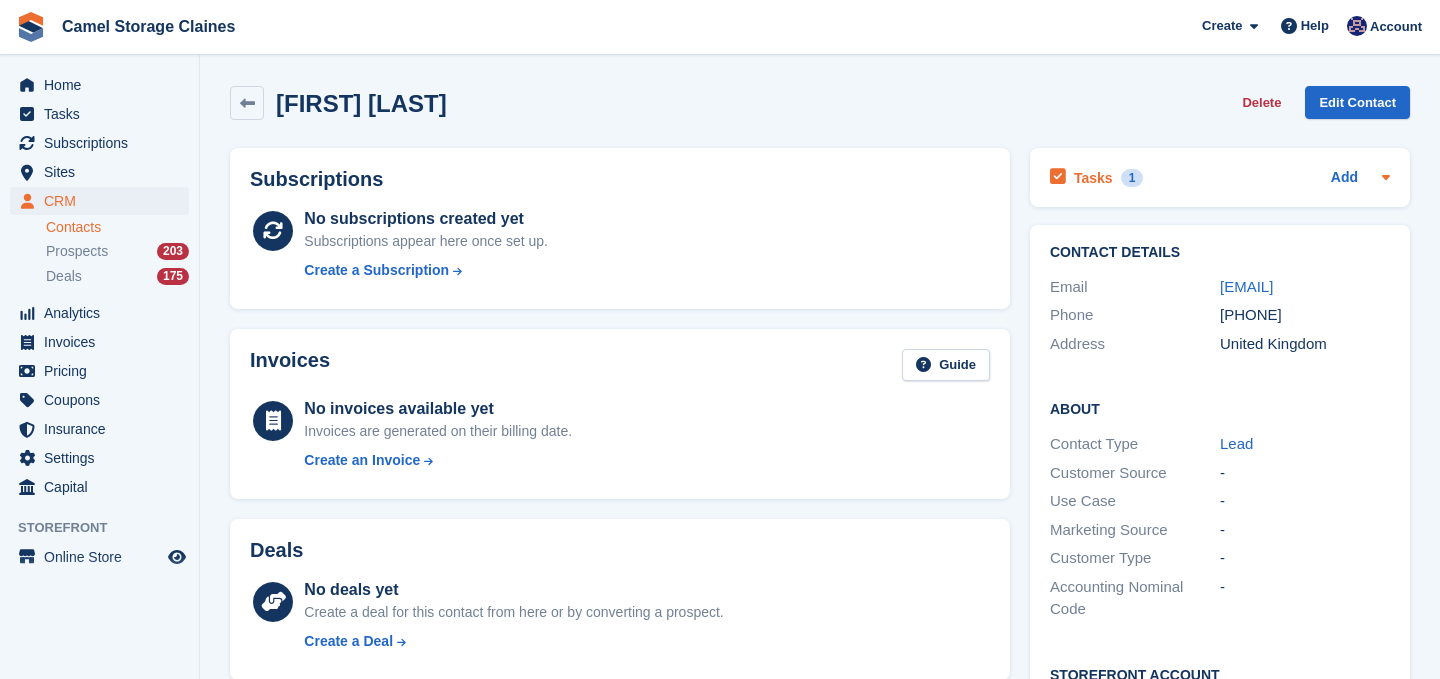 click on "Tasks" at bounding box center [1093, 178] 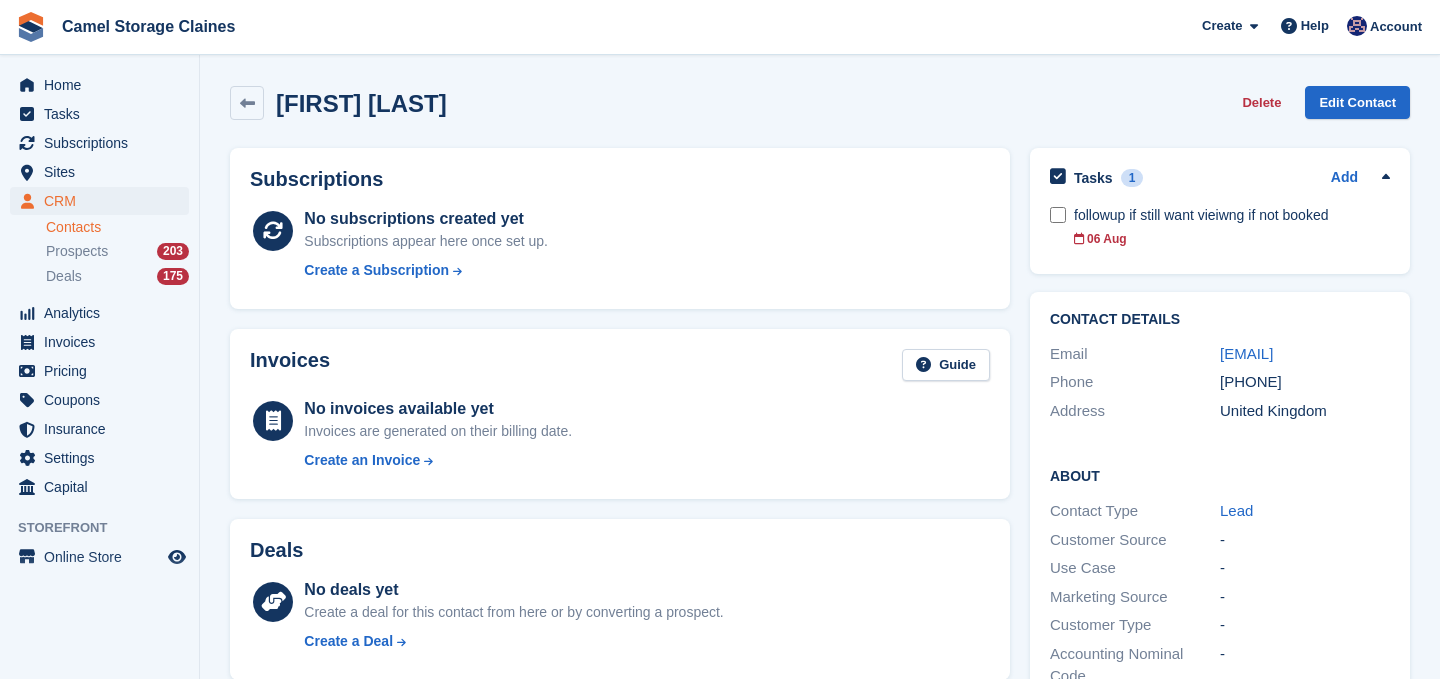 click on "+447725332223" at bounding box center (1305, 382) 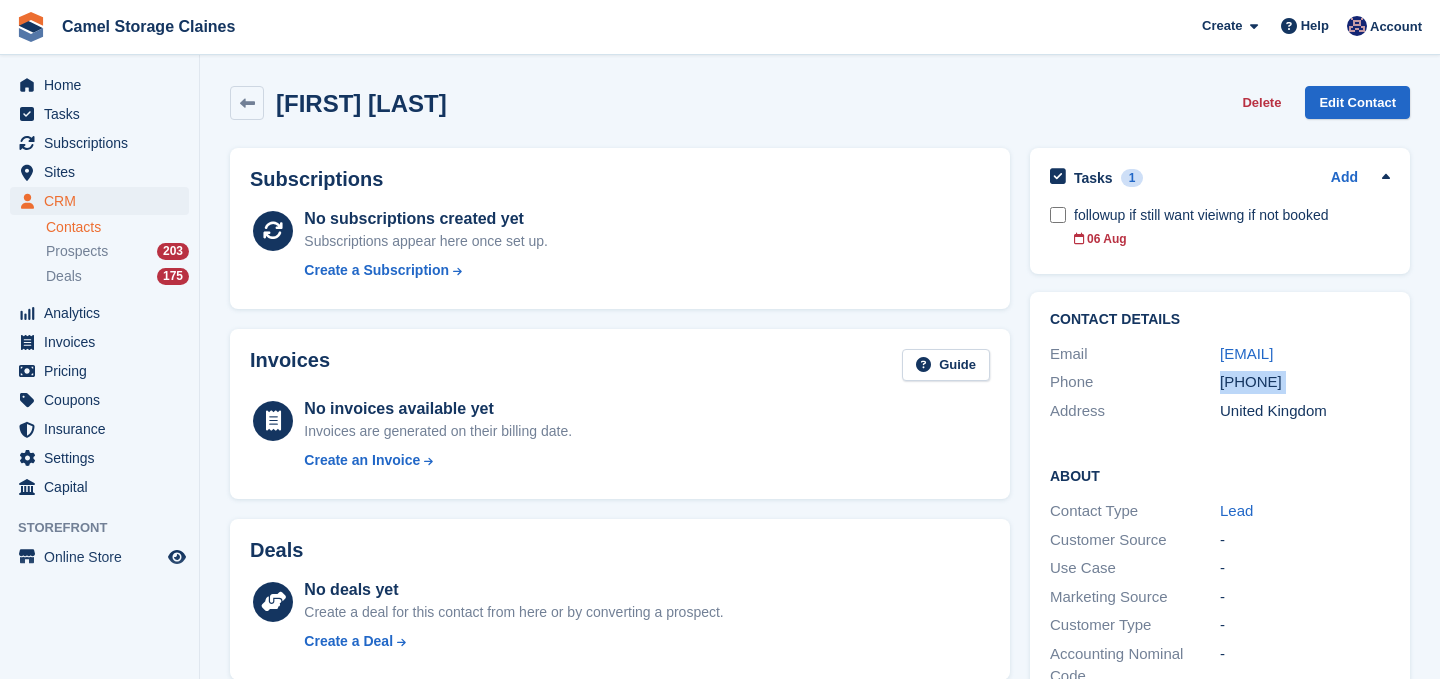 click on "+447725332223" at bounding box center (1305, 382) 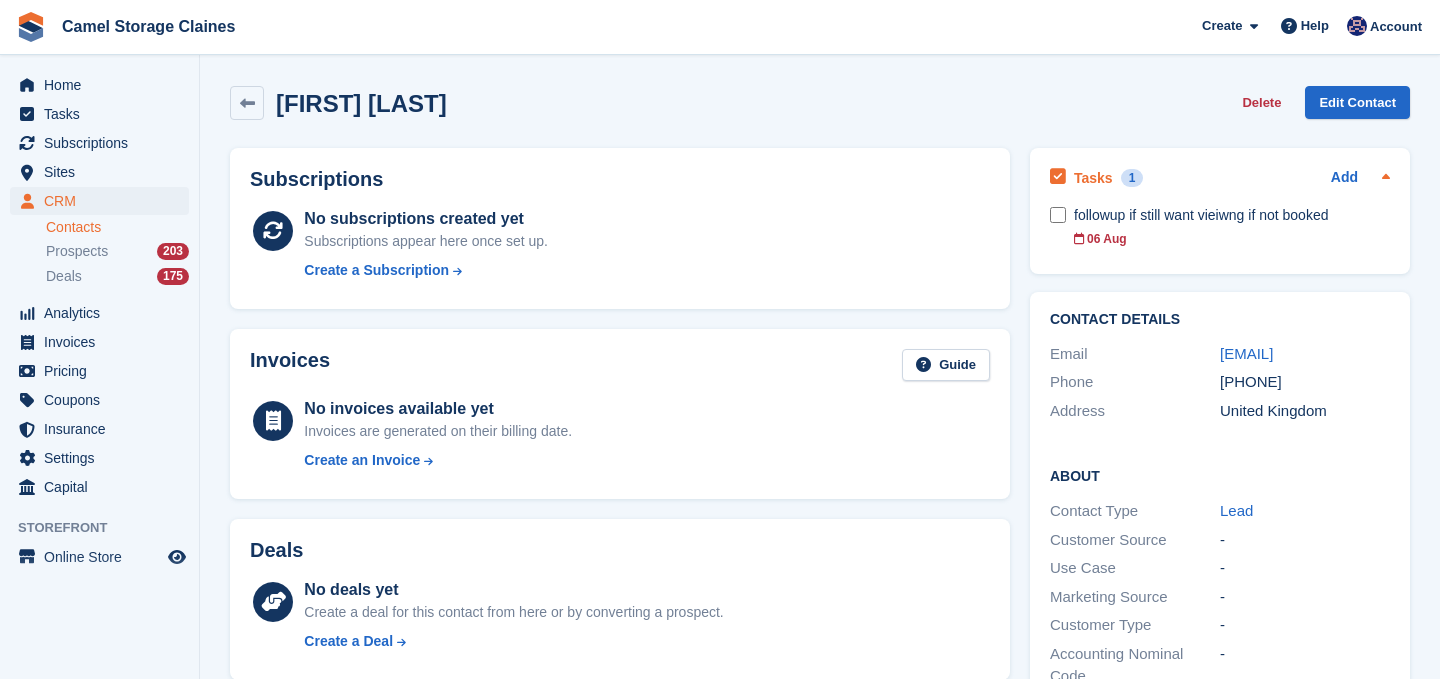 click on "Tasks" at bounding box center [1093, 178] 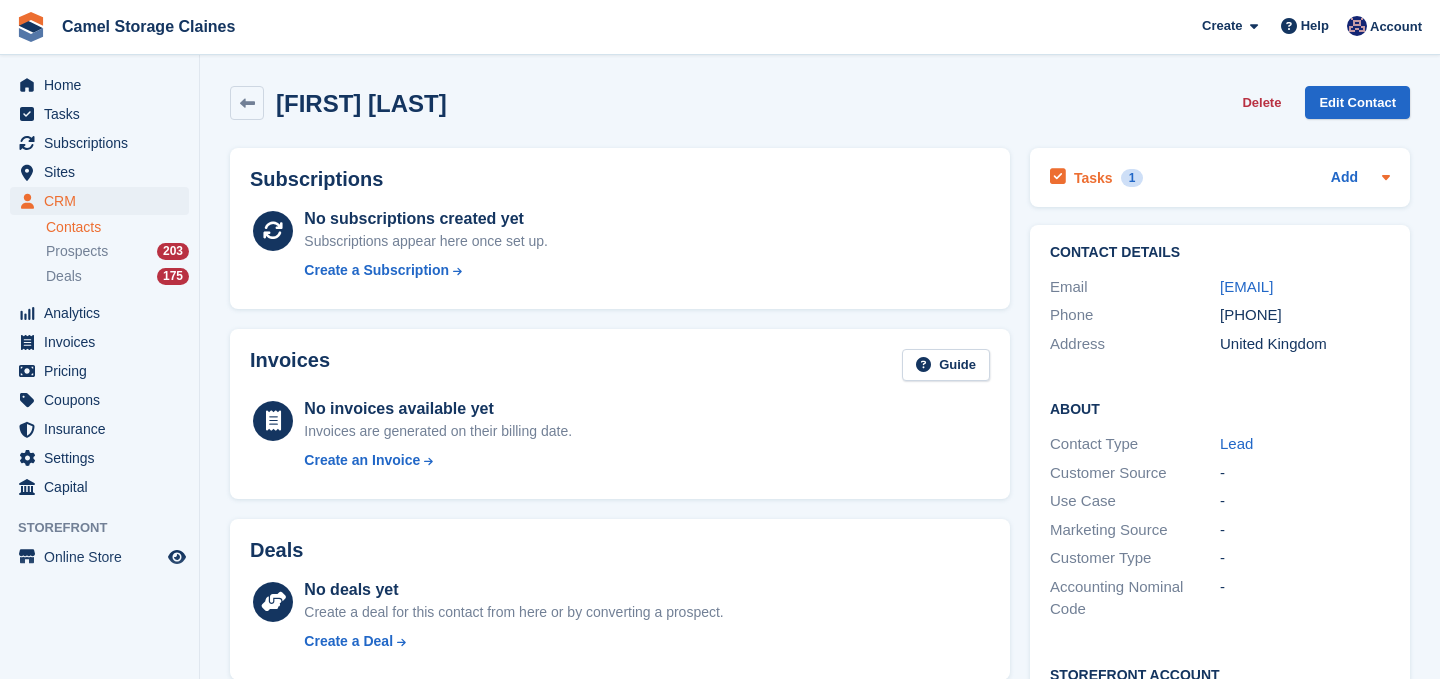 click on "Tasks" at bounding box center [1093, 178] 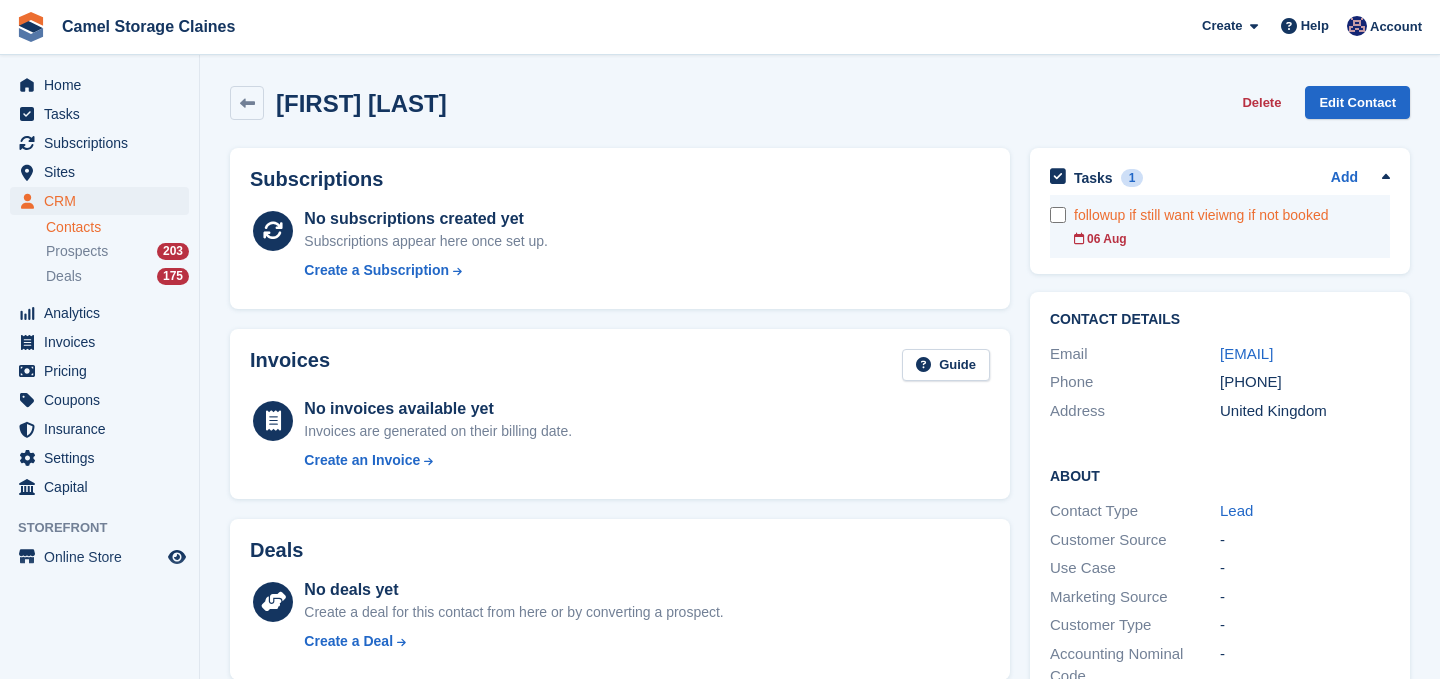 click on "followup if still want vieiwng if not booked
06 Aug" at bounding box center [1232, 226] 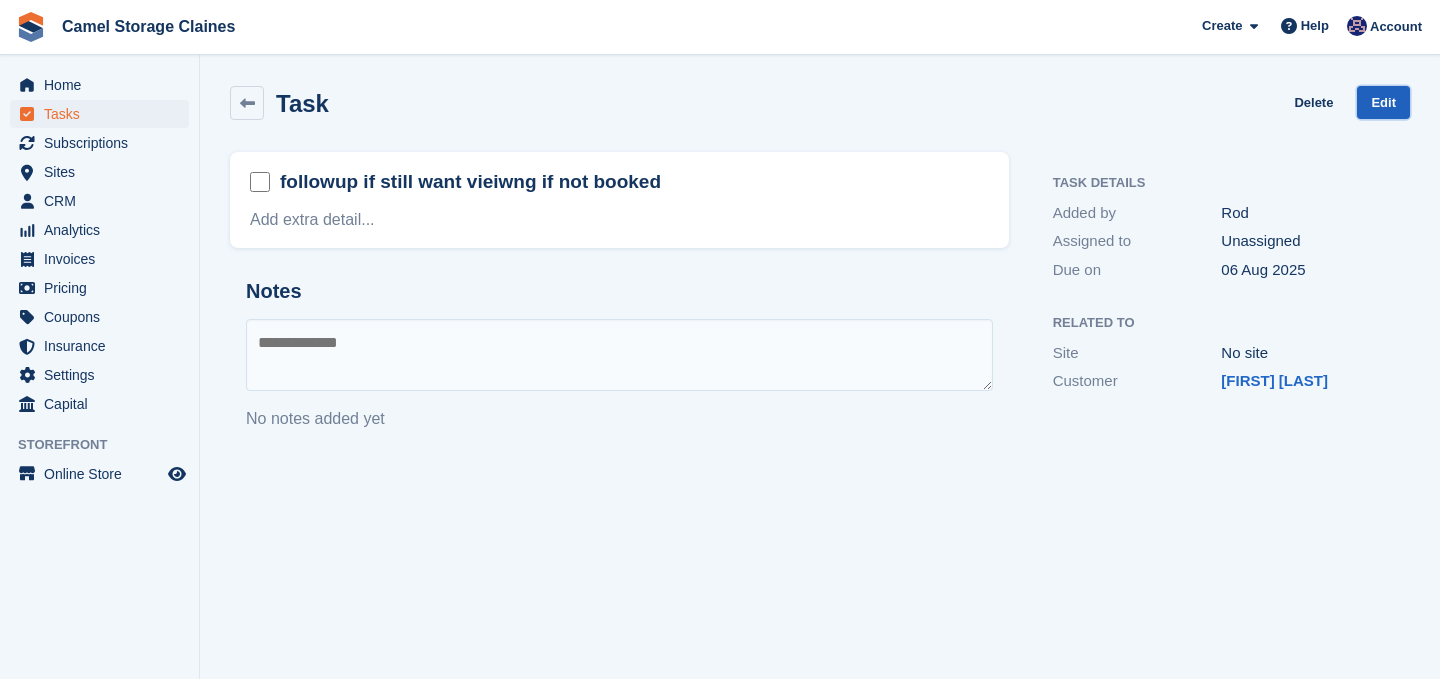 click on "Edit" at bounding box center (1383, 102) 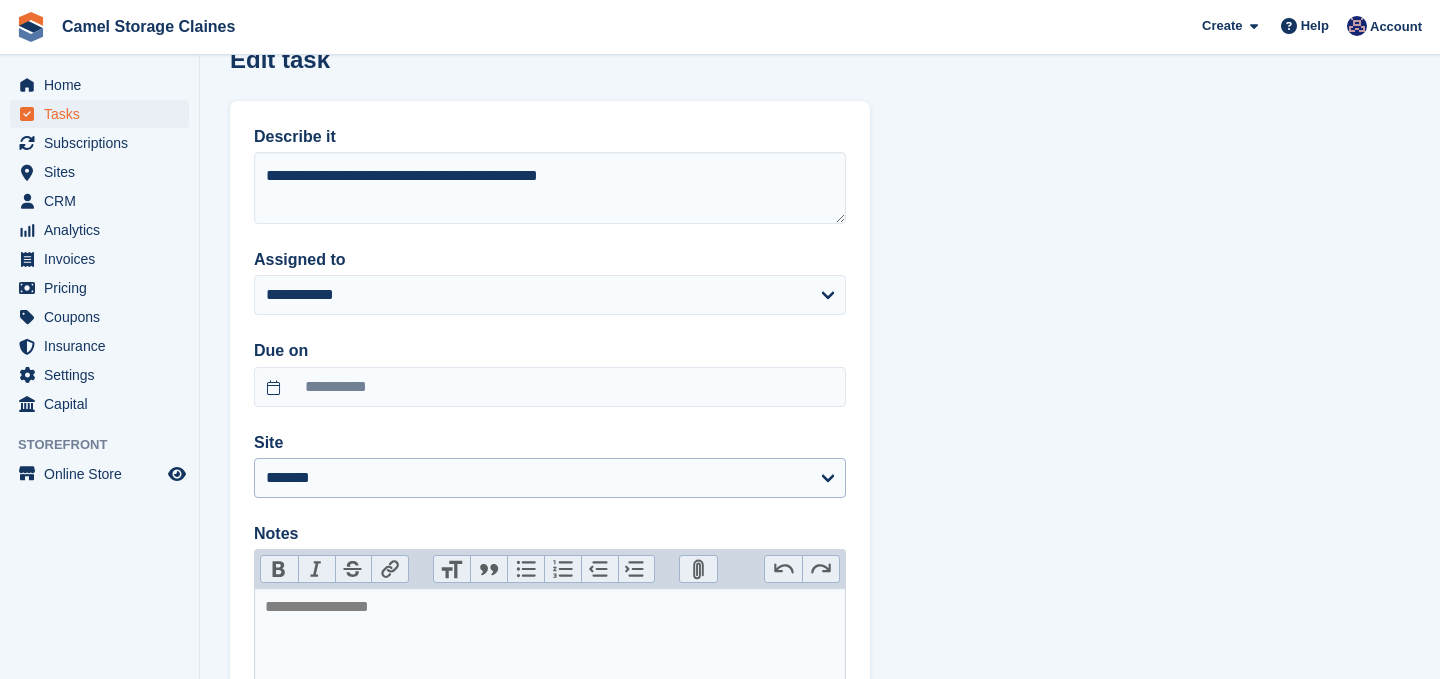 scroll, scrollTop: 45, scrollLeft: 0, axis: vertical 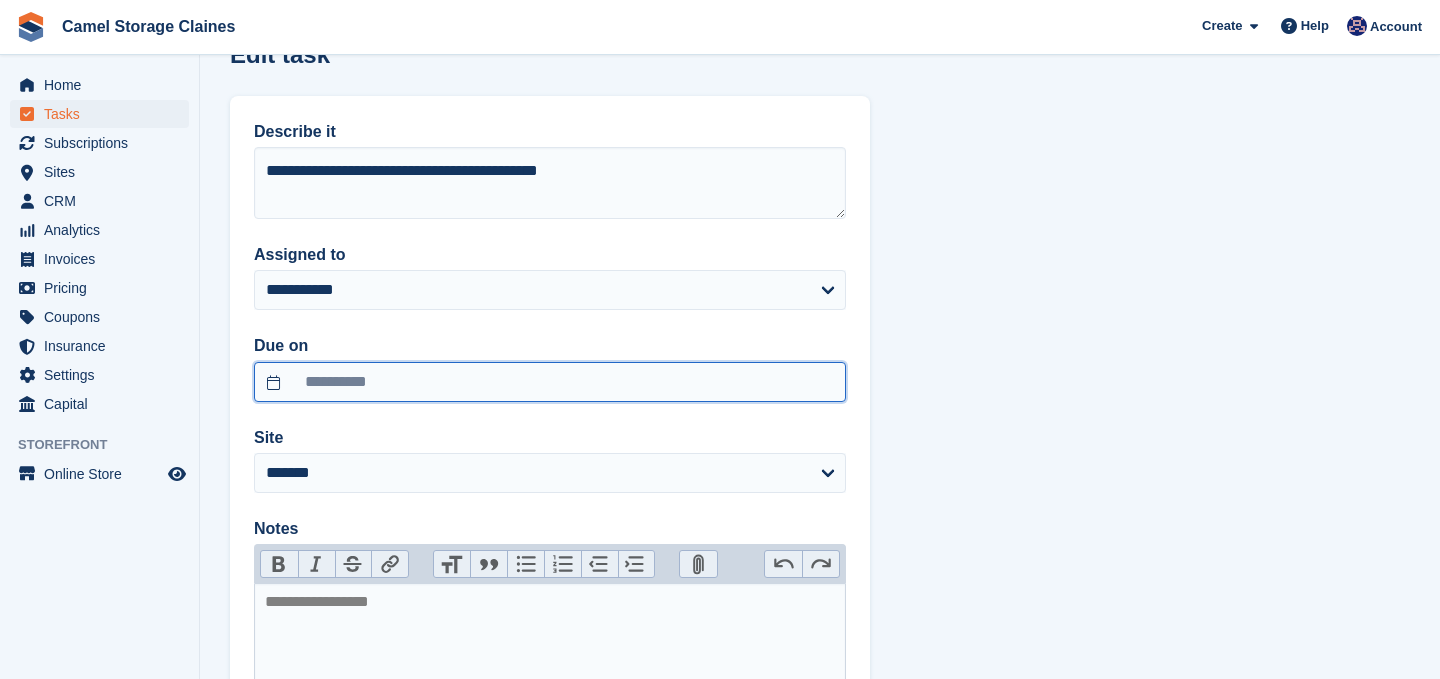 click on "**********" at bounding box center [550, 382] 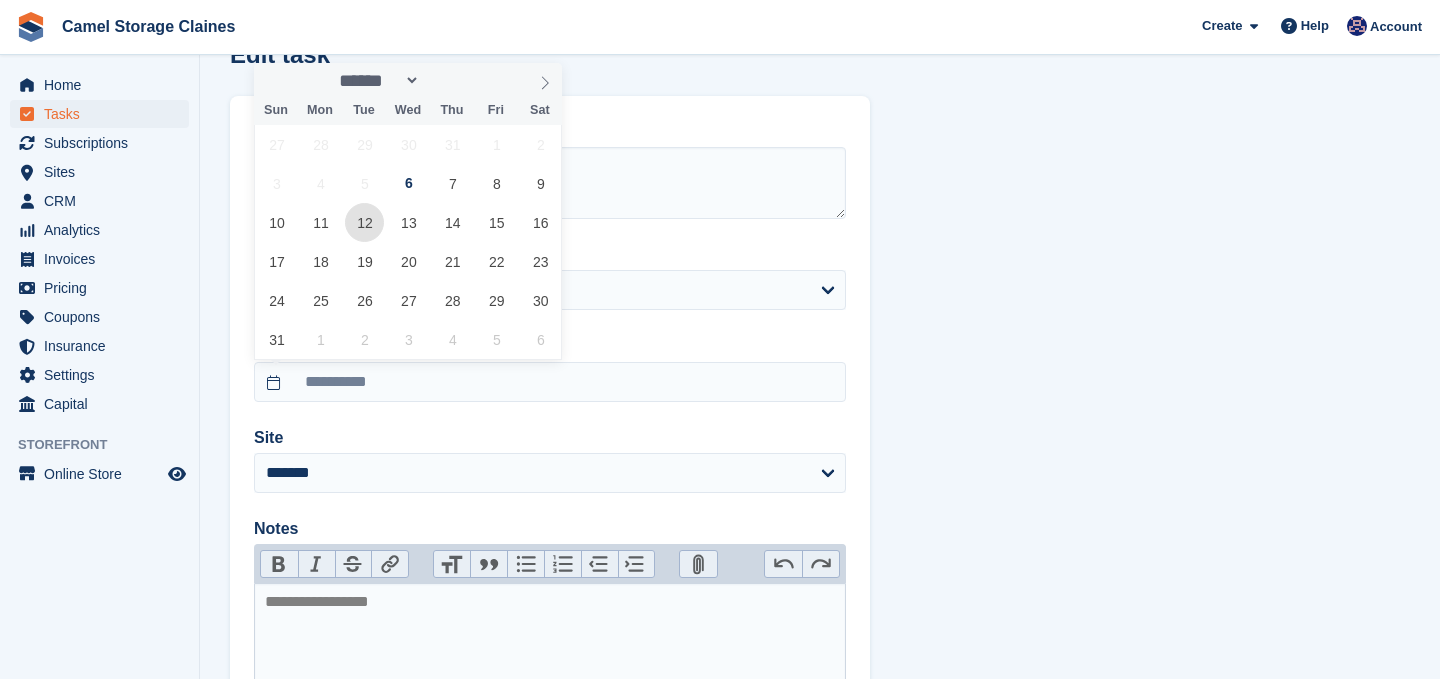 click on "12" at bounding box center [364, 222] 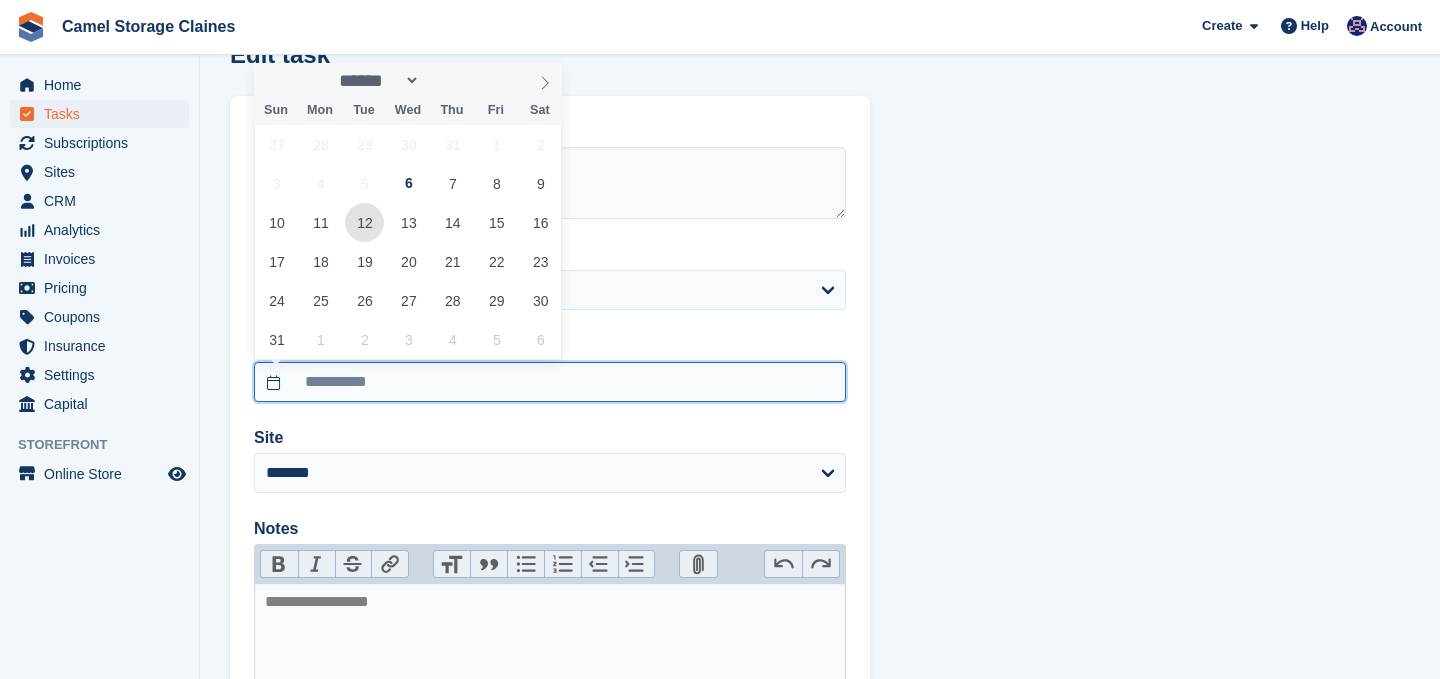 type on "**********" 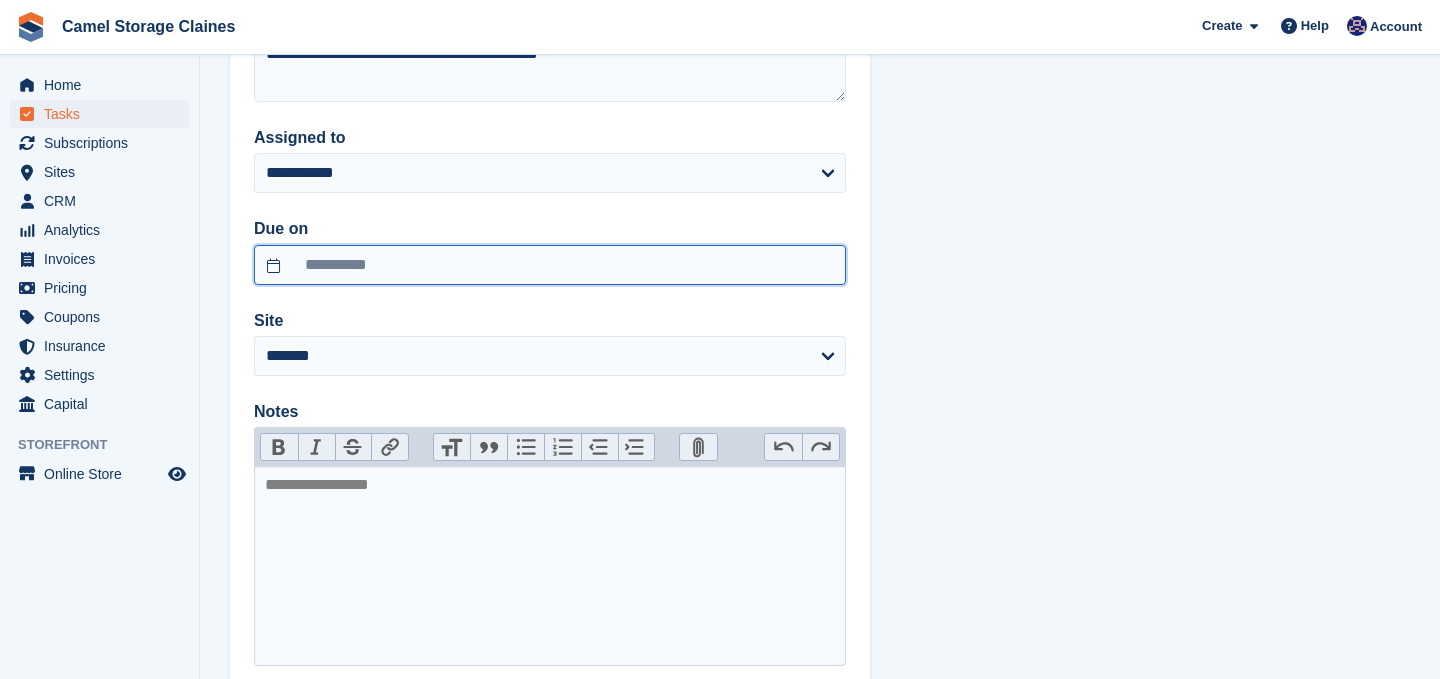 scroll, scrollTop: 290, scrollLeft: 0, axis: vertical 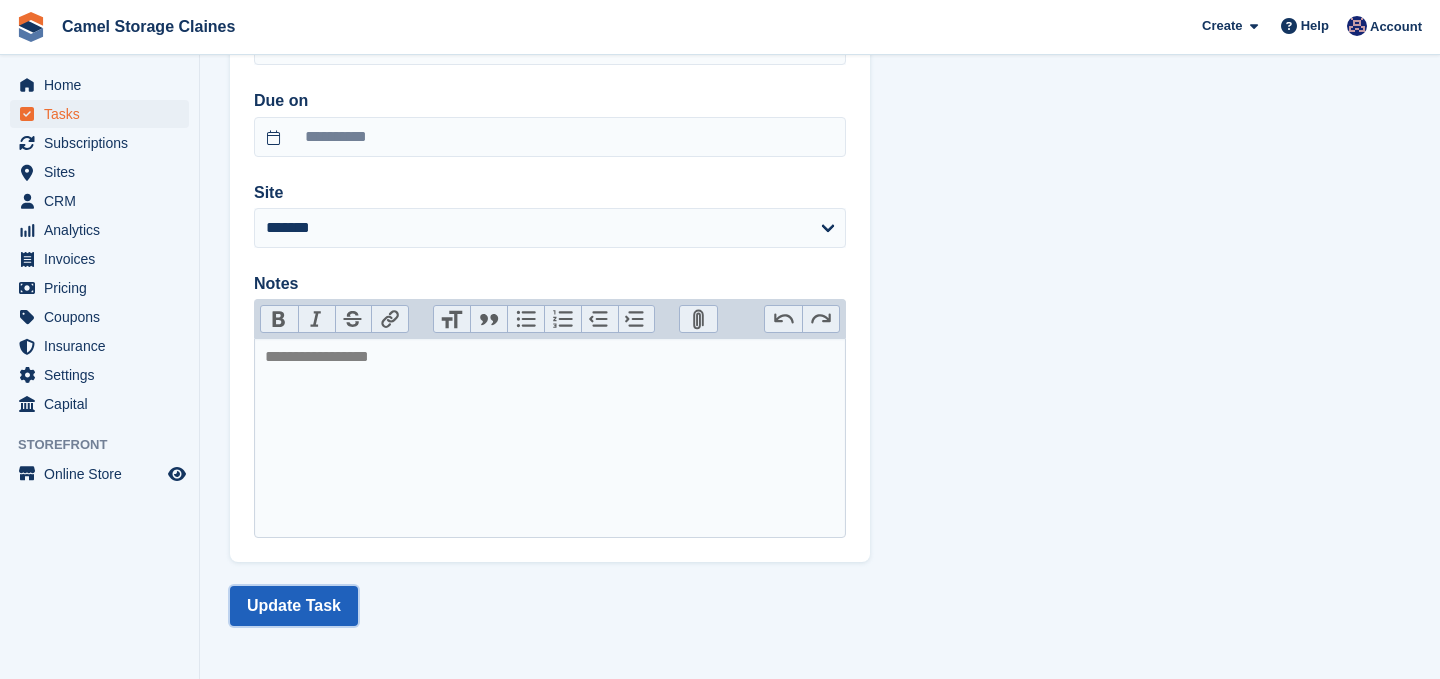 click on "Update Task" at bounding box center (294, 606) 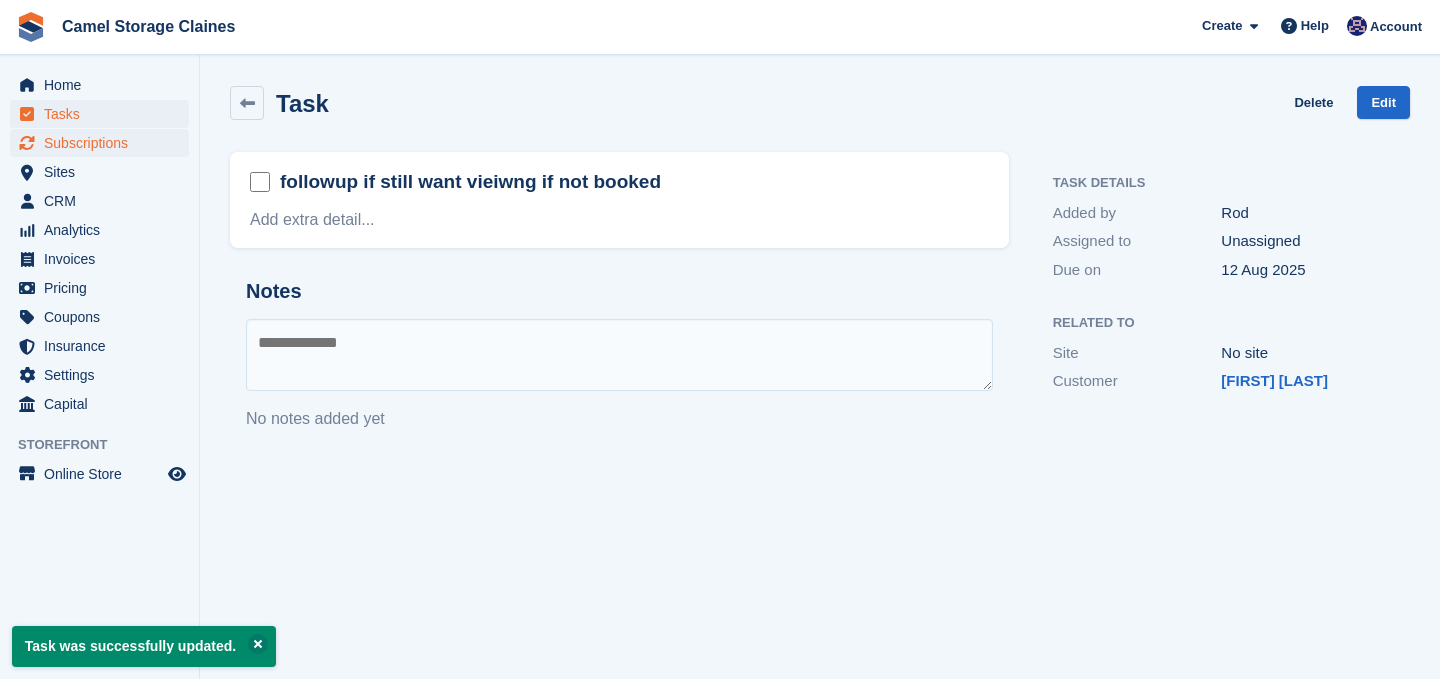 scroll, scrollTop: 0, scrollLeft: 0, axis: both 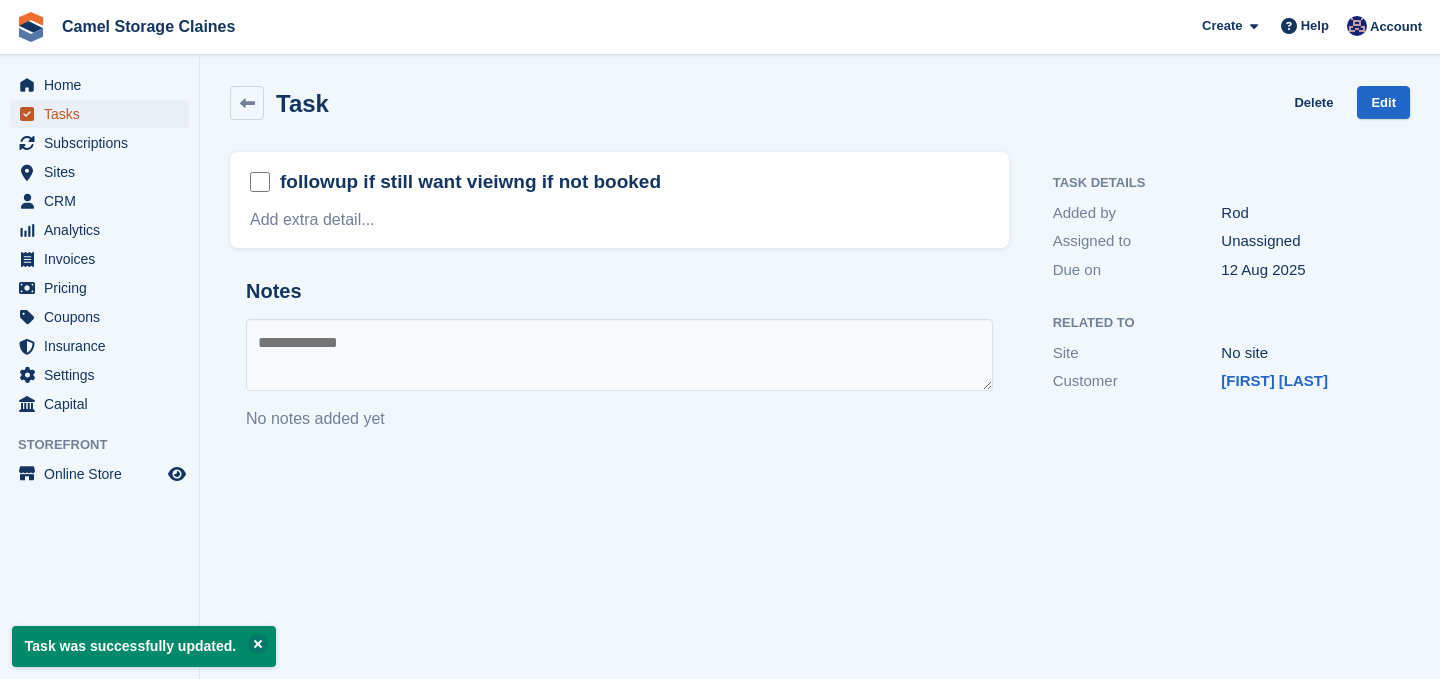 click on "Tasks" at bounding box center [104, 114] 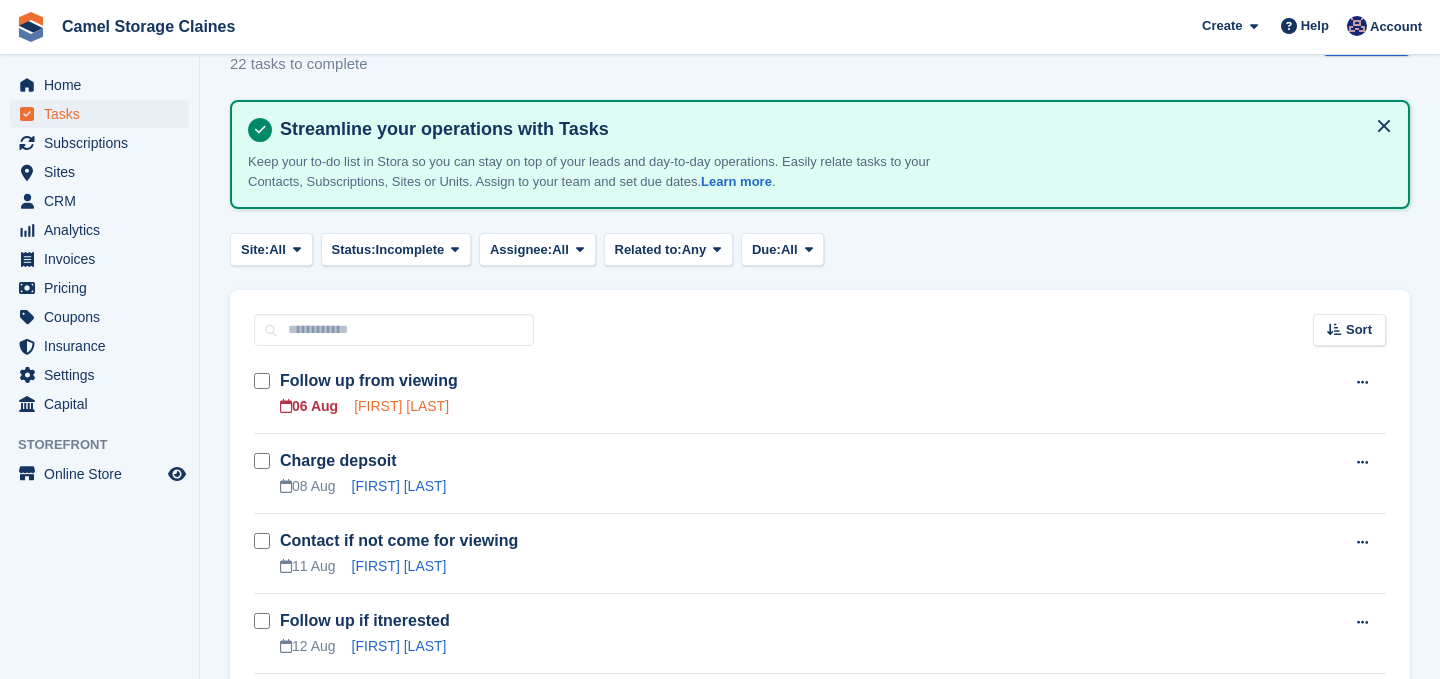 scroll, scrollTop: 76, scrollLeft: 0, axis: vertical 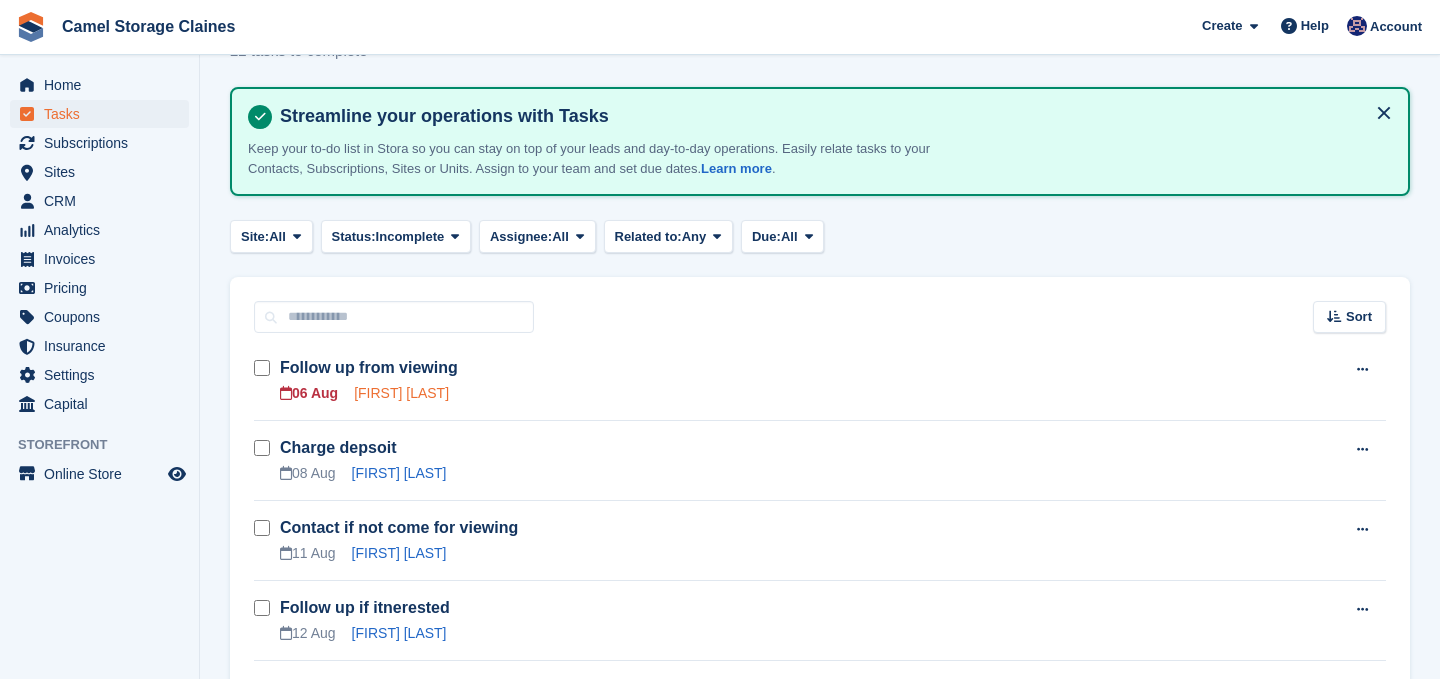 click on "William Adams" at bounding box center (401, 393) 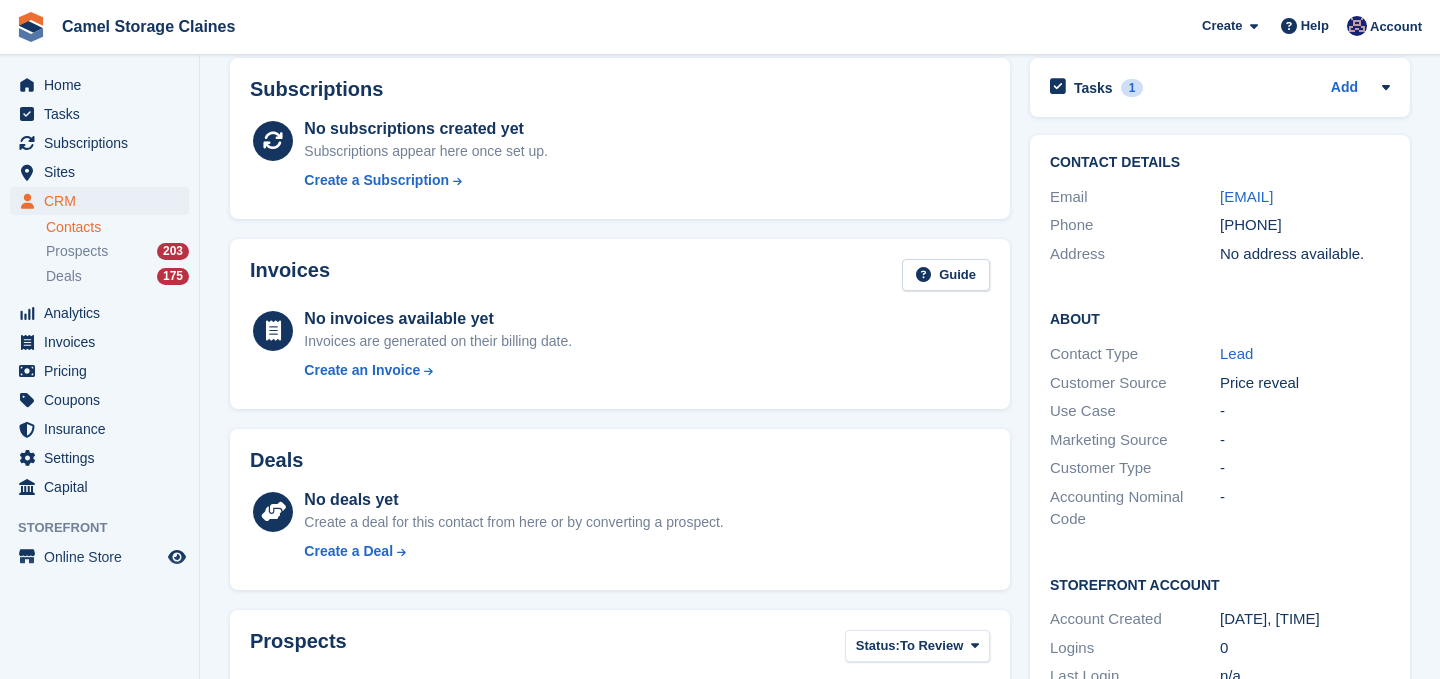 scroll, scrollTop: 63, scrollLeft: 0, axis: vertical 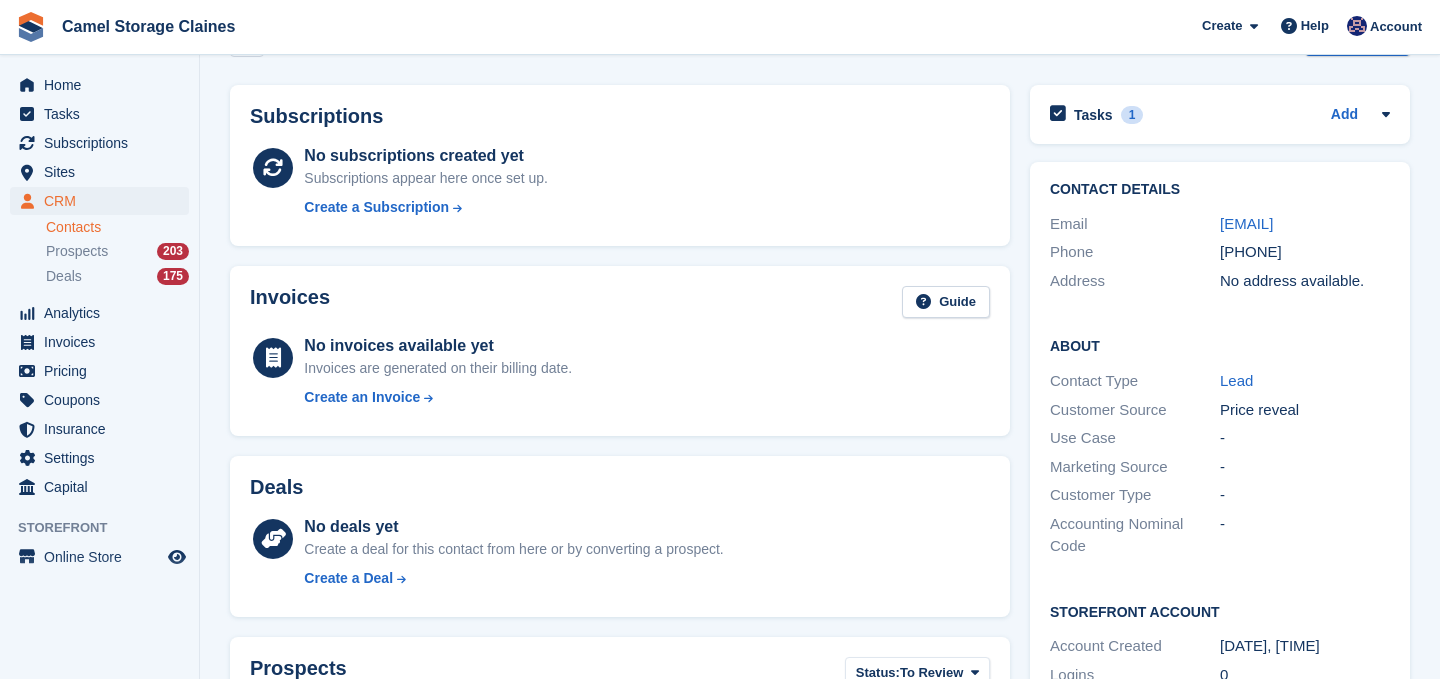 click on "+447507355520" at bounding box center [1305, 252] 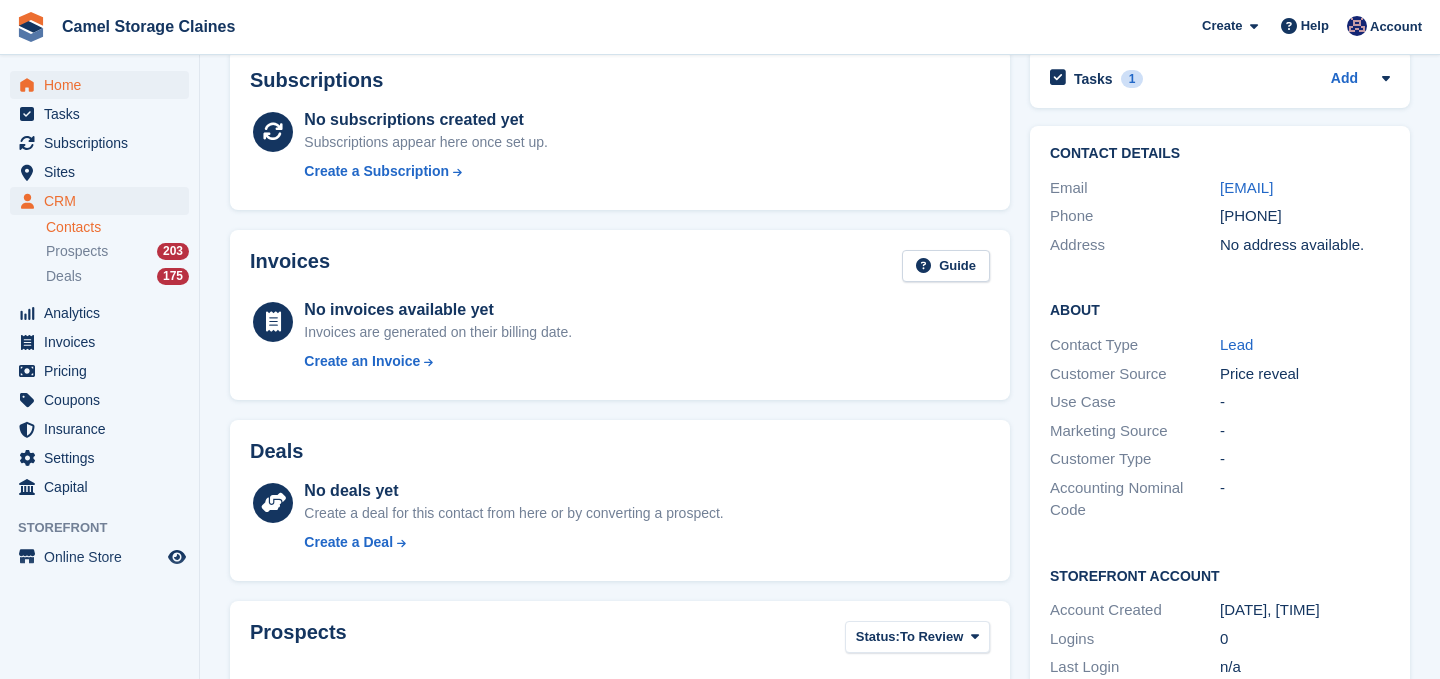 scroll, scrollTop: 101, scrollLeft: 0, axis: vertical 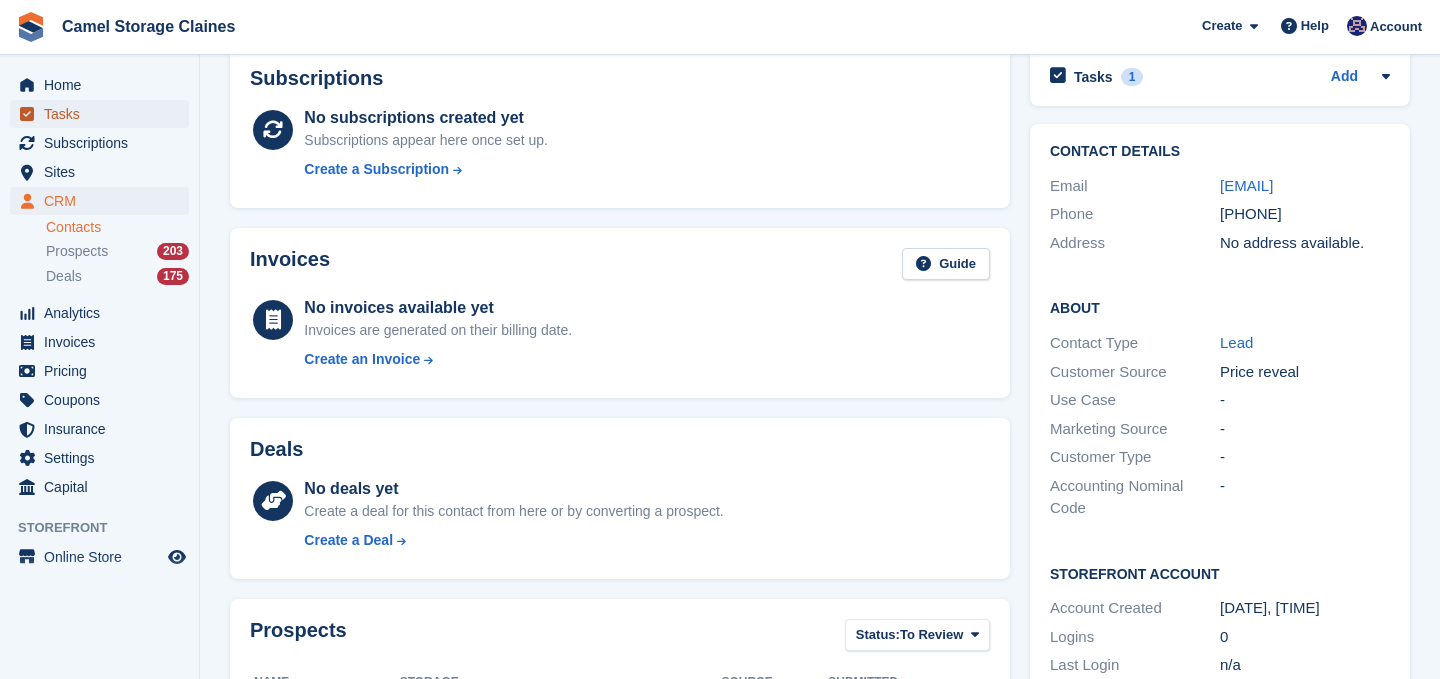 click on "Tasks" at bounding box center [104, 114] 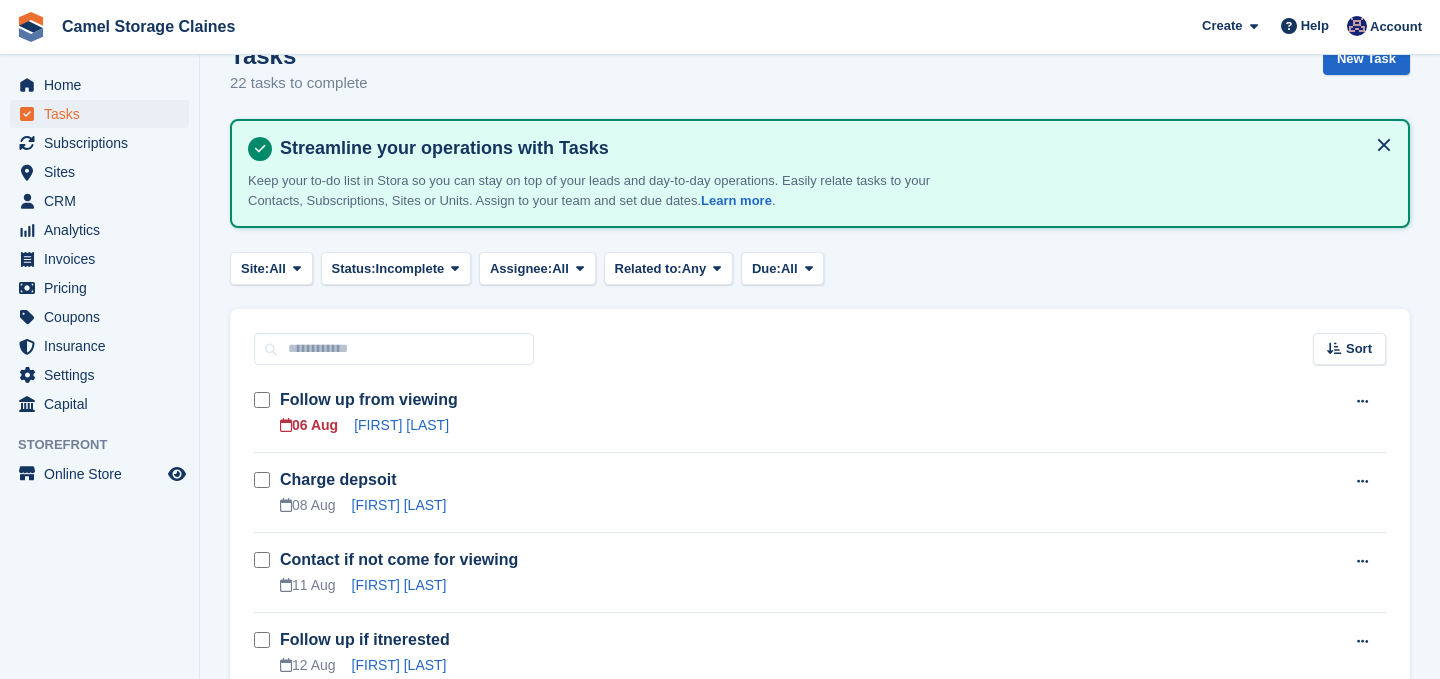 scroll, scrollTop: 36, scrollLeft: 0, axis: vertical 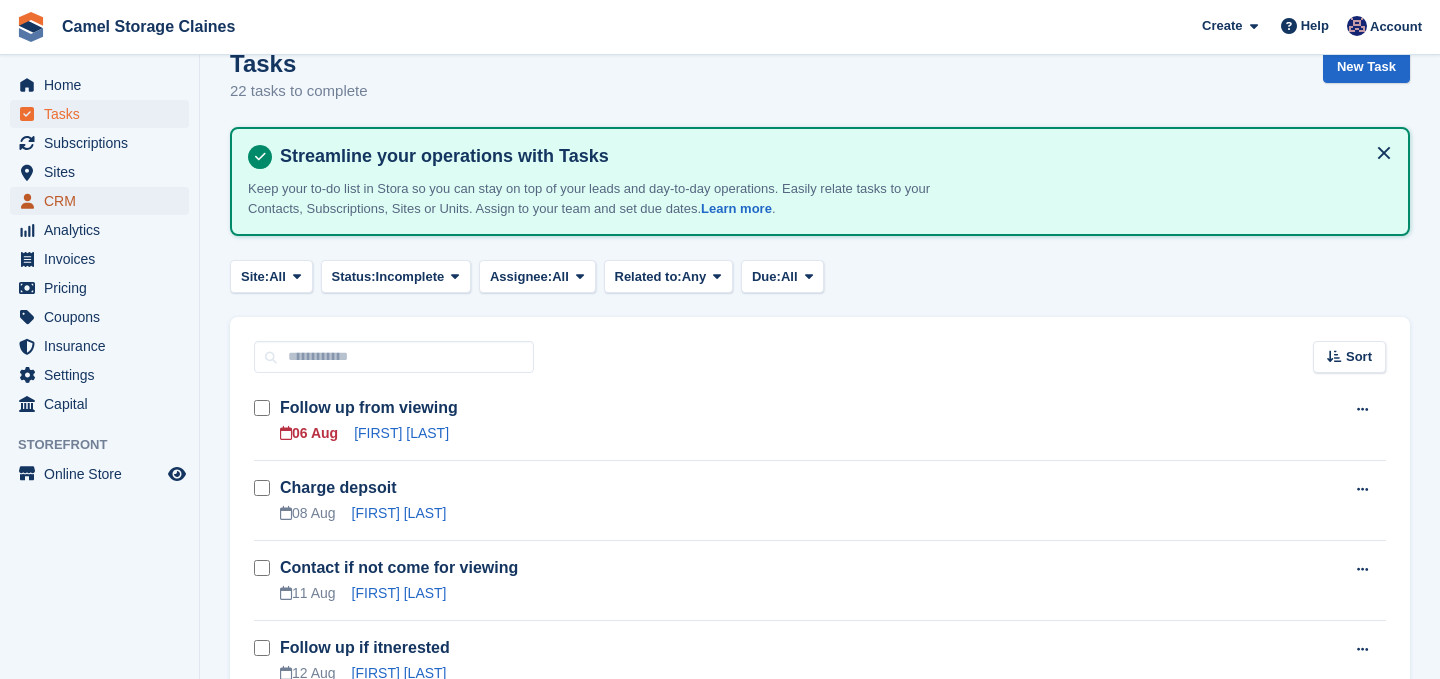 click on "CRM" at bounding box center (104, 201) 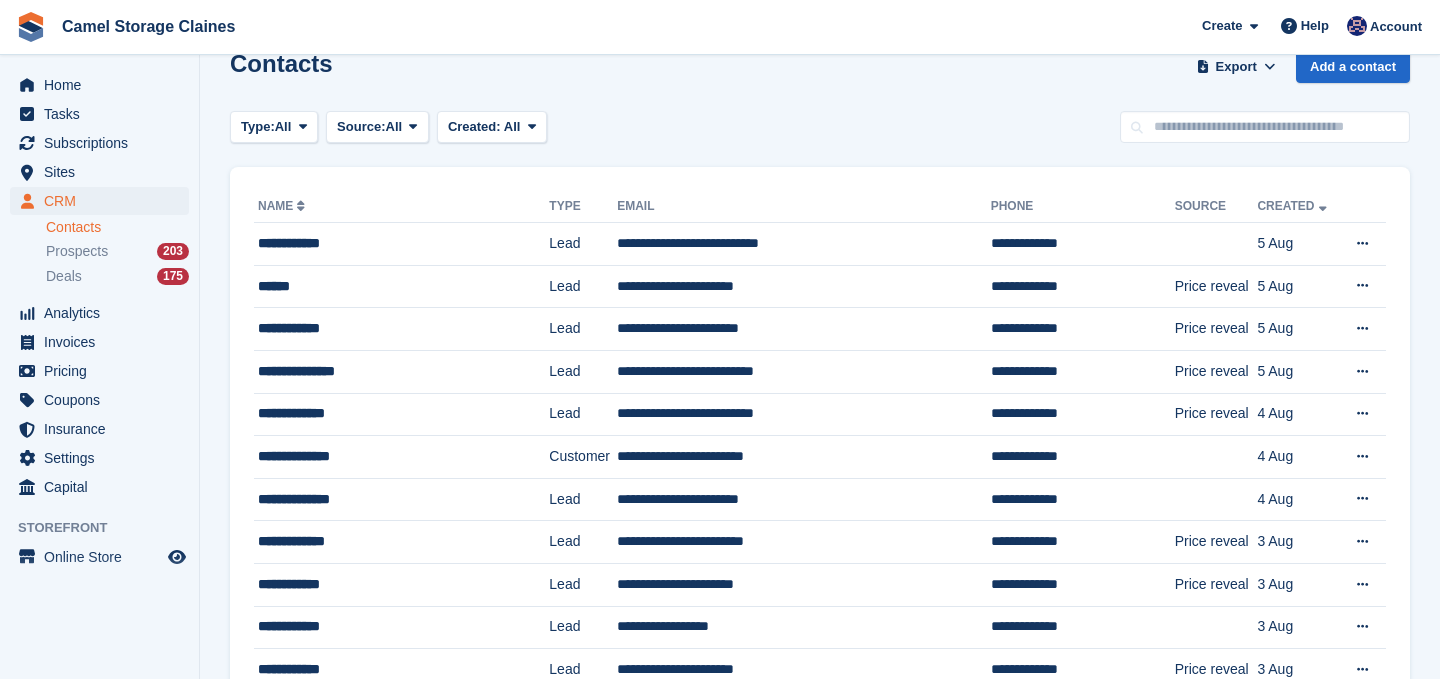 scroll, scrollTop: 0, scrollLeft: 0, axis: both 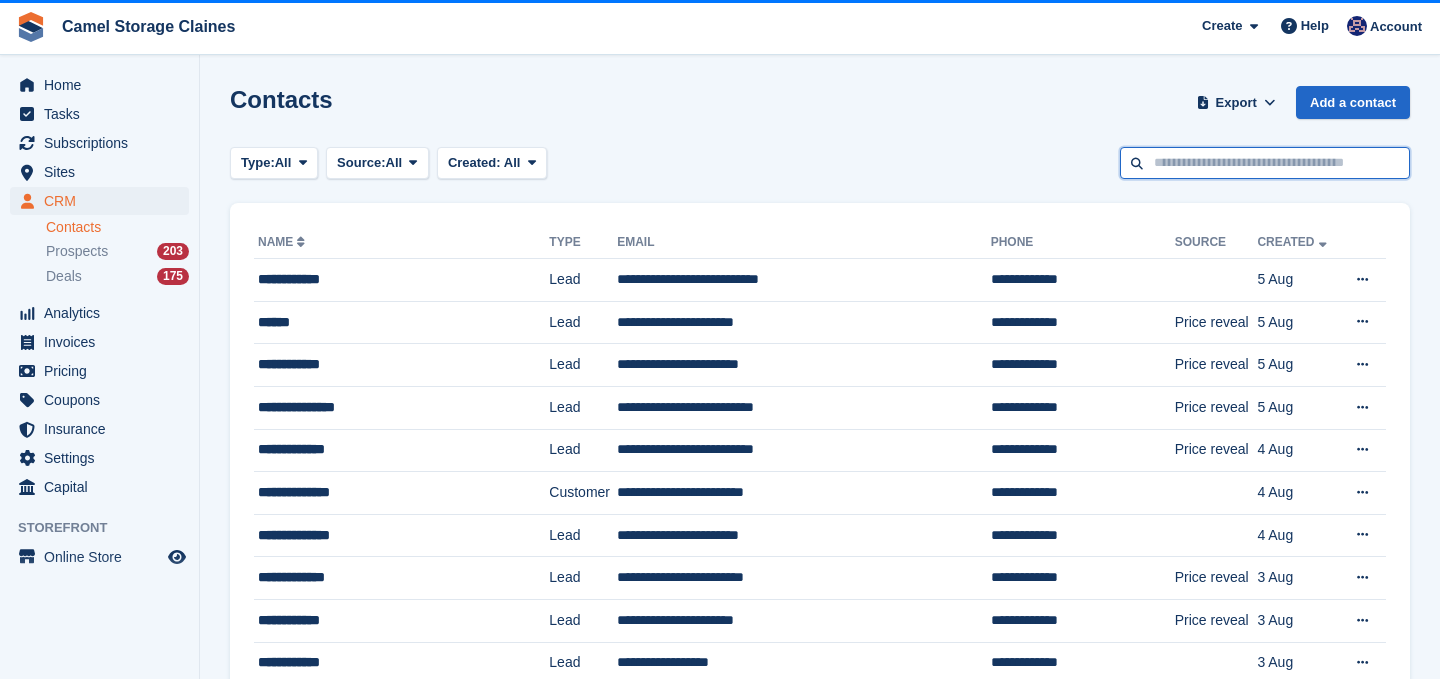 click at bounding box center (1265, 163) 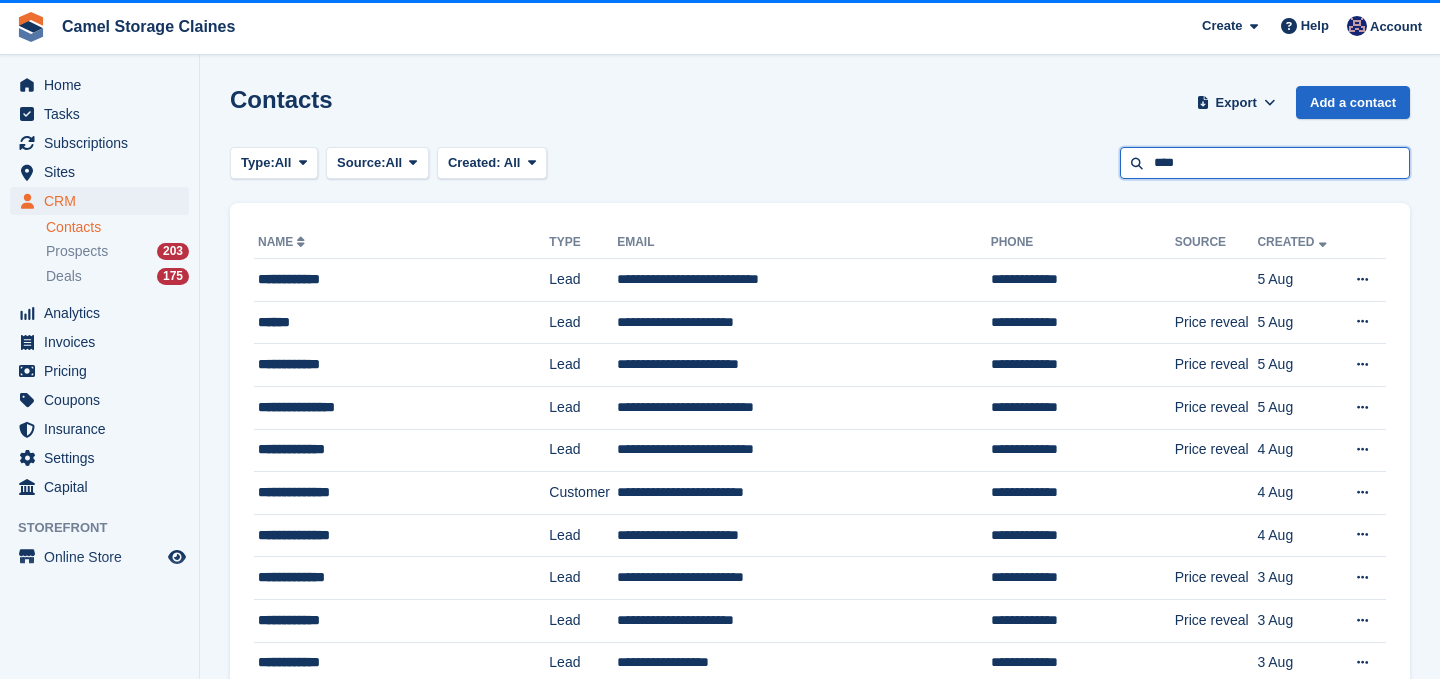 type on "****" 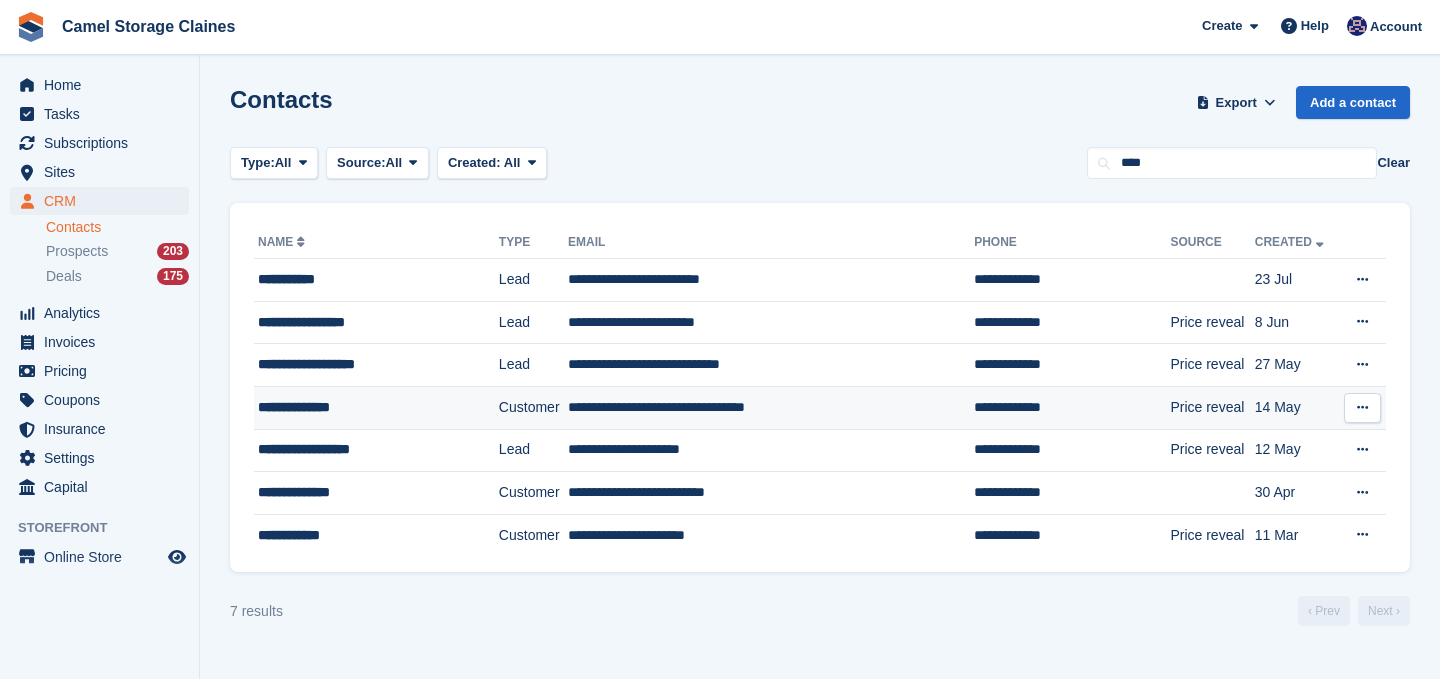 click on "**********" at bounding box center (363, 407) 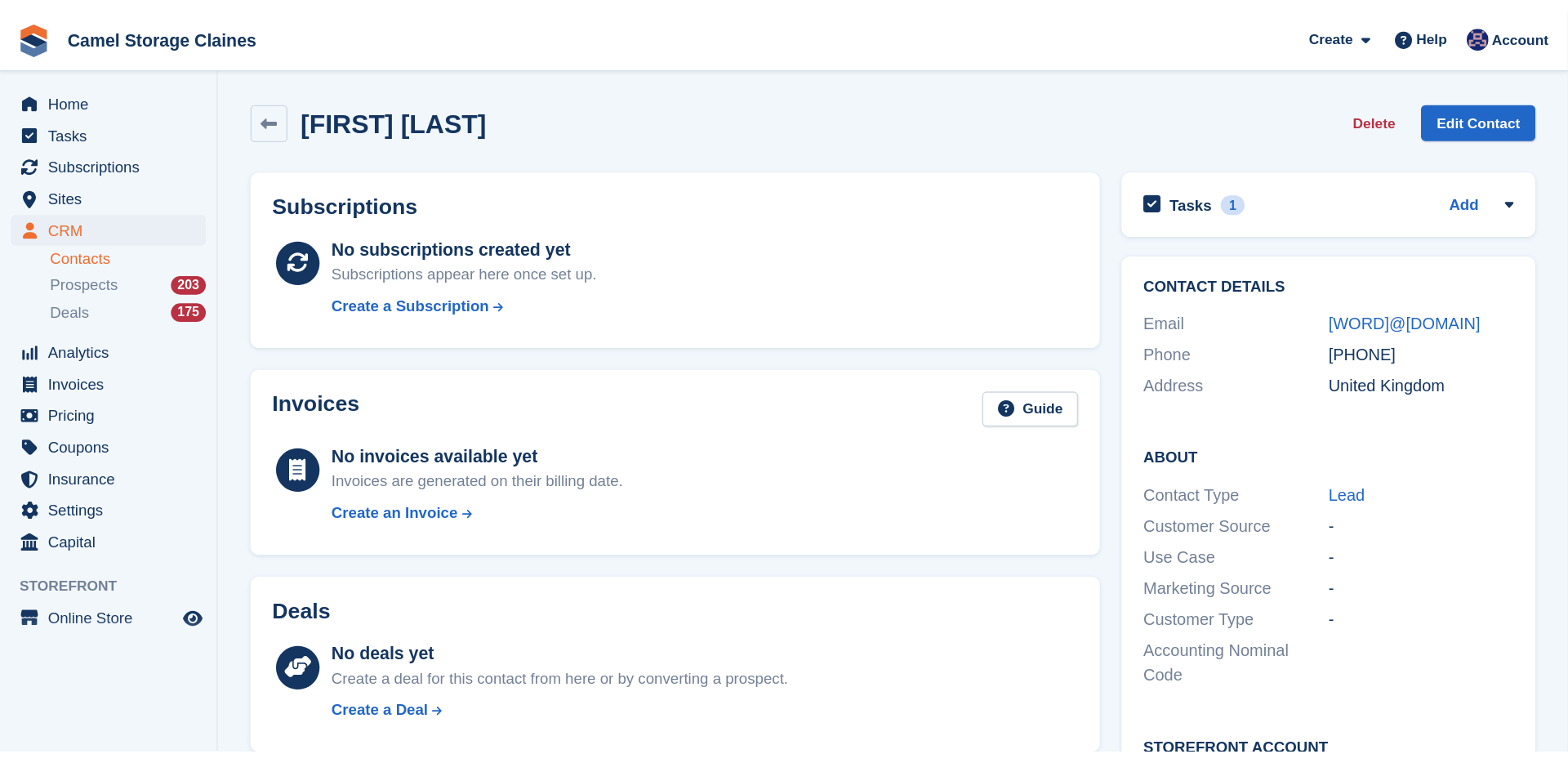 scroll, scrollTop: 0, scrollLeft: 0, axis: both 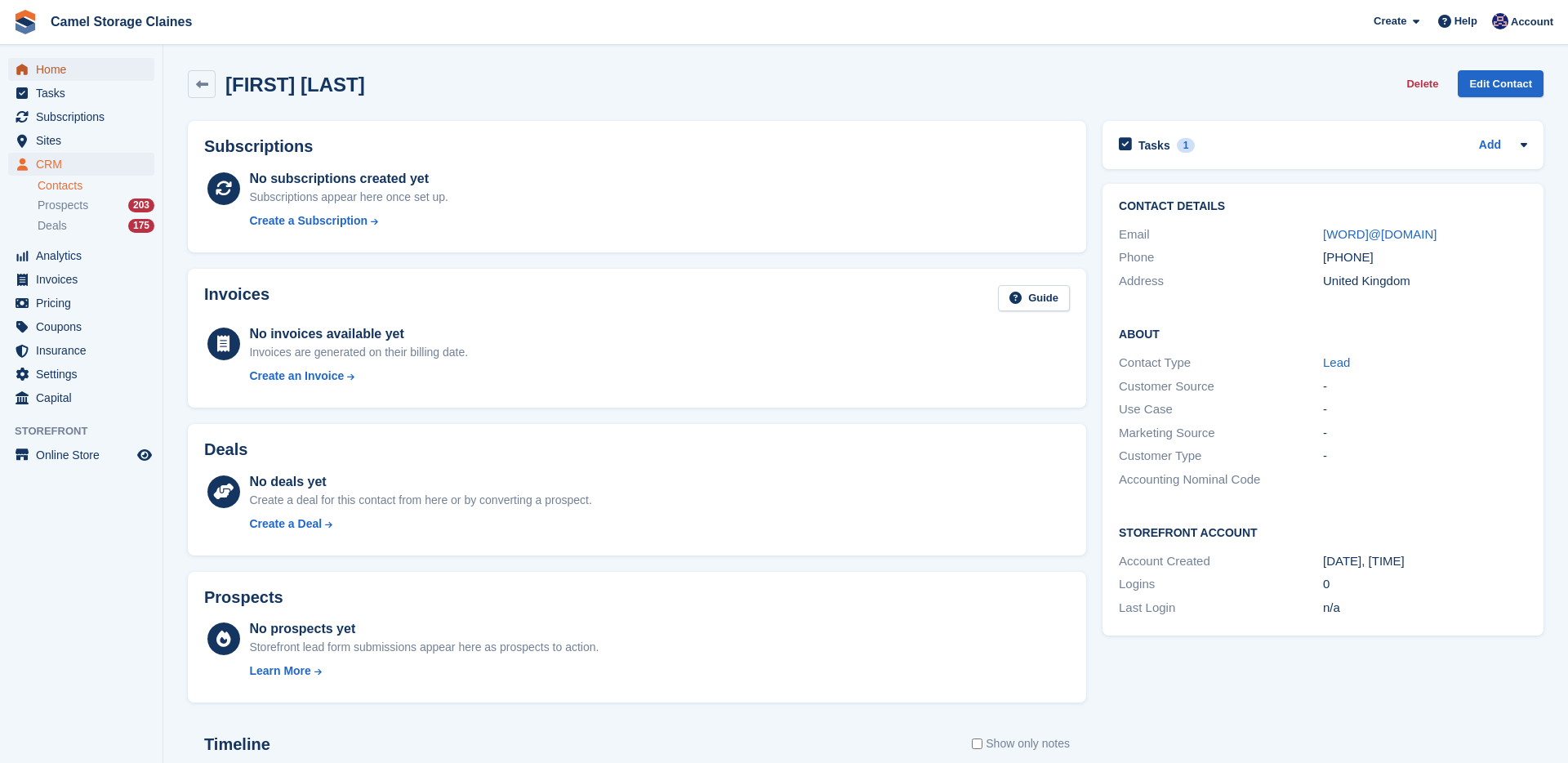 click on "Home" at bounding box center [85, 69] 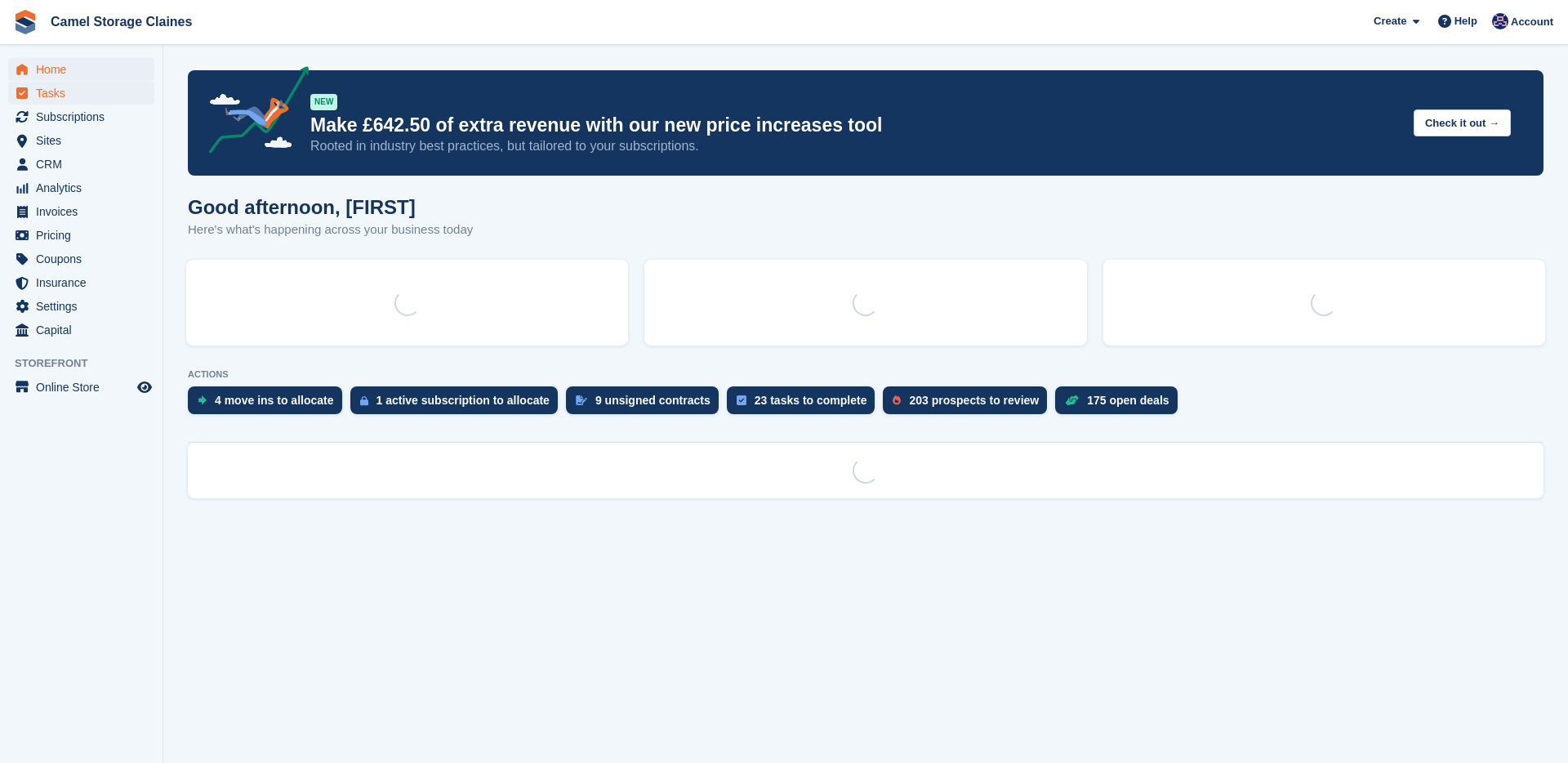 scroll, scrollTop: 0, scrollLeft: 0, axis: both 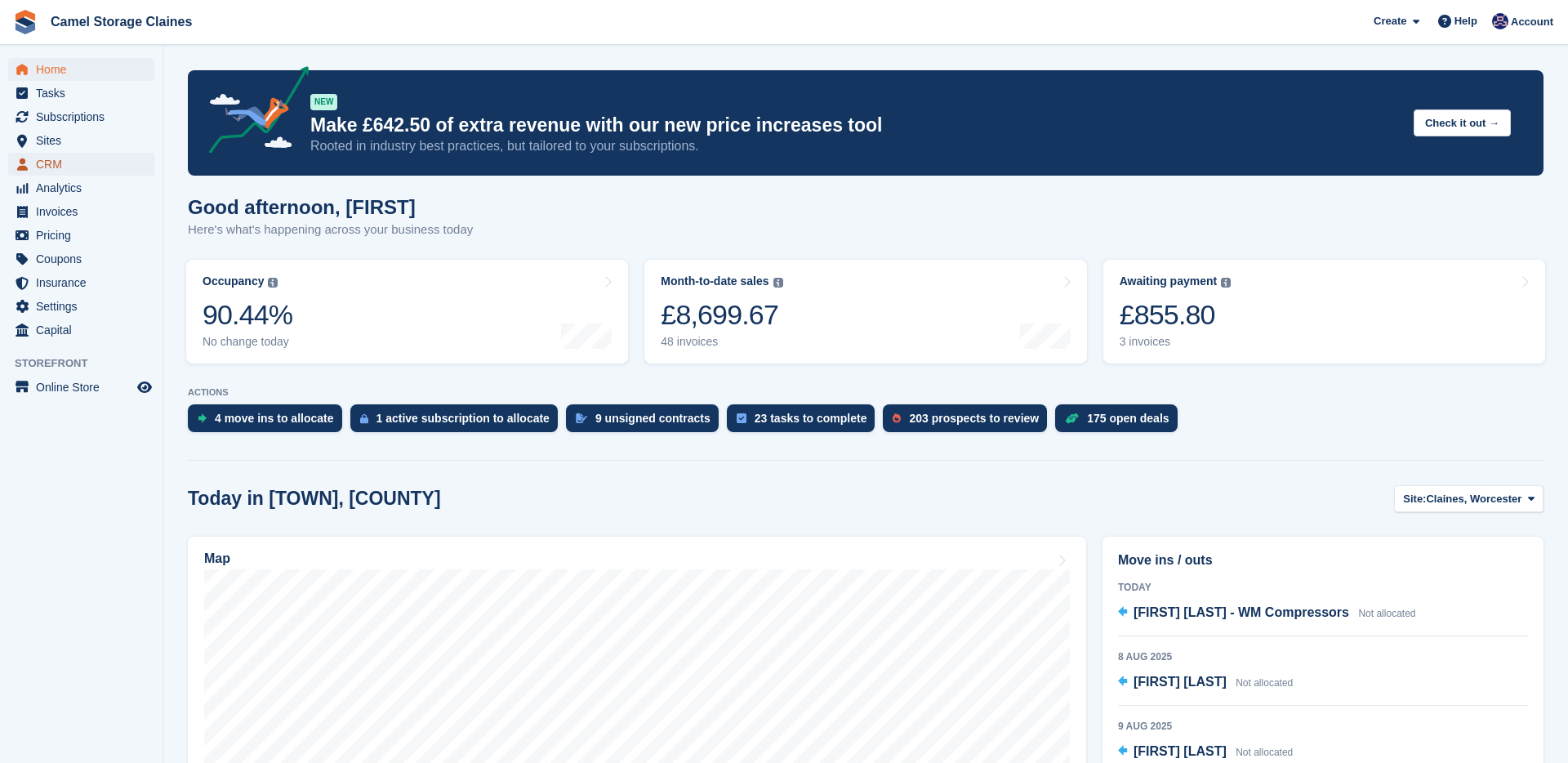 click on "CRM" at bounding box center [85, 164] 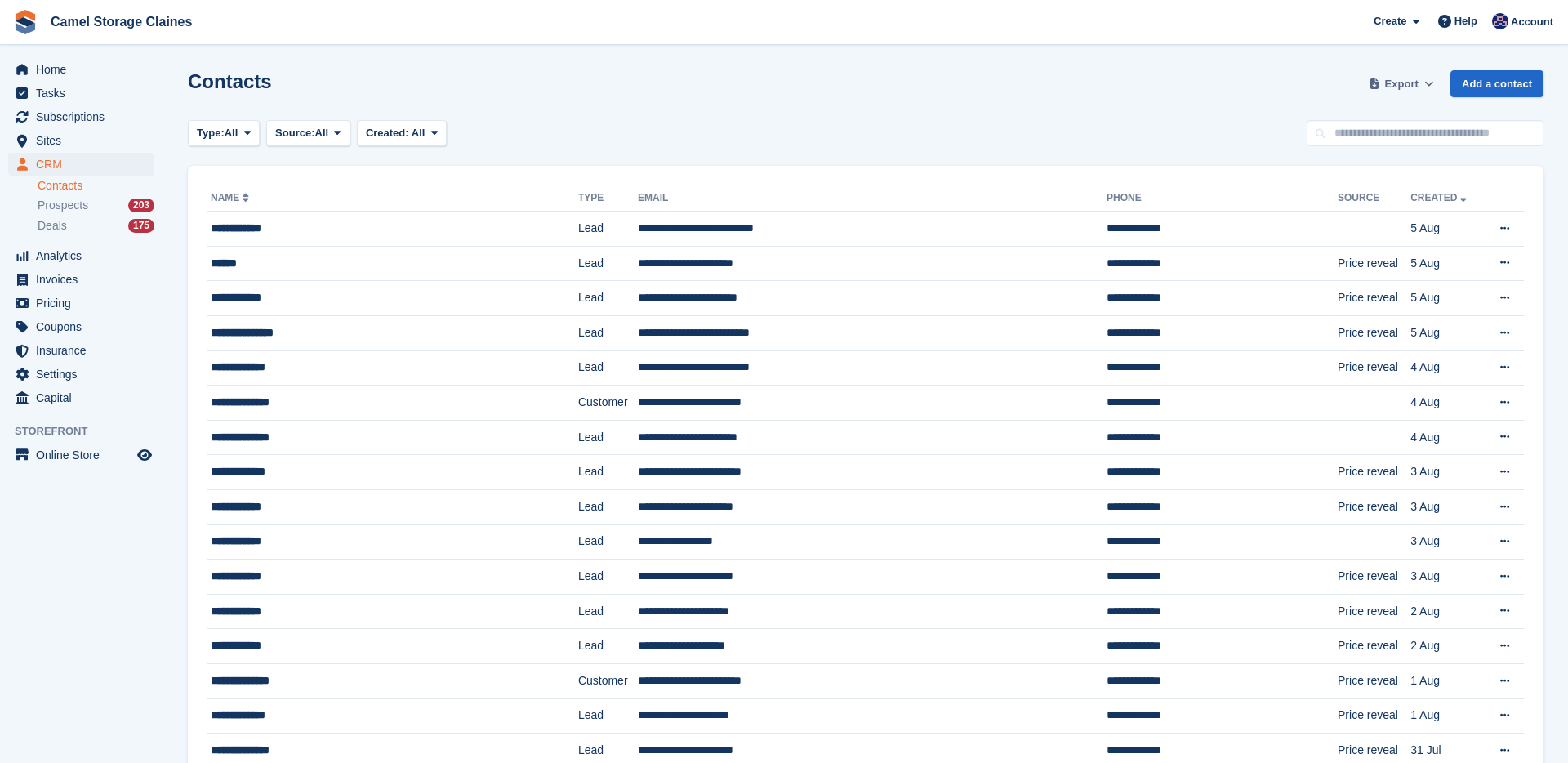 scroll, scrollTop: 0, scrollLeft: 0, axis: both 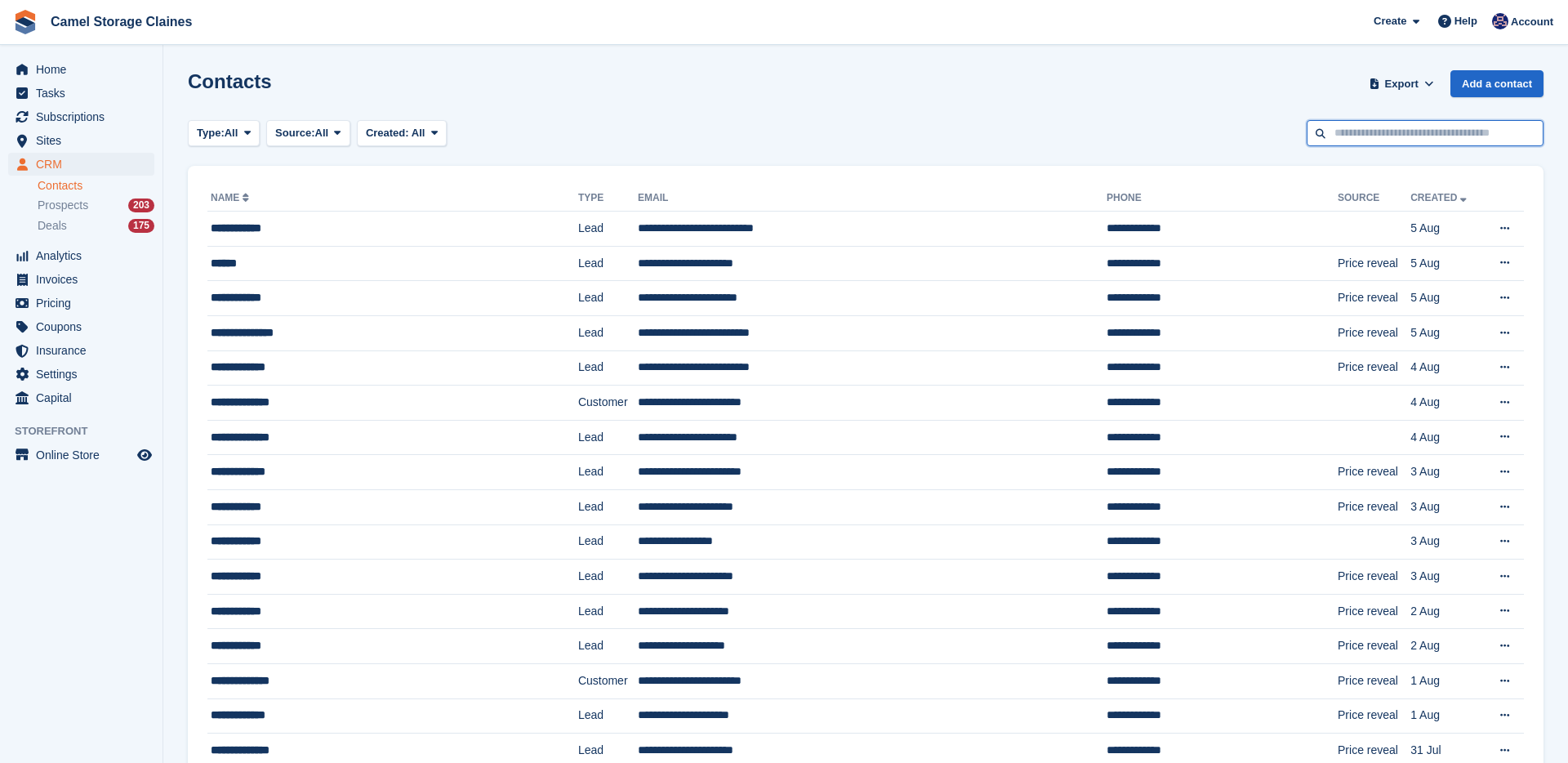 click at bounding box center [1425, 133] 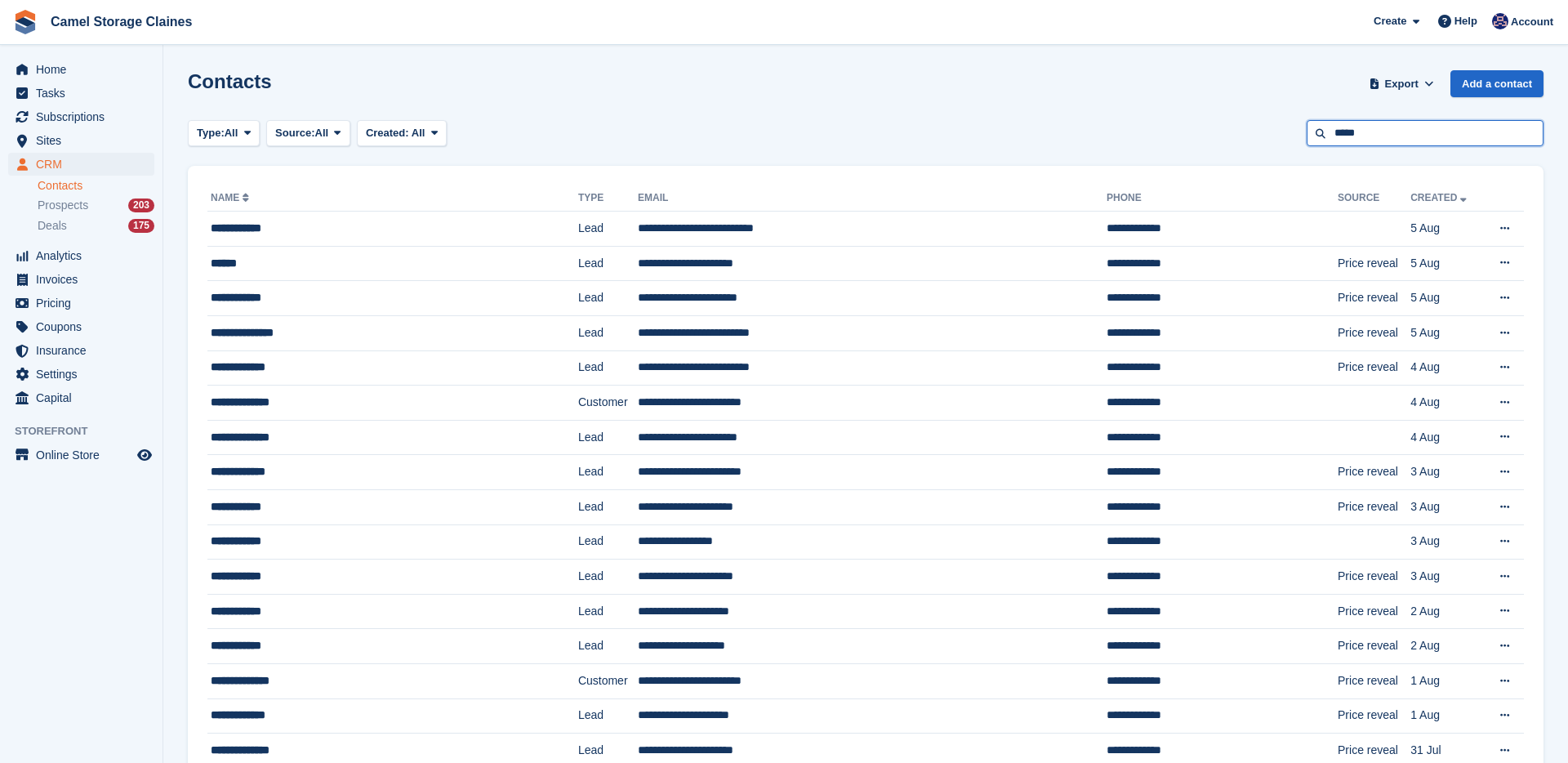 type on "*****" 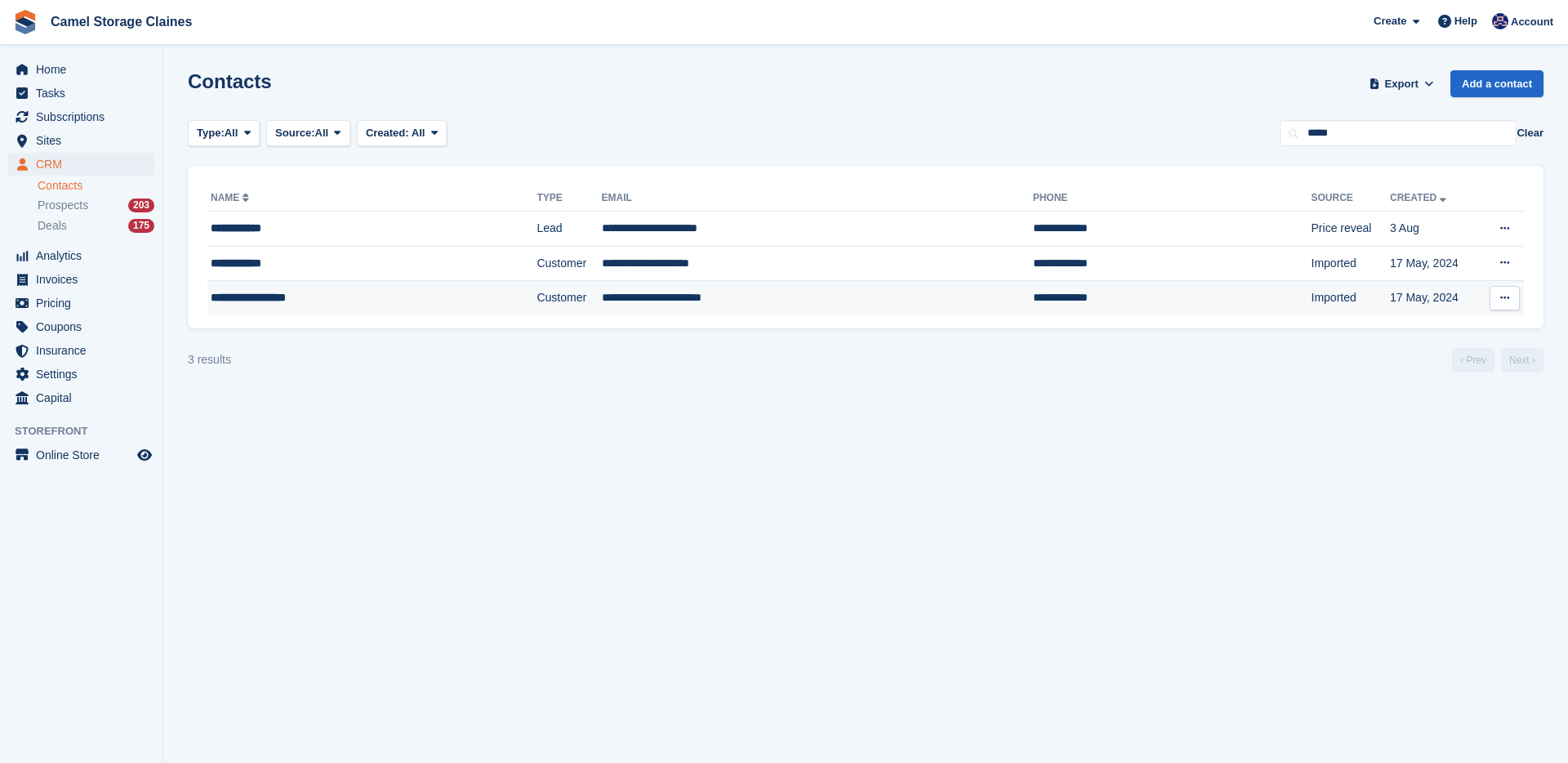 click on "**********" at bounding box center (335, 297) 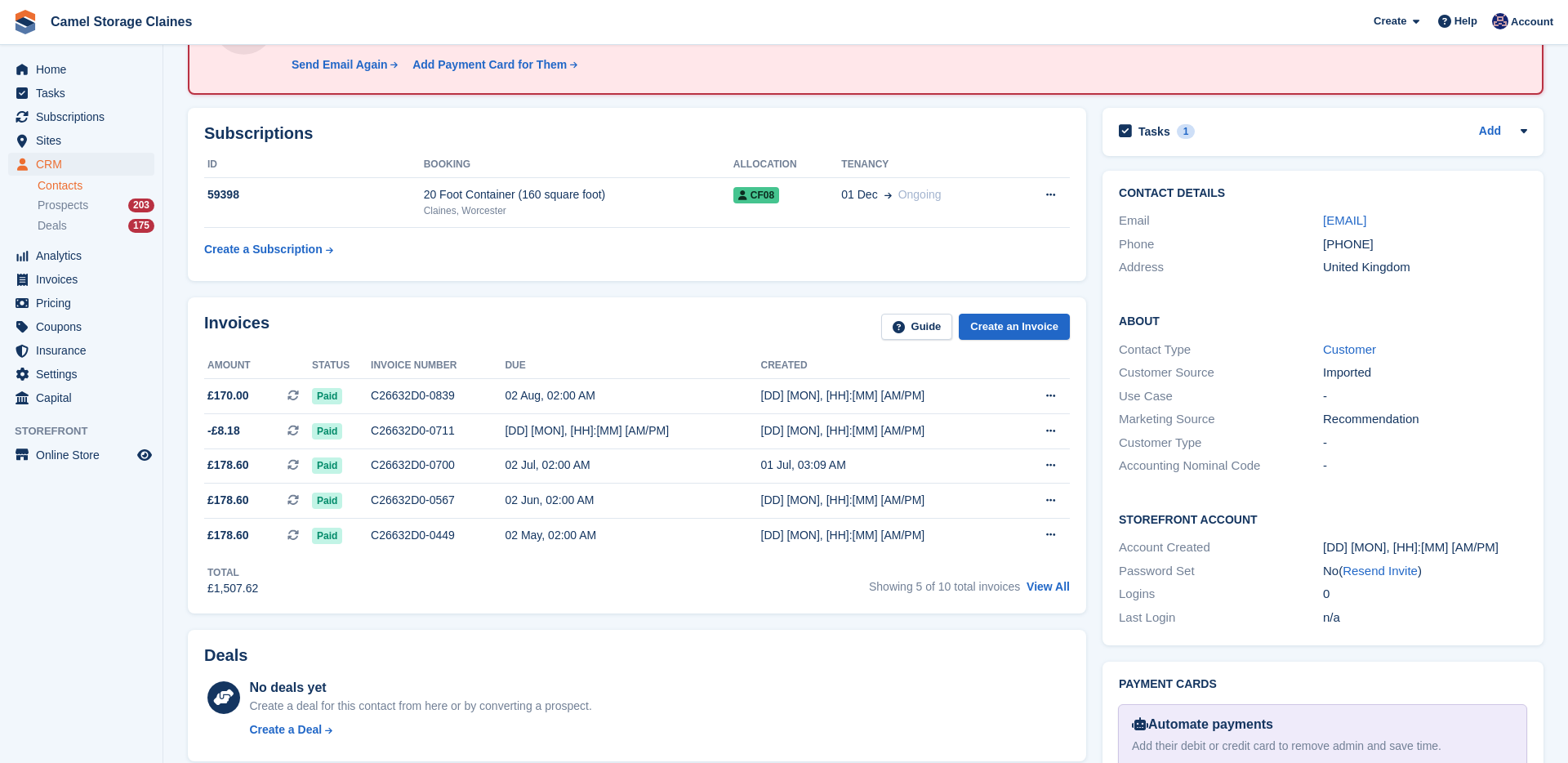 scroll, scrollTop: 0, scrollLeft: 0, axis: both 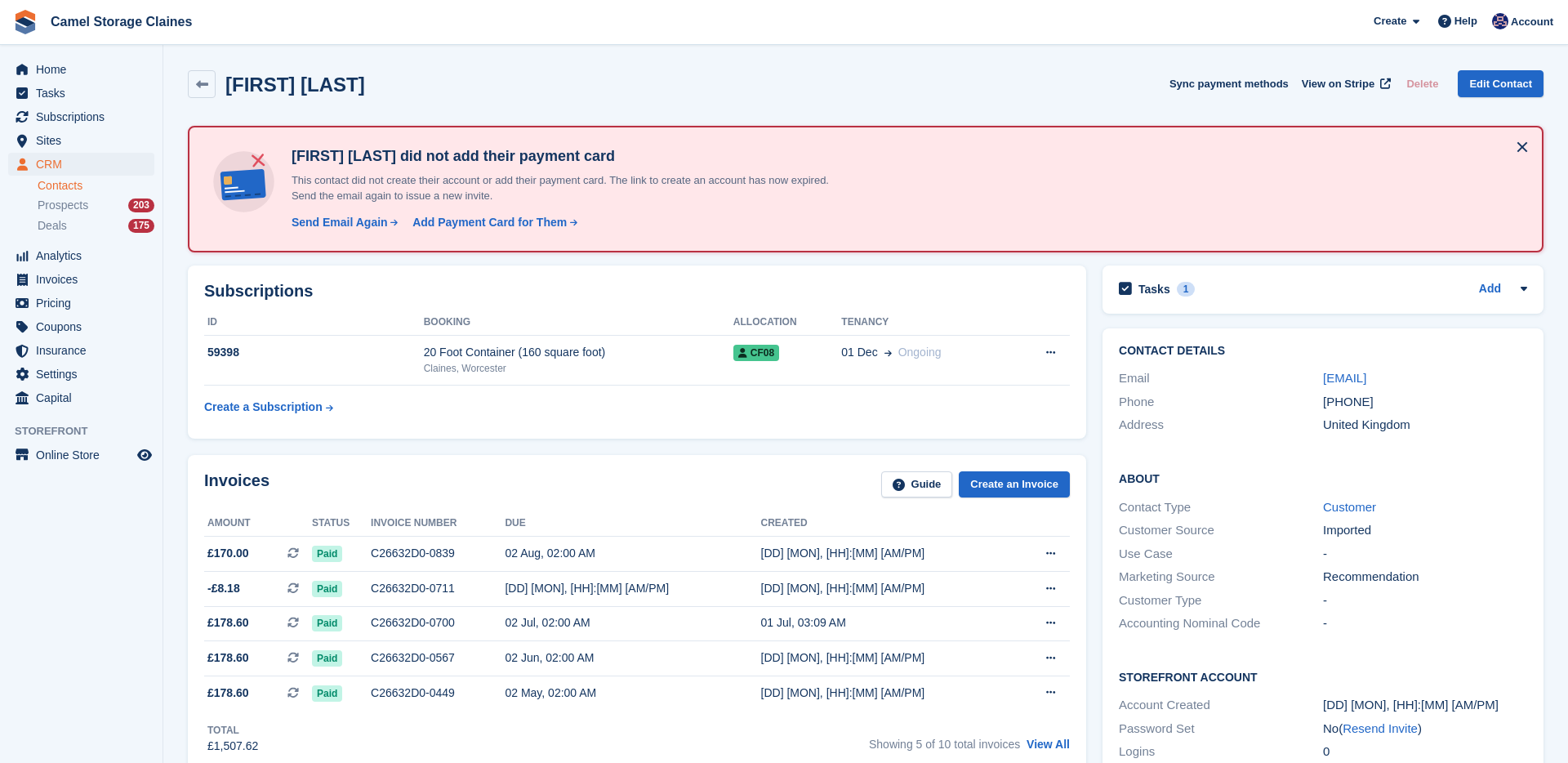 click on "[FIRST] [LAST] did not add their payment card
This contact did not create their account or add their payment card. The link to create an account has now expired. Send the email again to issue a new invite.
Send Email Again
Send add payment card request email
Send an email designed to encourage this customer to link their payment card for future subscription payments.
Cancel
Send Email
Add Payment Card for Them" at bounding box center [571, 189] 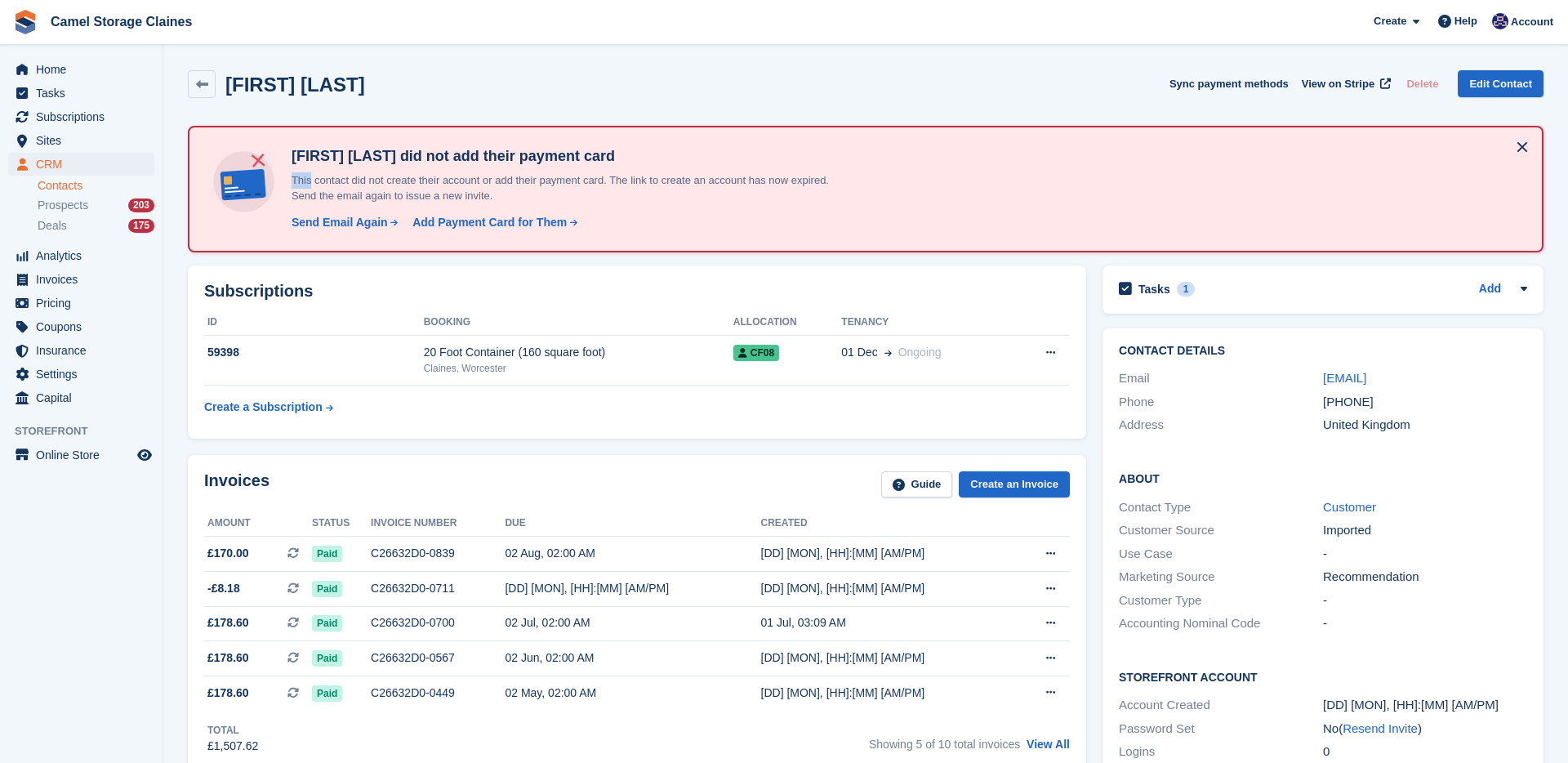 click on "Fran Gasic Merrell did not add their payment card
This contact did not create their account or add their payment card. The link to create an account has now expired. Send the email again to issue a new invite.
Send Email Again
Send add payment card request email
Send an email designed to encourage this customer to link their payment card for future subscription payments.
Cancel
Send Email
Add Payment Card for Them" at bounding box center (571, 189) 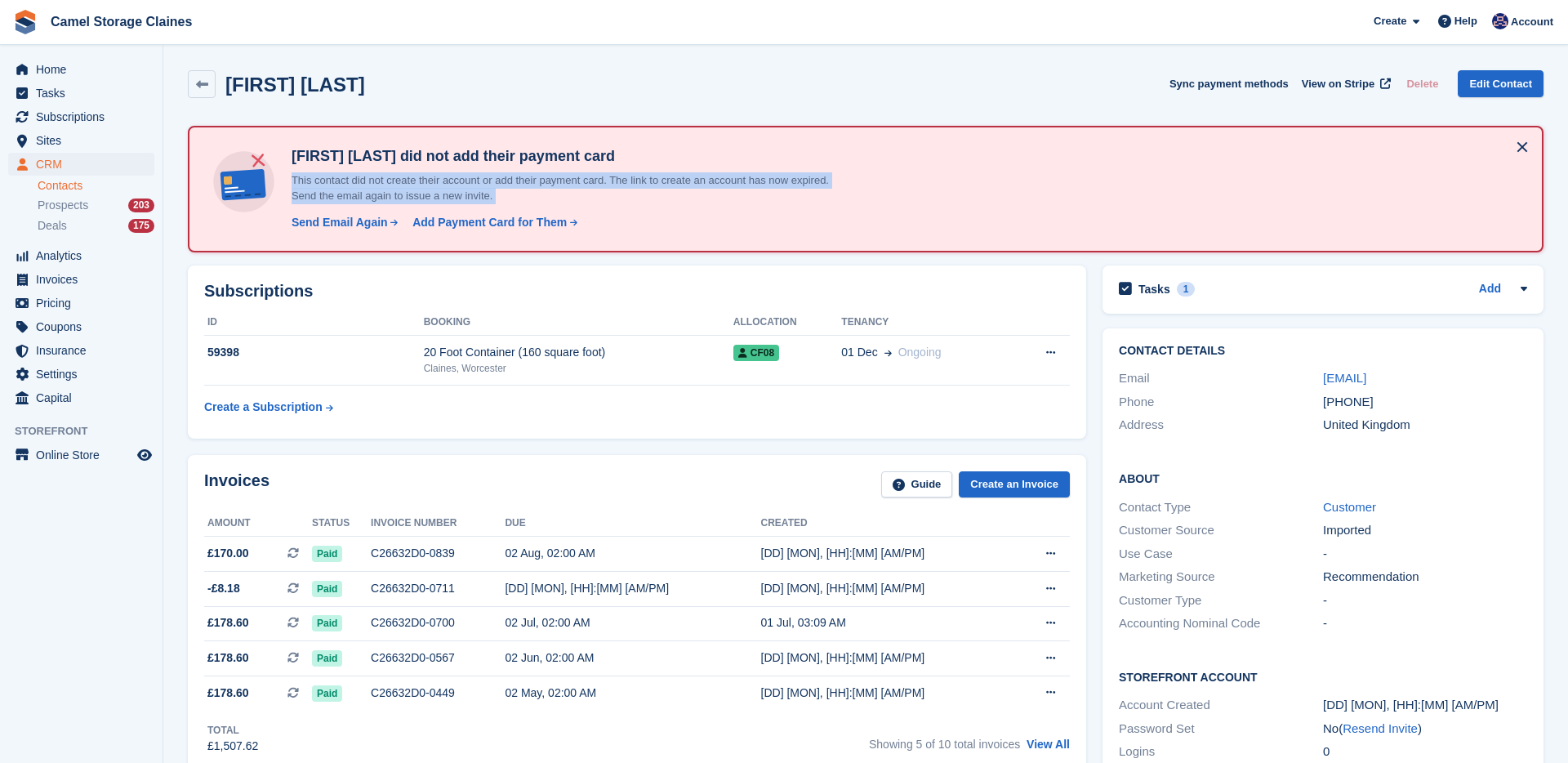 click on "Fran Gasic Merrell did not add their payment card
This contact did not create their account or add their payment card. The link to create an account has now expired. Send the email again to issue a new invite.
Send Email Again
Send add payment card request email
Send an email designed to encourage this customer to link their payment card for future subscription payments.
Cancel
Send Email
Add Payment Card for Them" at bounding box center (571, 189) 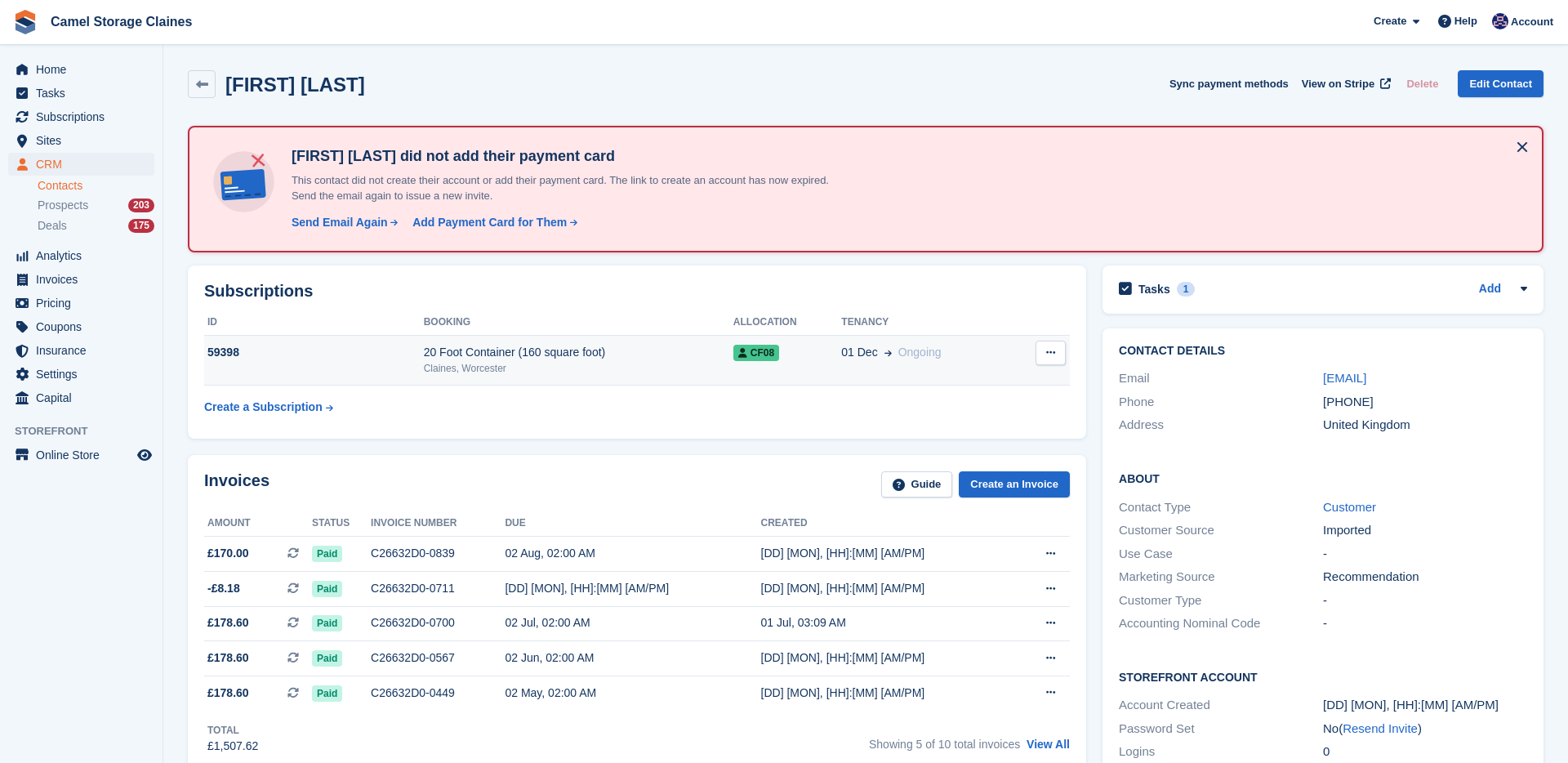 click on "59398" at bounding box center [314, 360] 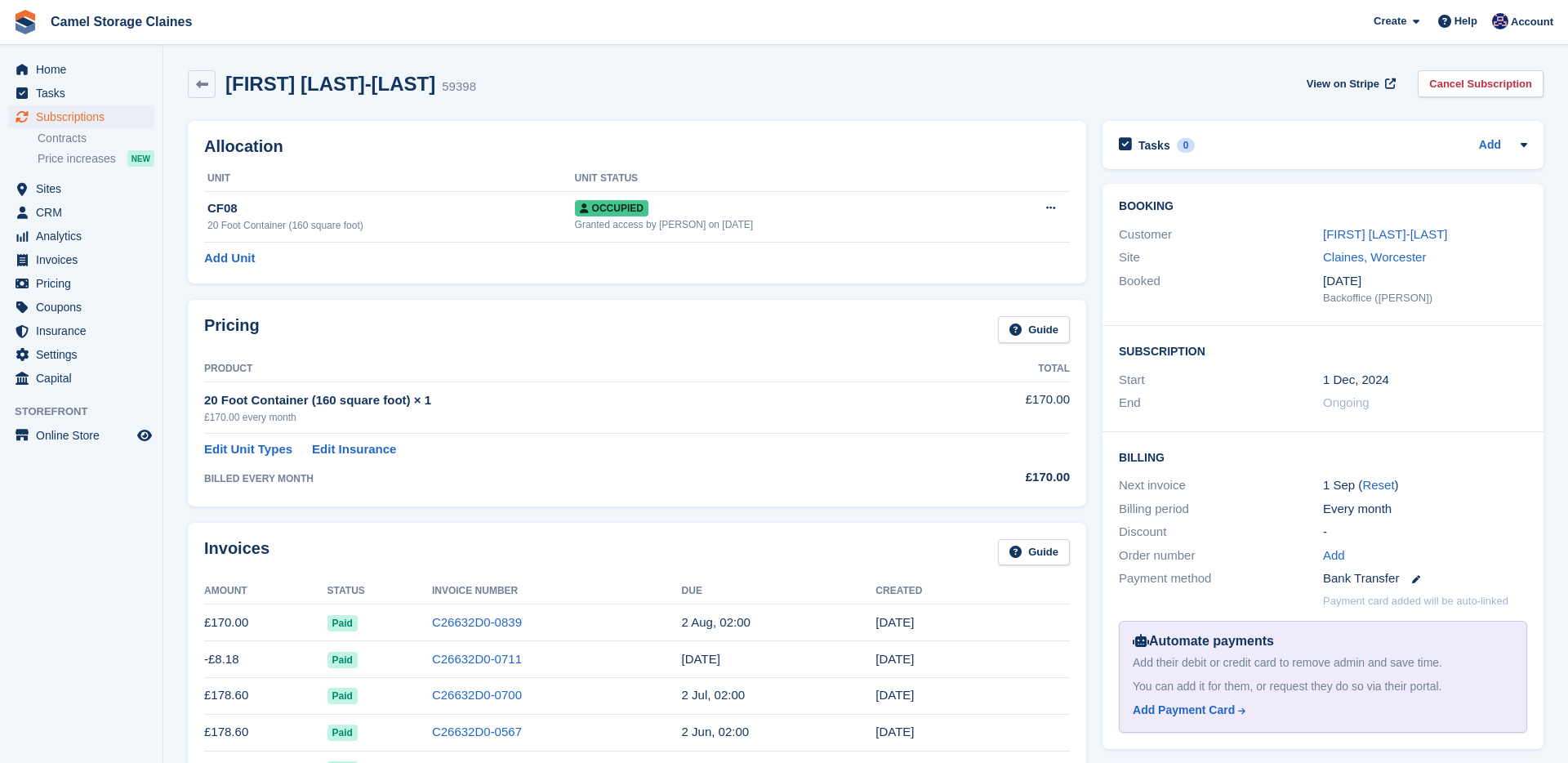 scroll, scrollTop: 0, scrollLeft: 0, axis: both 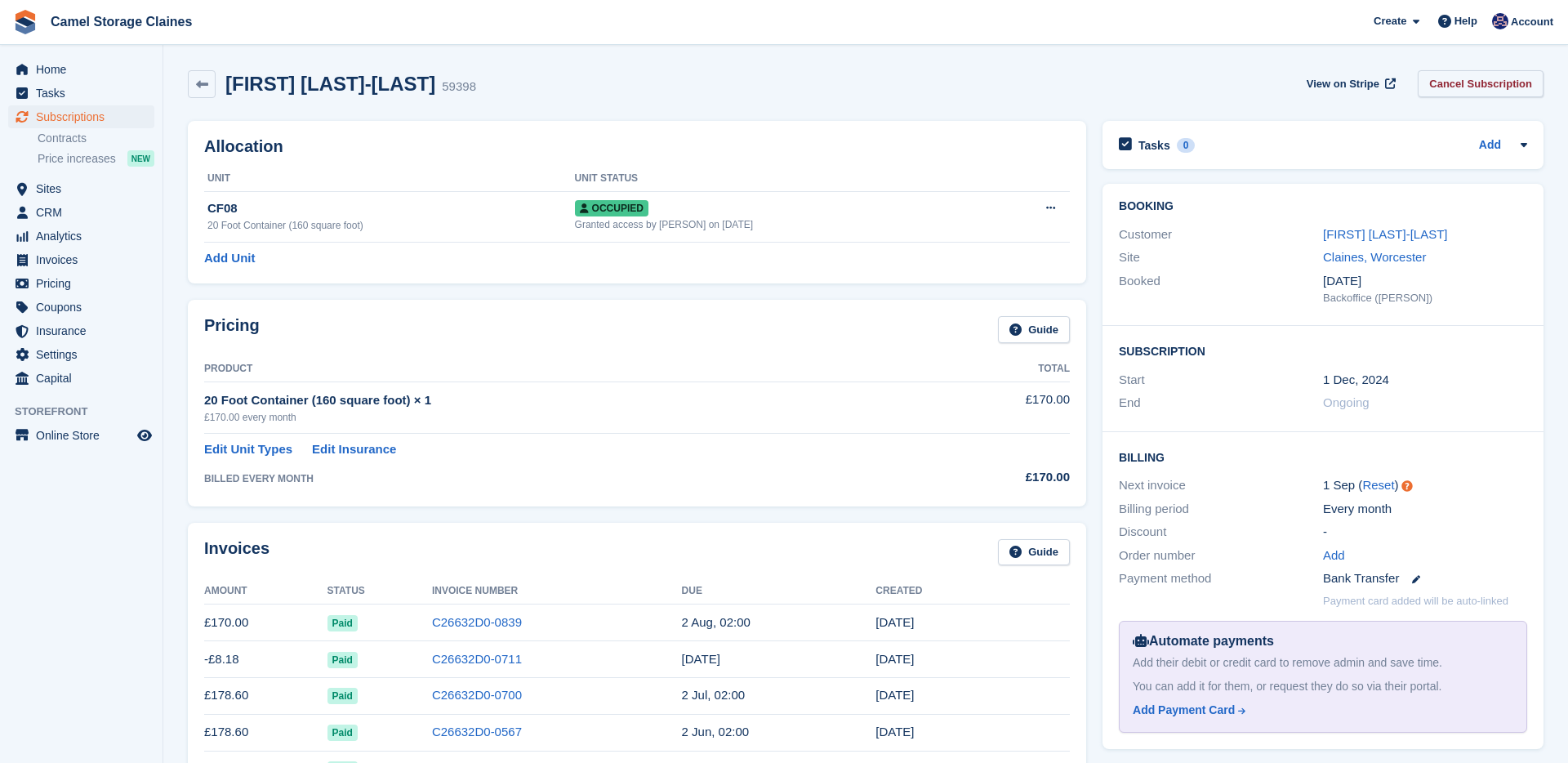 click on "Cancel Subscription" at bounding box center (1481, 83) 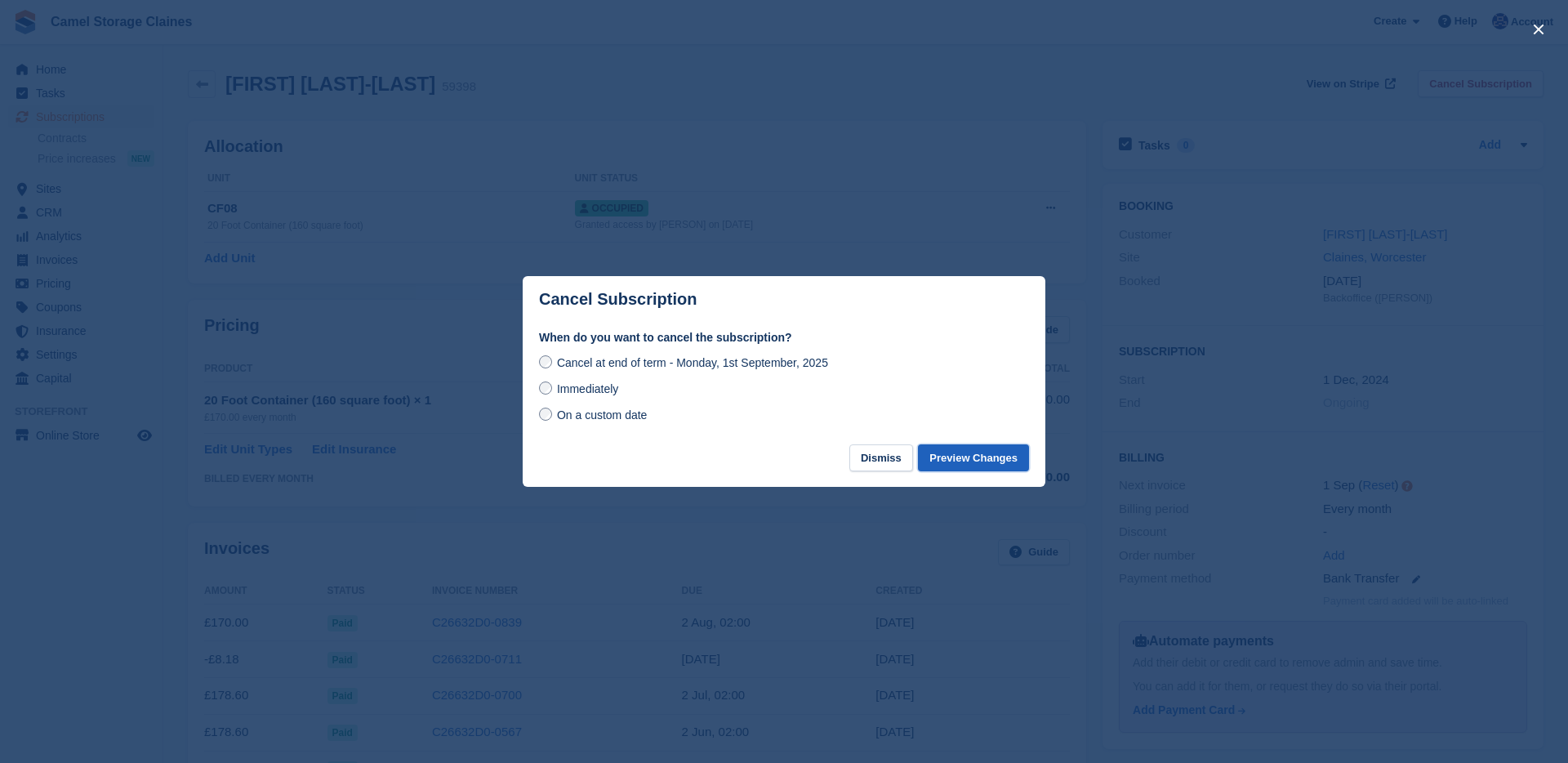 click on "Preview Changes" at bounding box center [973, 457] 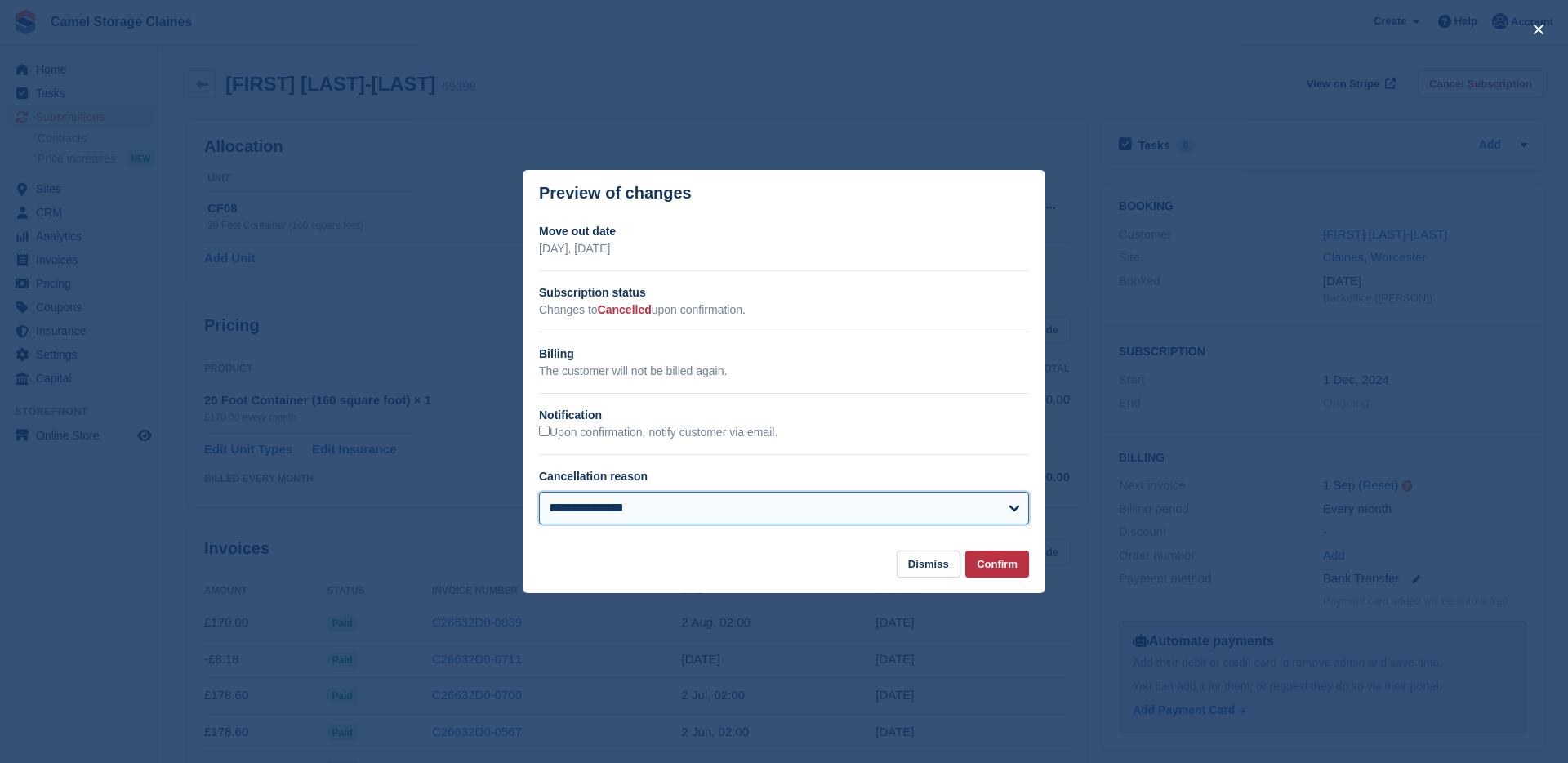 click on "**********" at bounding box center (784, 508) 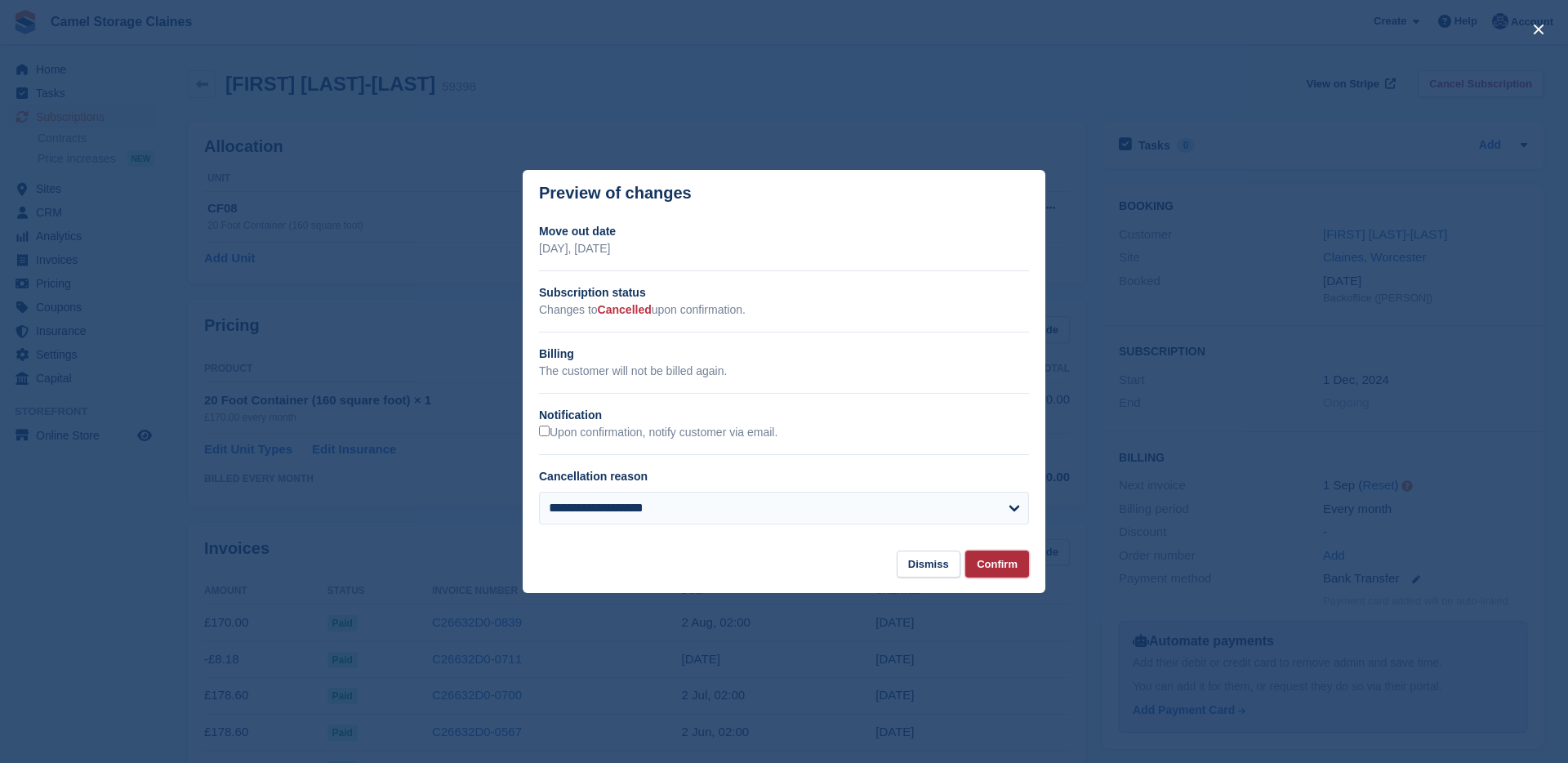 click on "Confirm" at bounding box center (997, 564) 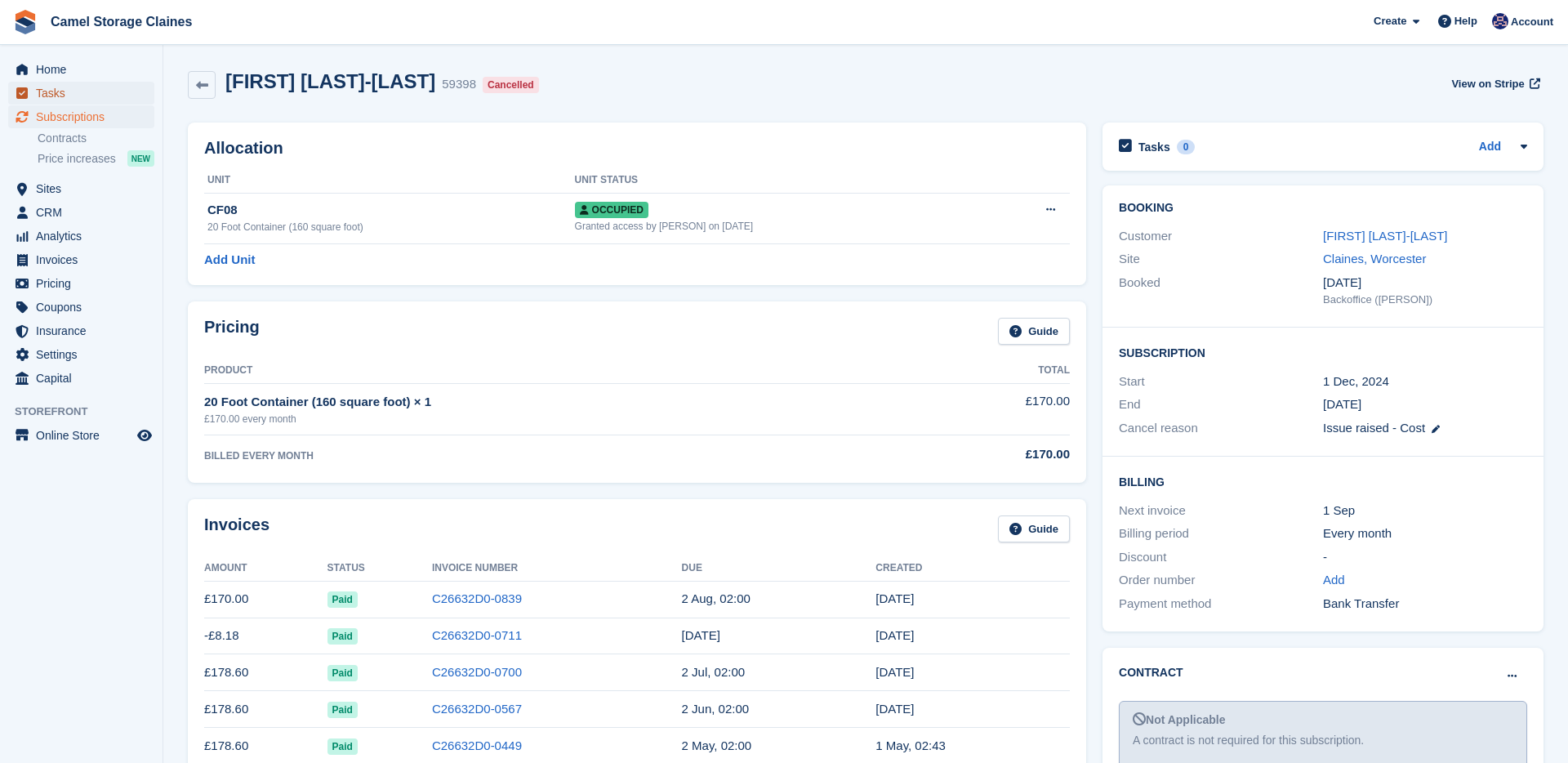 click on "Tasks" at bounding box center [85, 93] 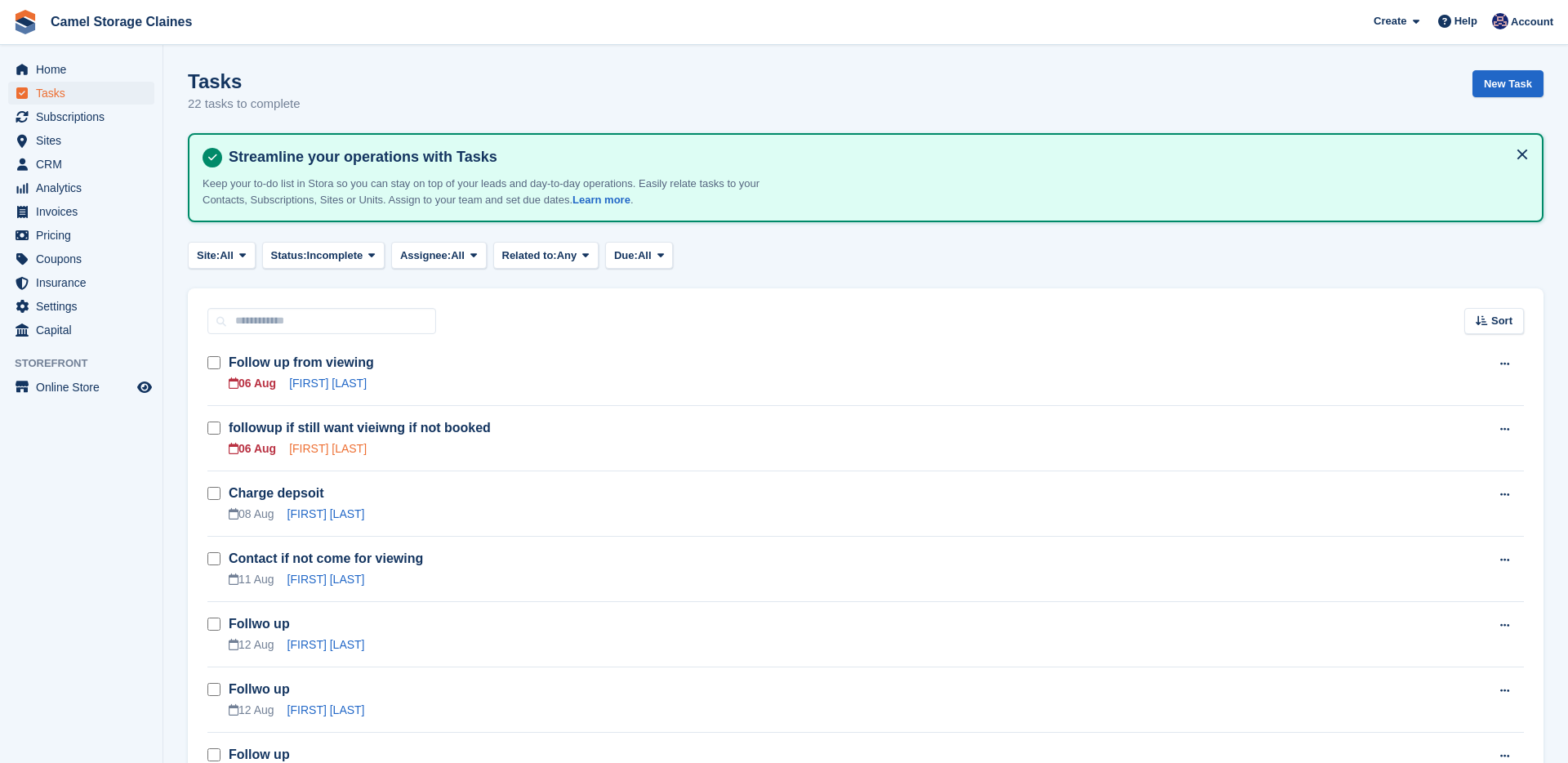 click on "Richard Hughes" at bounding box center (327, 448) 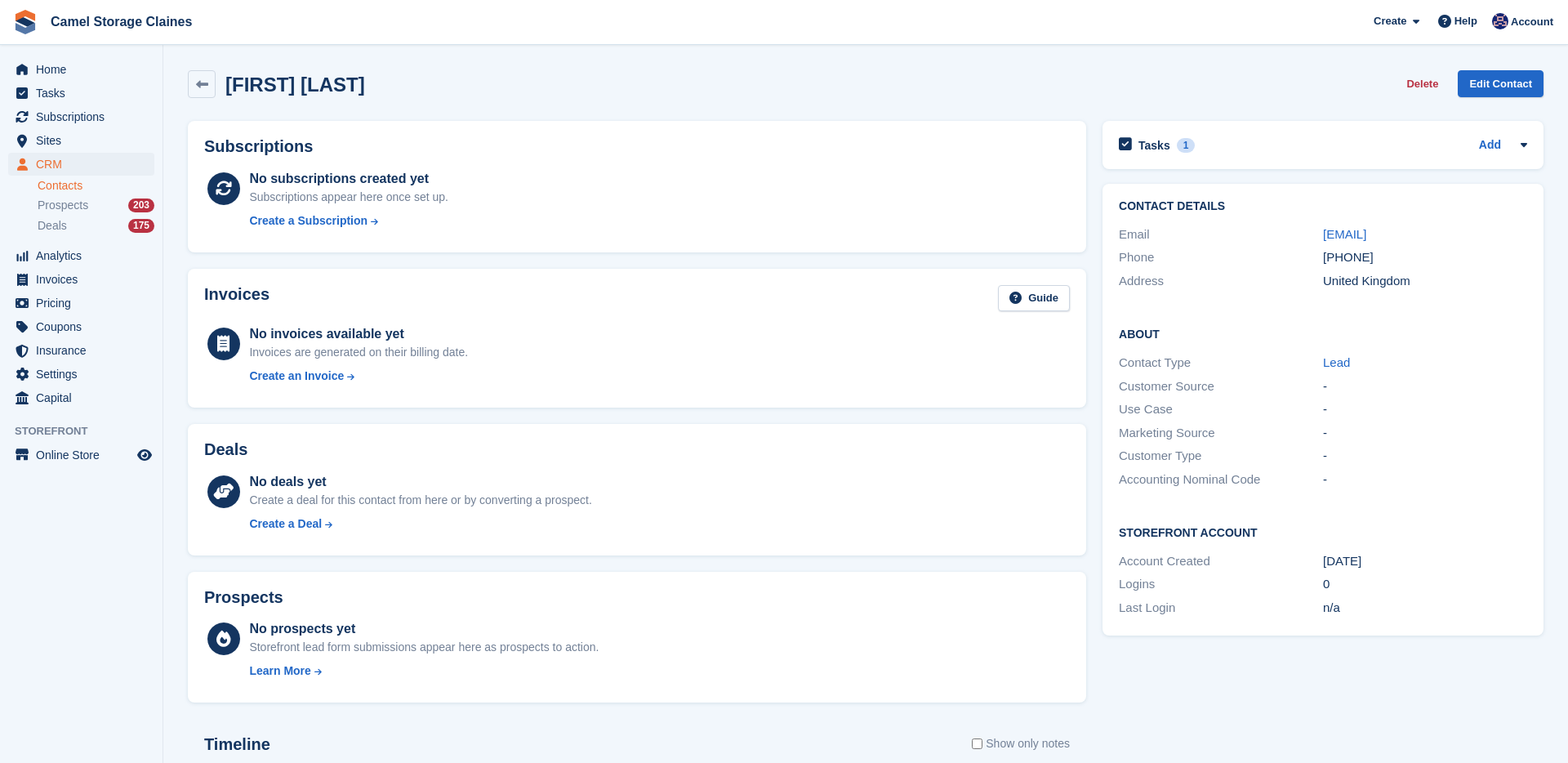 click on "+447725332223" at bounding box center (1425, 257) 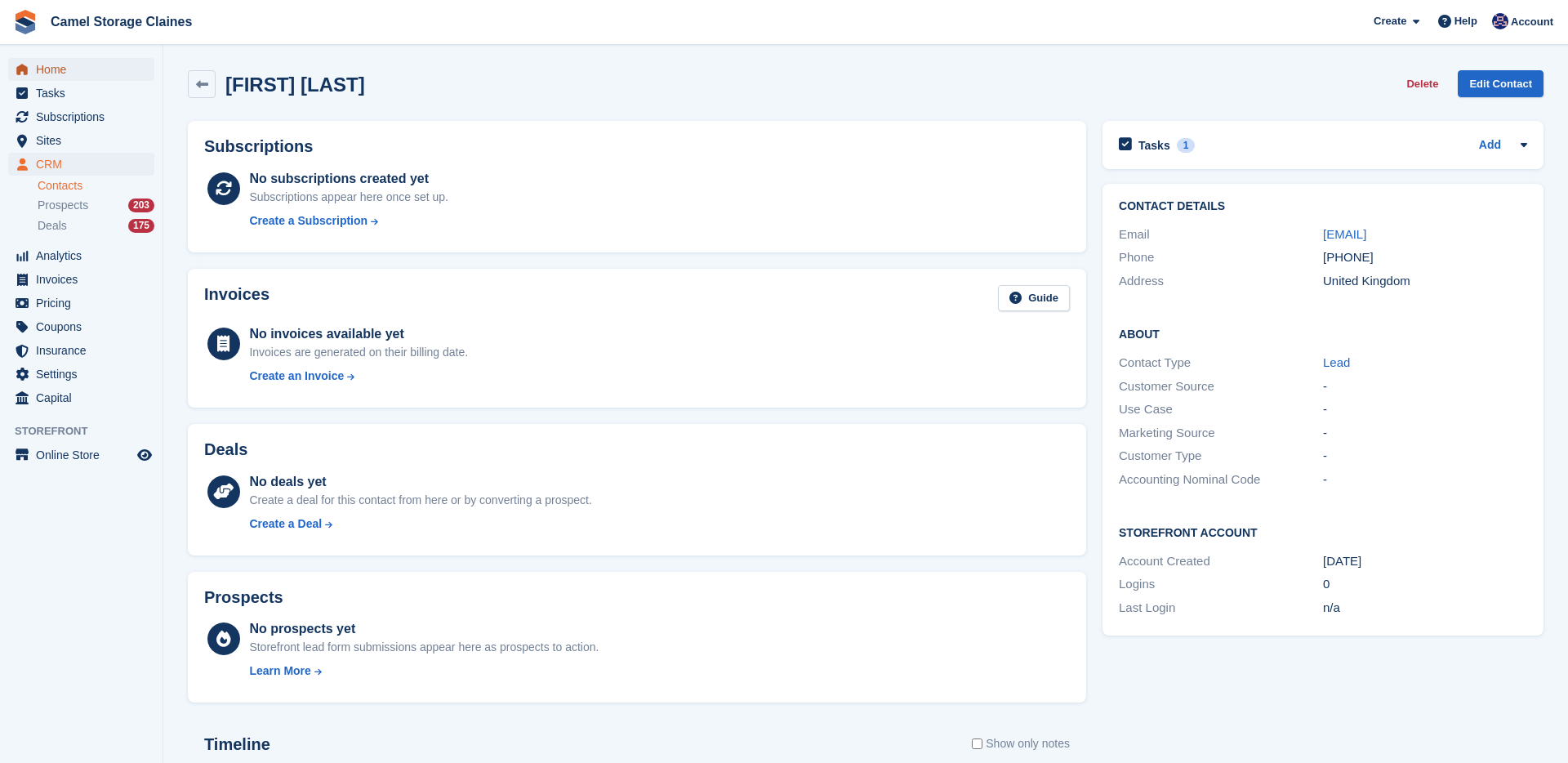 click on "Home" at bounding box center [85, 69] 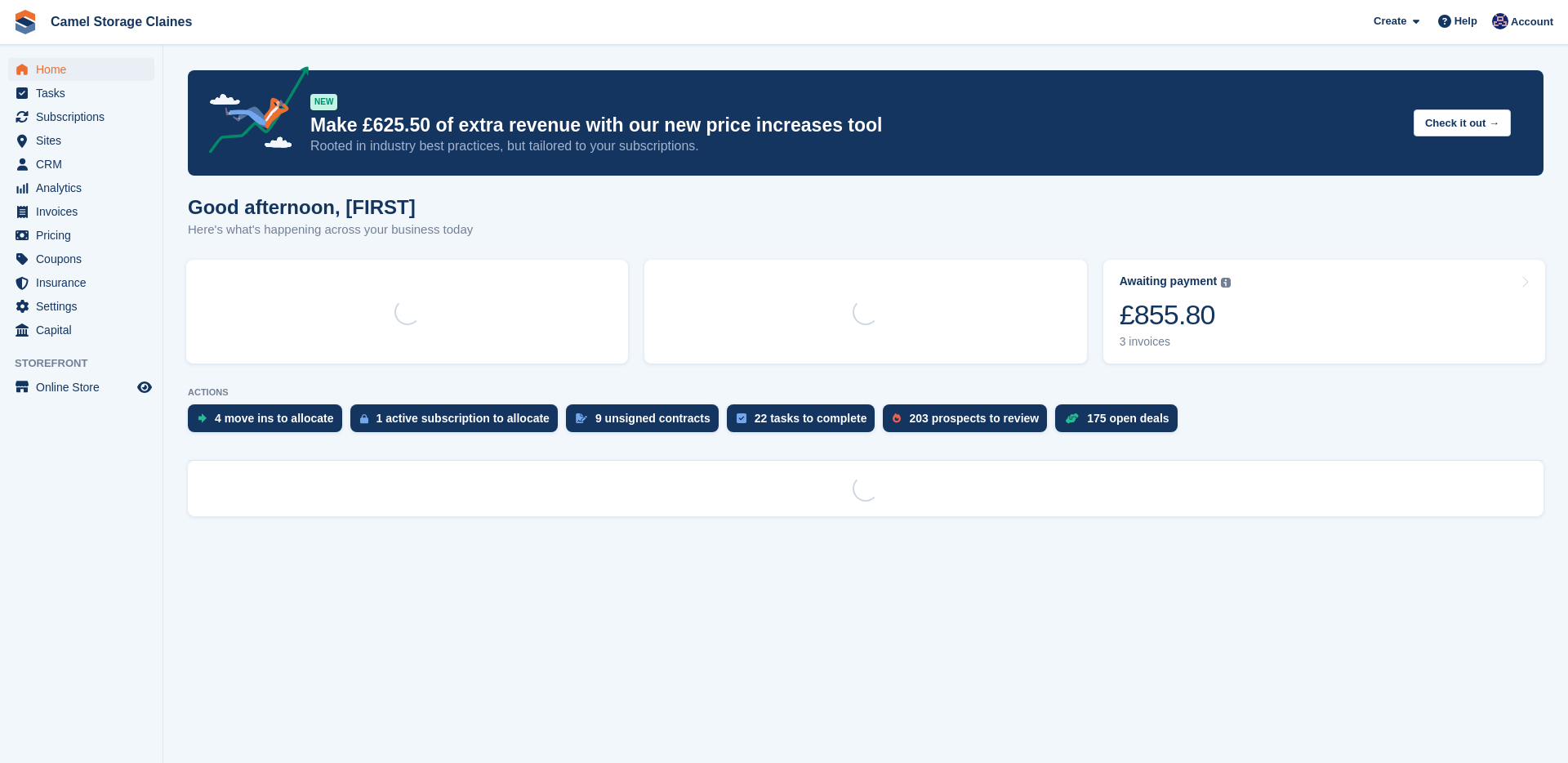 scroll, scrollTop: 0, scrollLeft: 0, axis: both 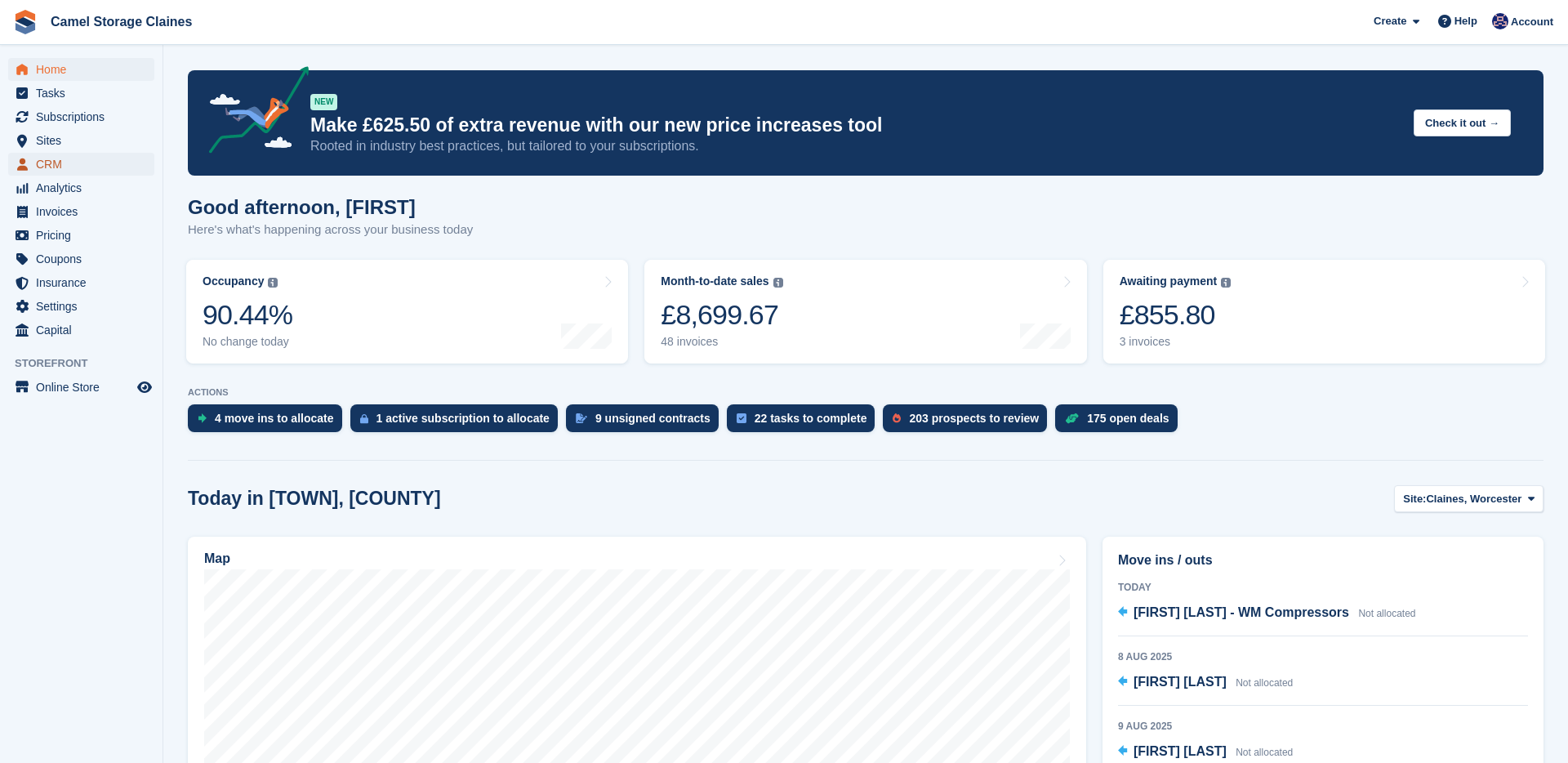 click on "CRM" at bounding box center [85, 164] 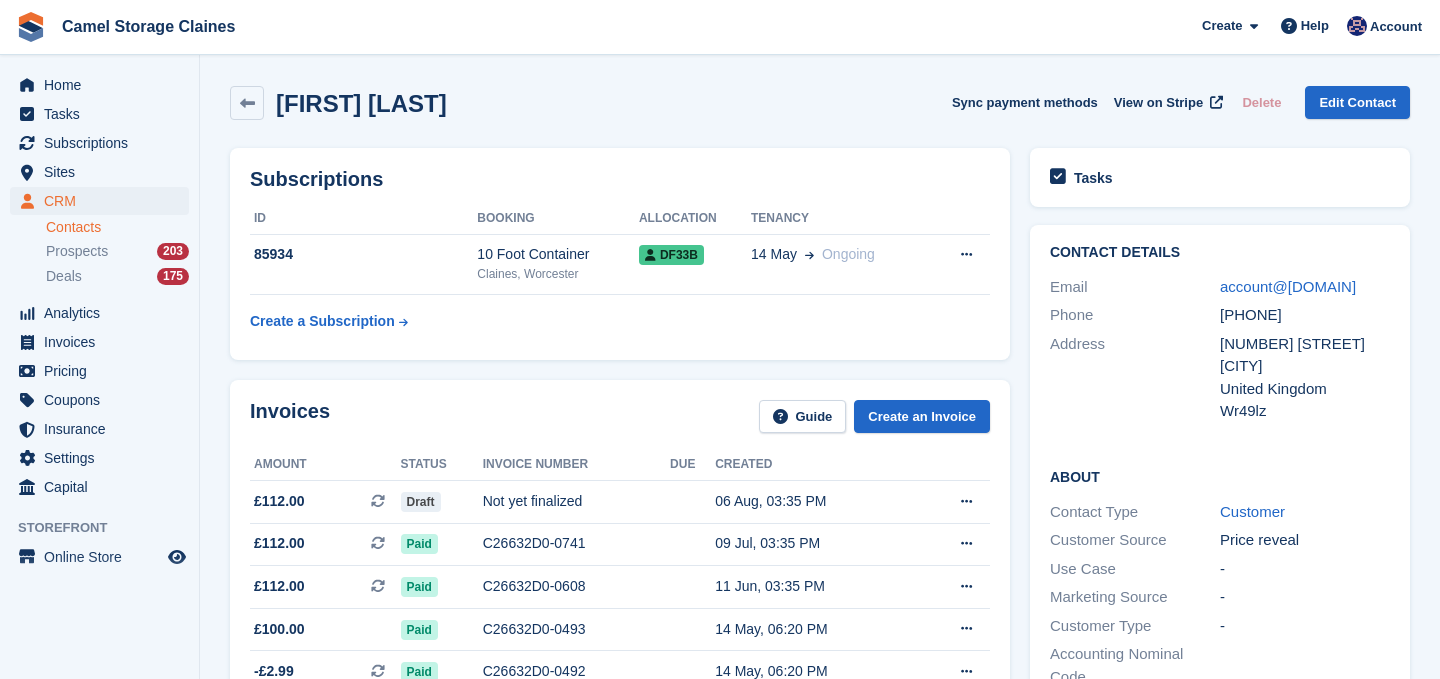 scroll, scrollTop: 0, scrollLeft: 0, axis: both 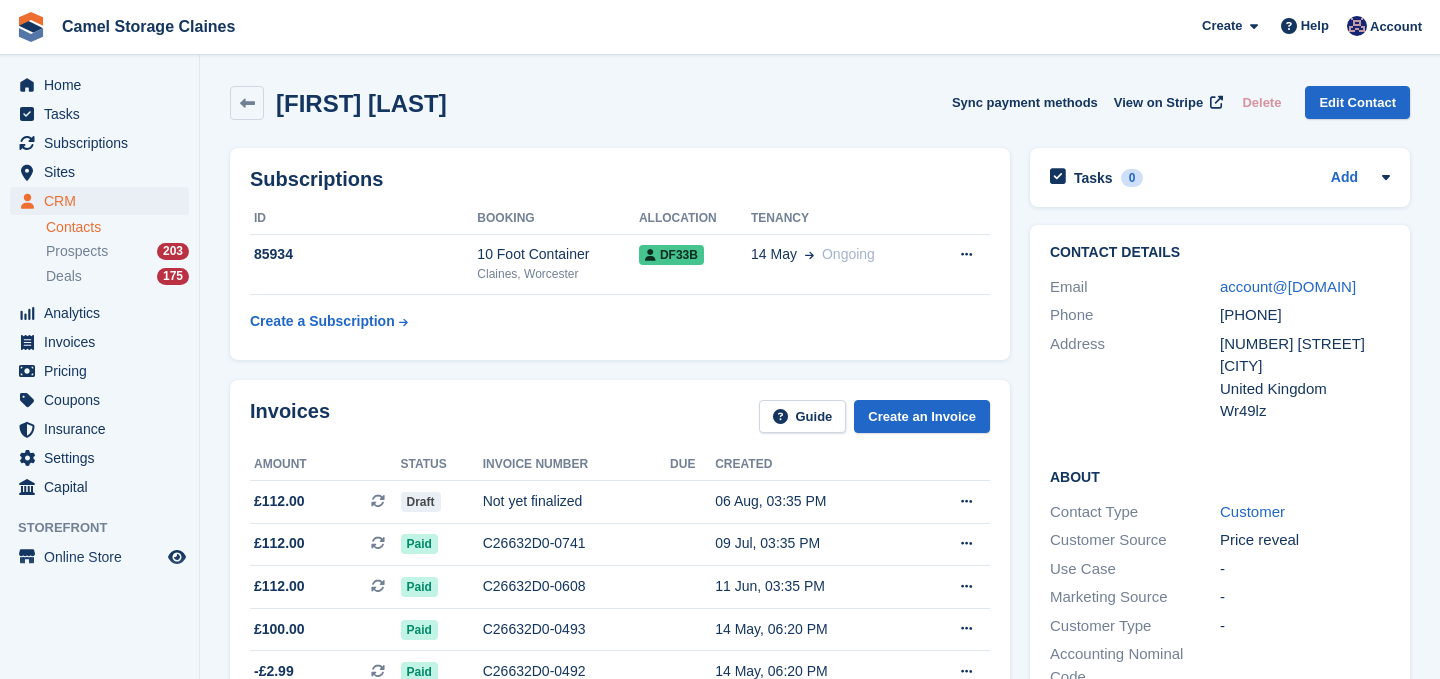 click on "[PHONE]" at bounding box center (1305, 315) 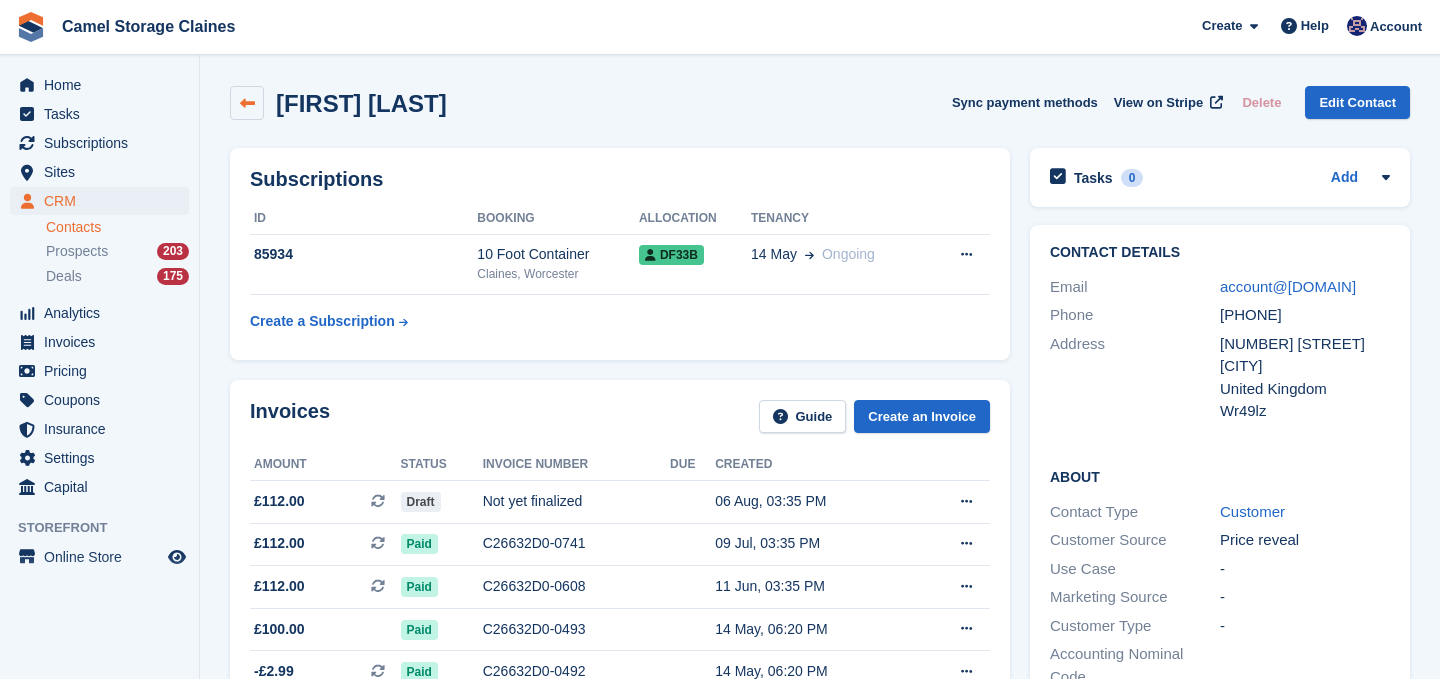 click at bounding box center (247, 103) 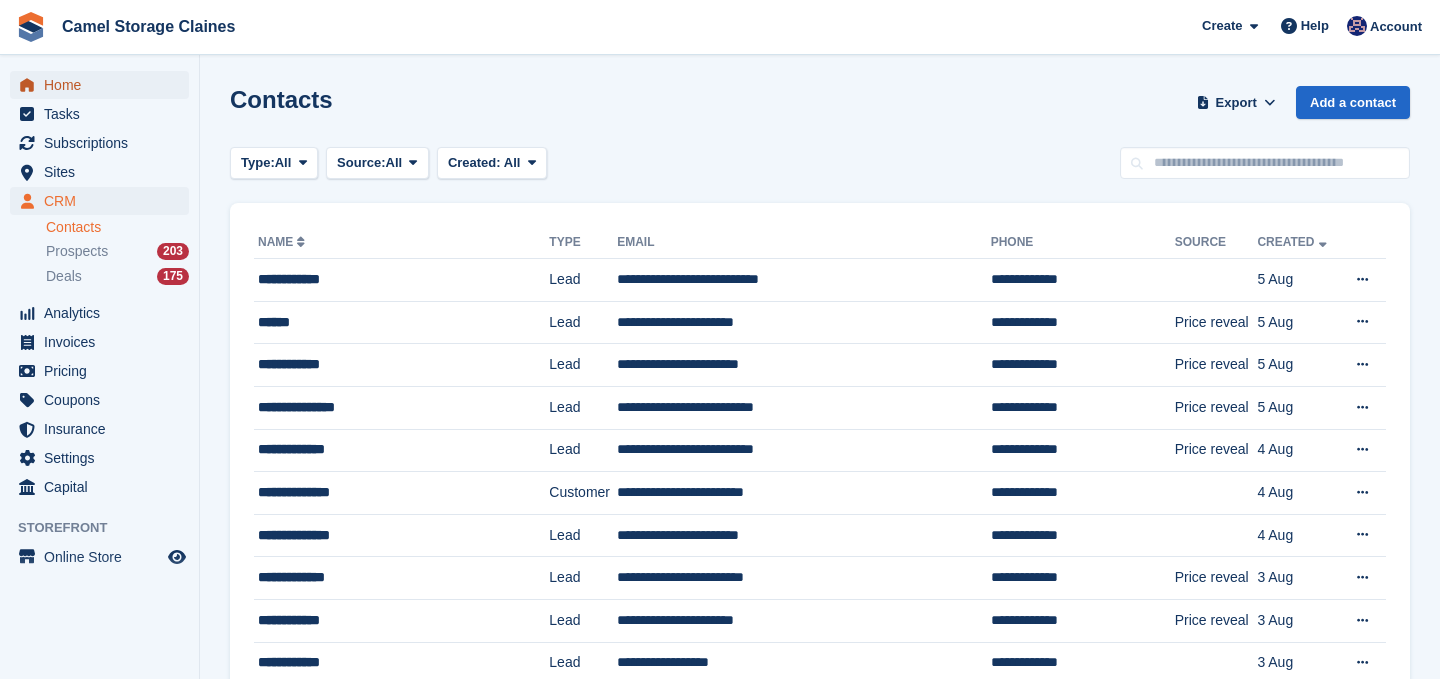 click on "Home" at bounding box center [104, 85] 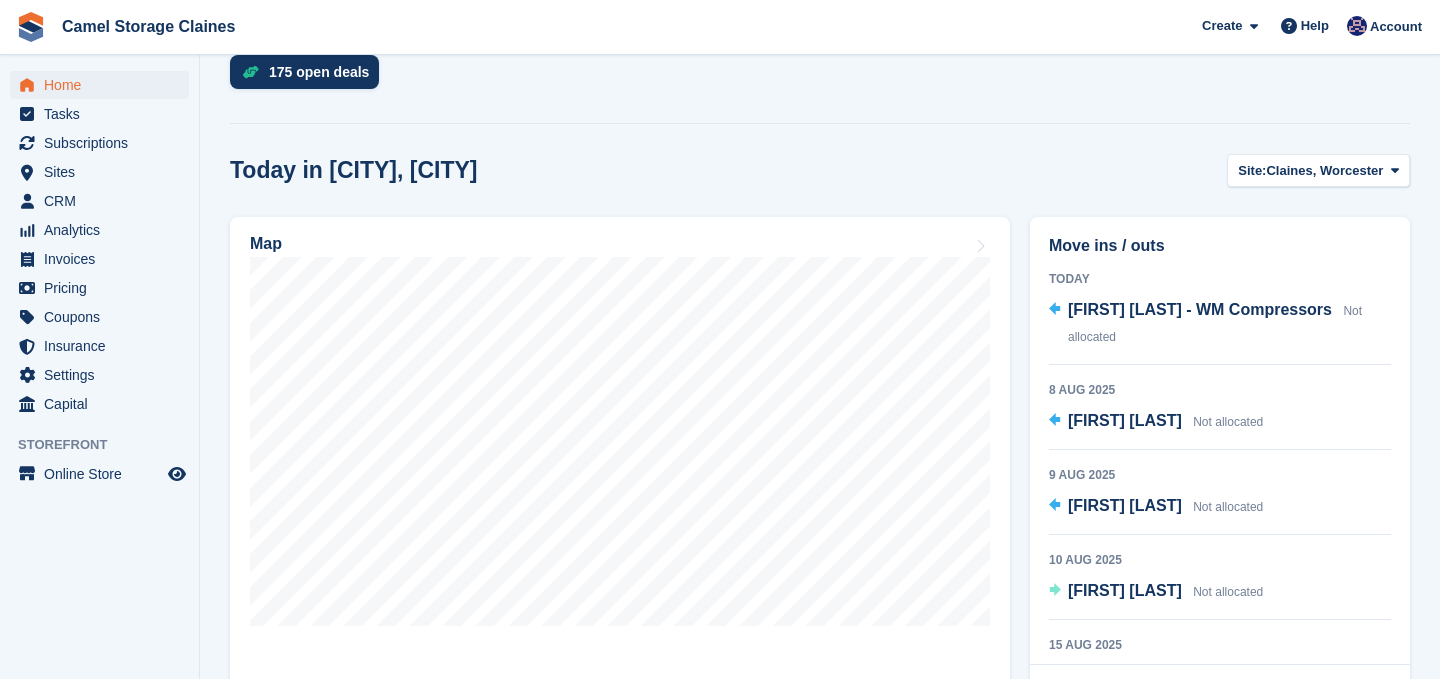 scroll, scrollTop: 481, scrollLeft: 0, axis: vertical 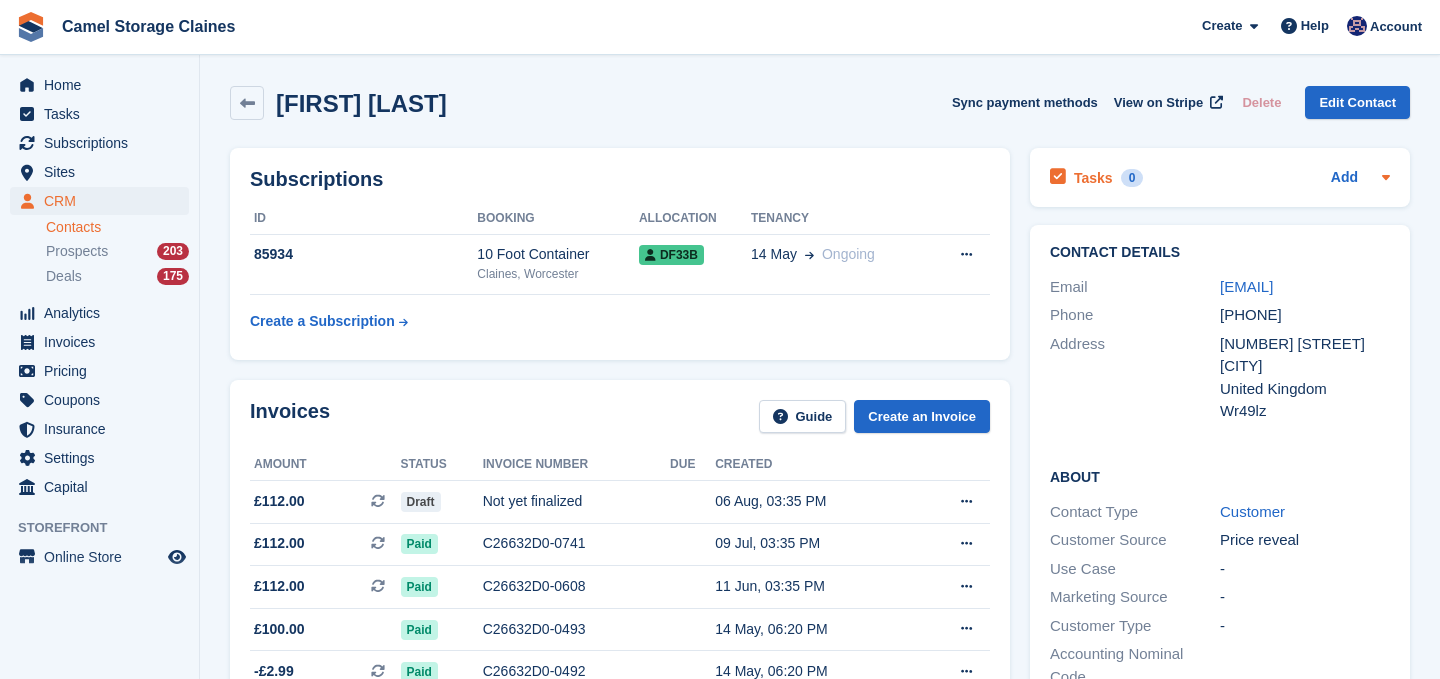click on "Tasks
0" at bounding box center [1096, 177] 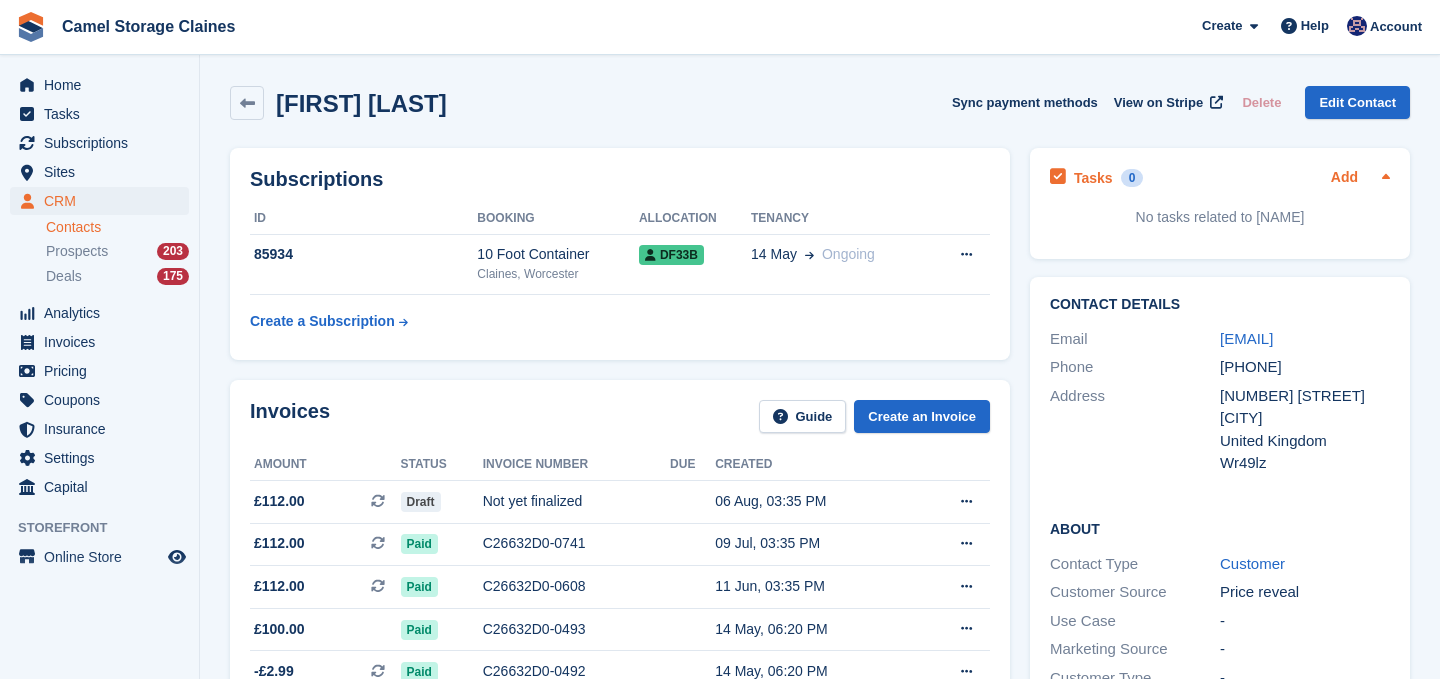 click on "Add" at bounding box center (1344, 178) 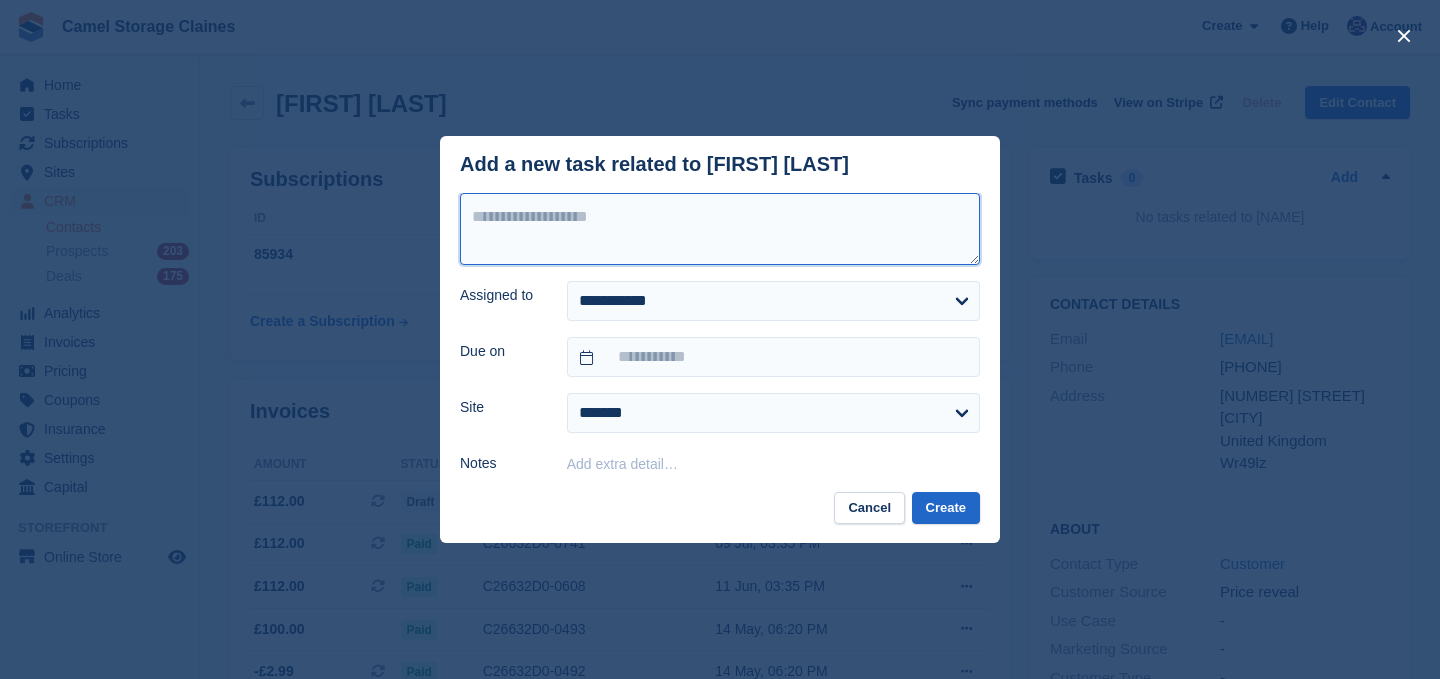 click at bounding box center (720, 229) 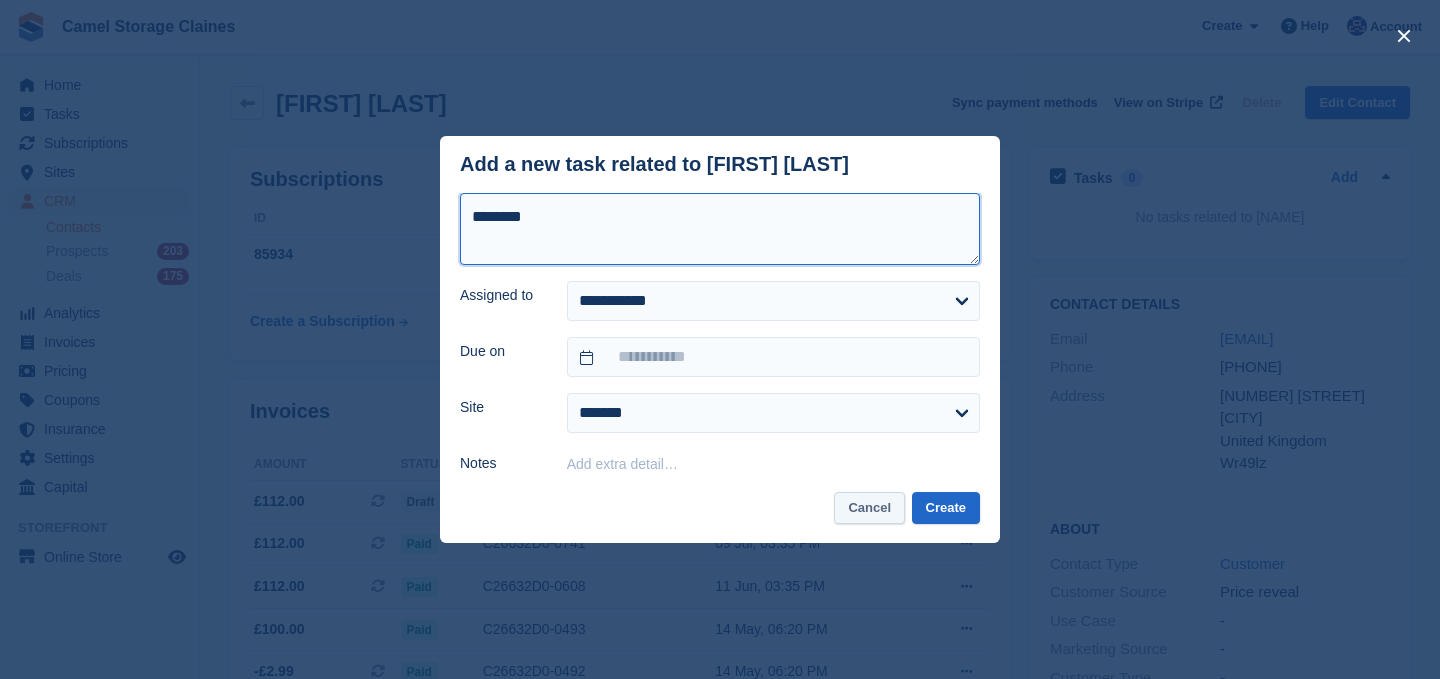 type on "********" 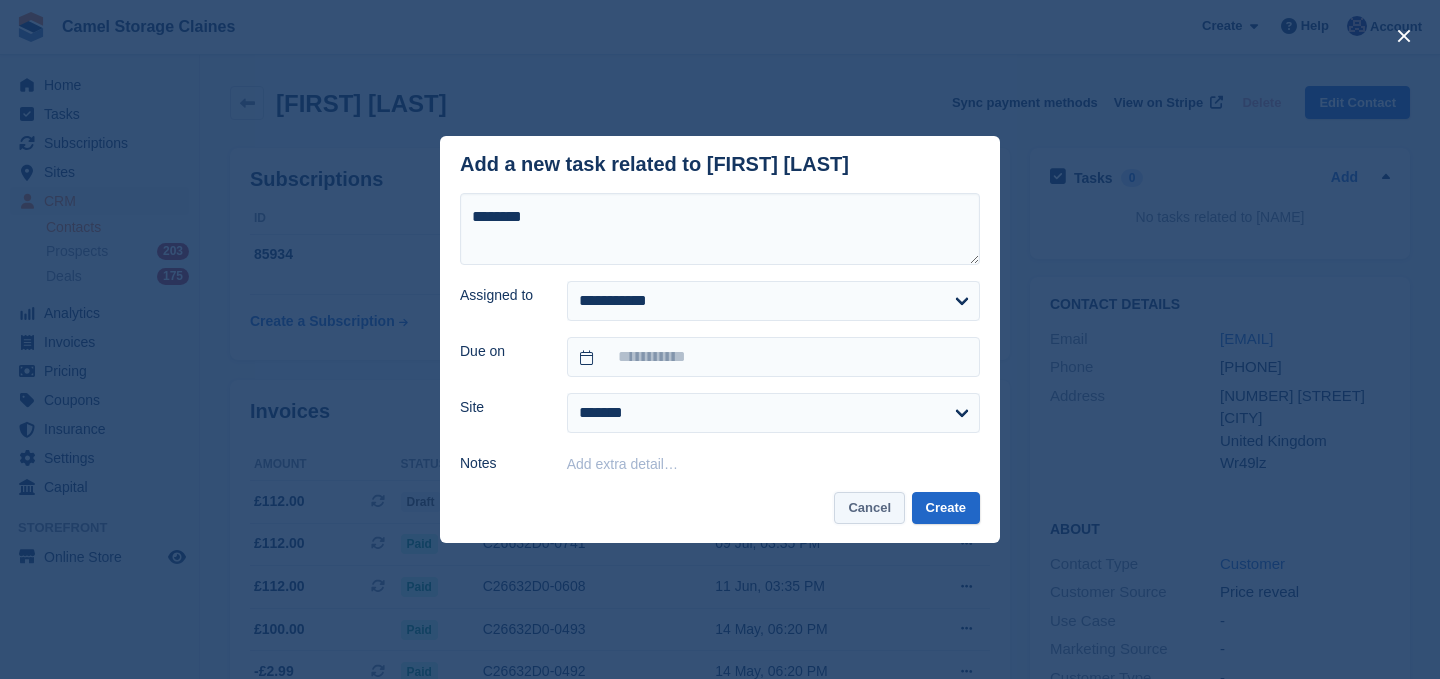 click on "Cancel" at bounding box center (869, 508) 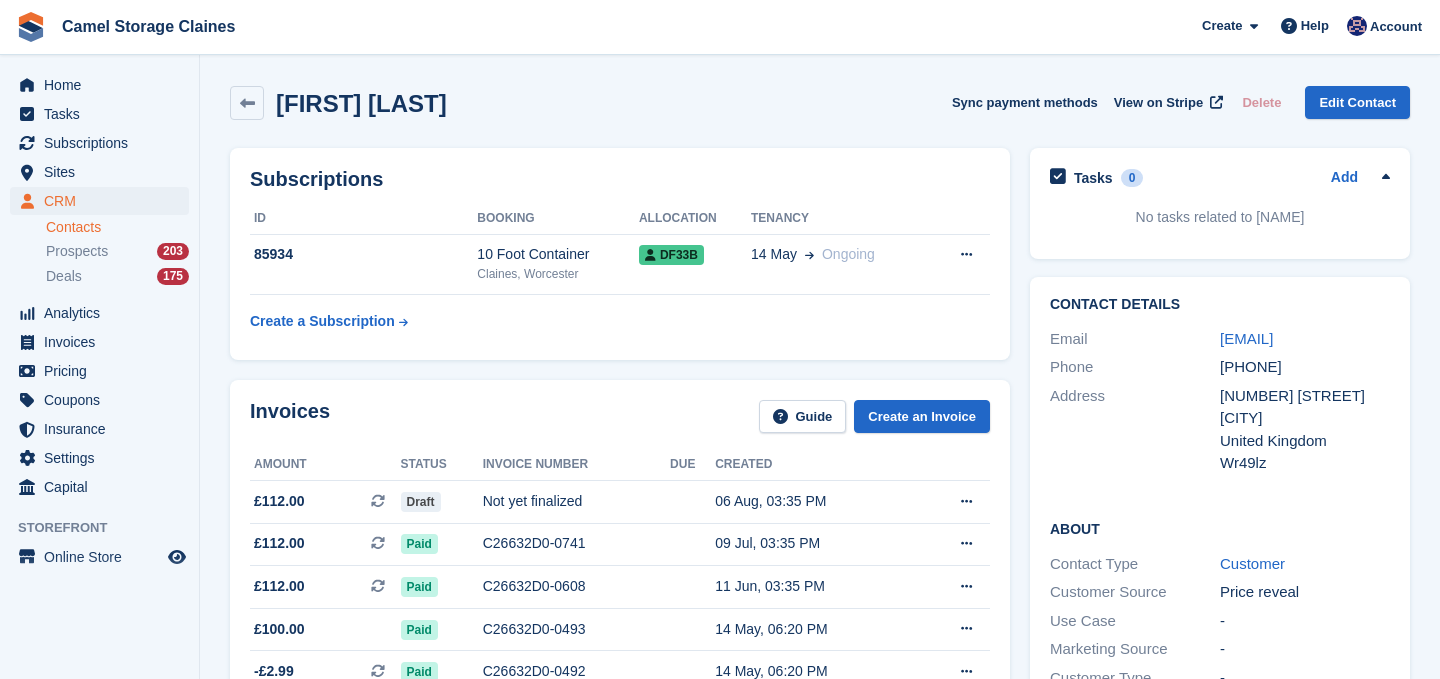 drag, startPoint x: 1334, startPoint y: 368, endPoint x: 1170, endPoint y: 333, distance: 167.69318 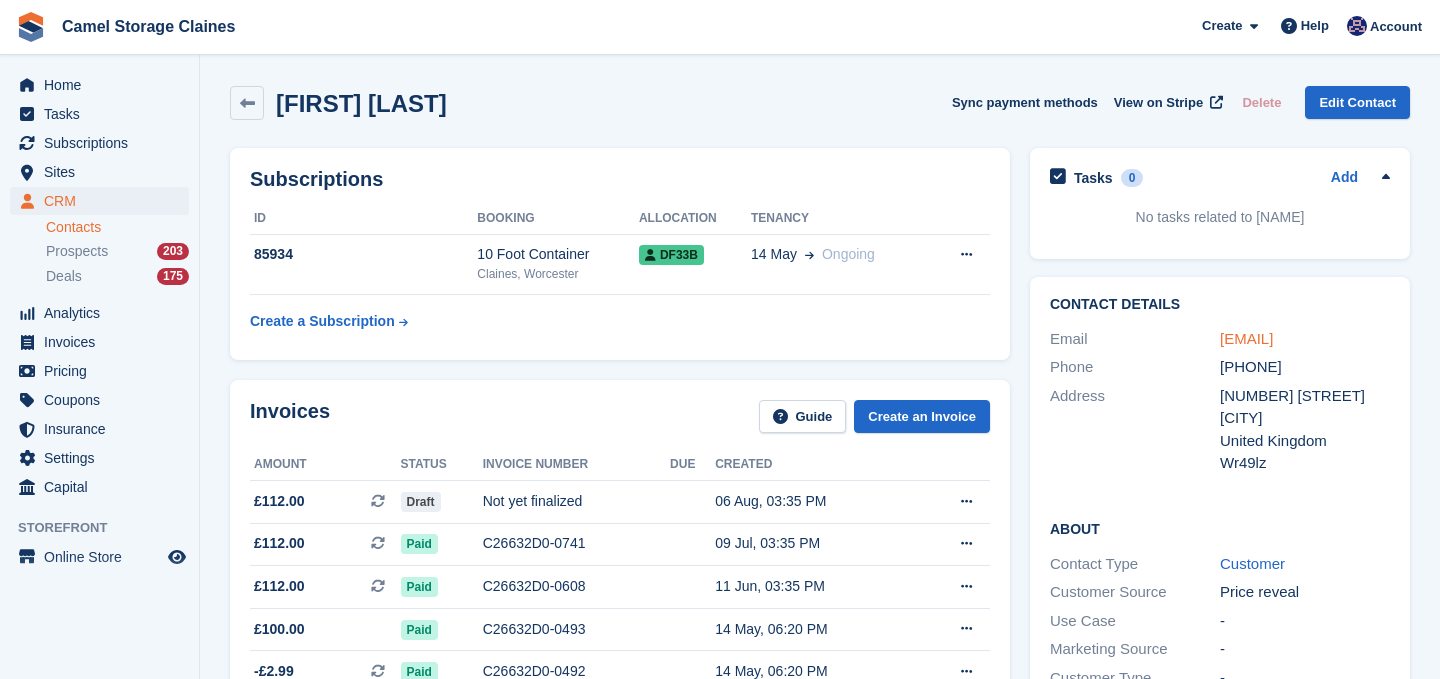 click on "[EMAIL]" at bounding box center [1246, 338] 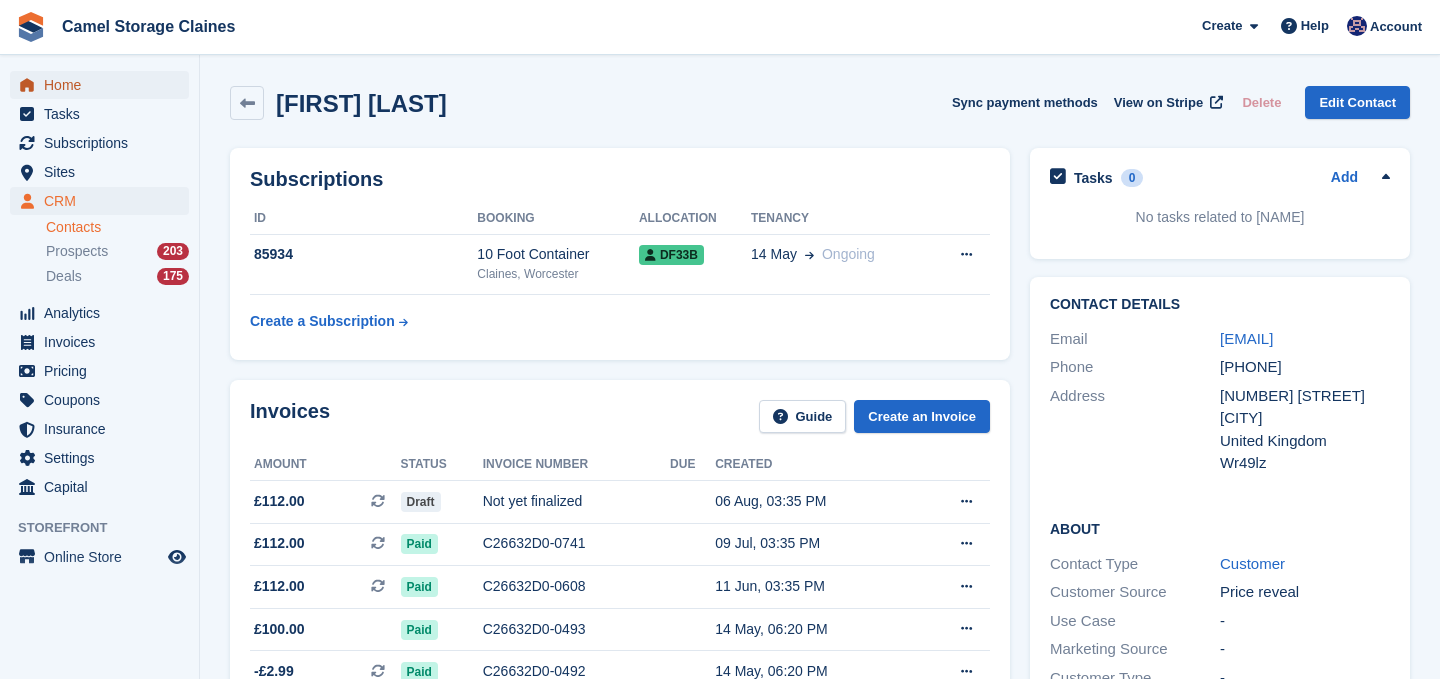 click on "Home" at bounding box center (104, 85) 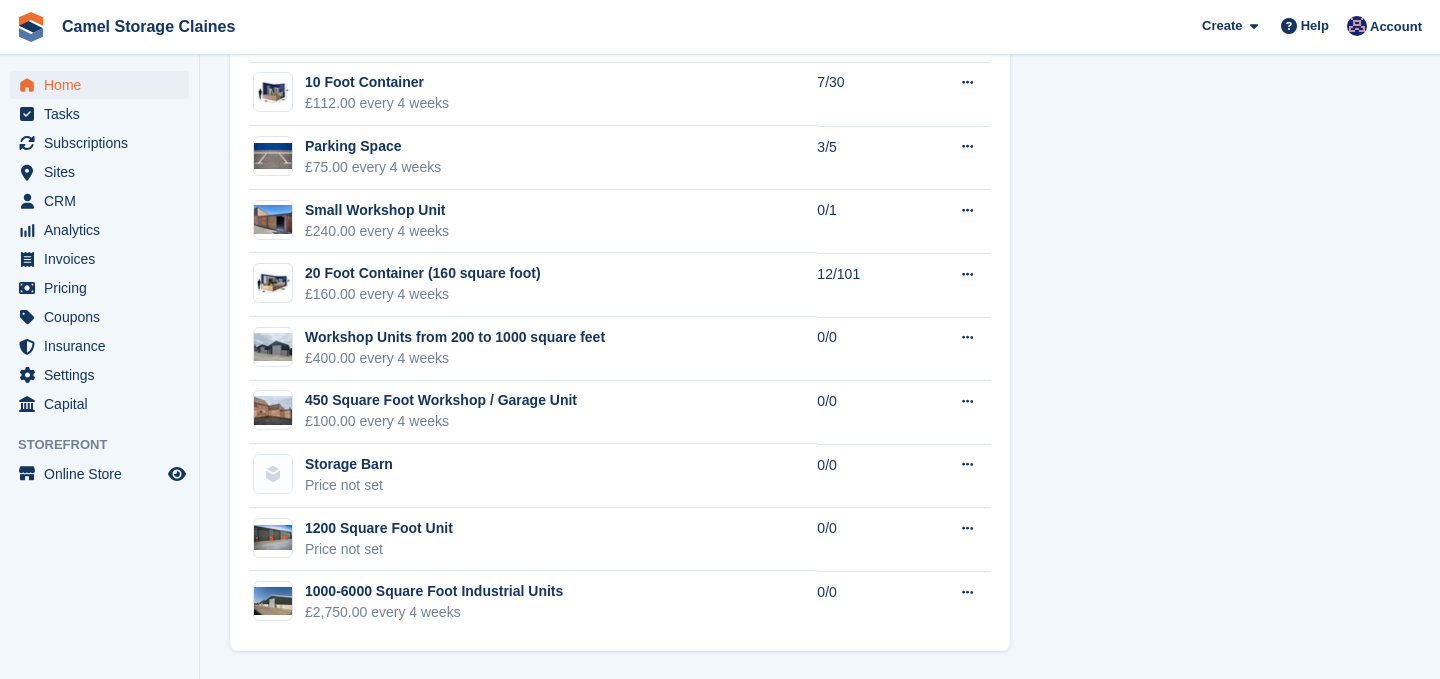 scroll, scrollTop: 0, scrollLeft: 0, axis: both 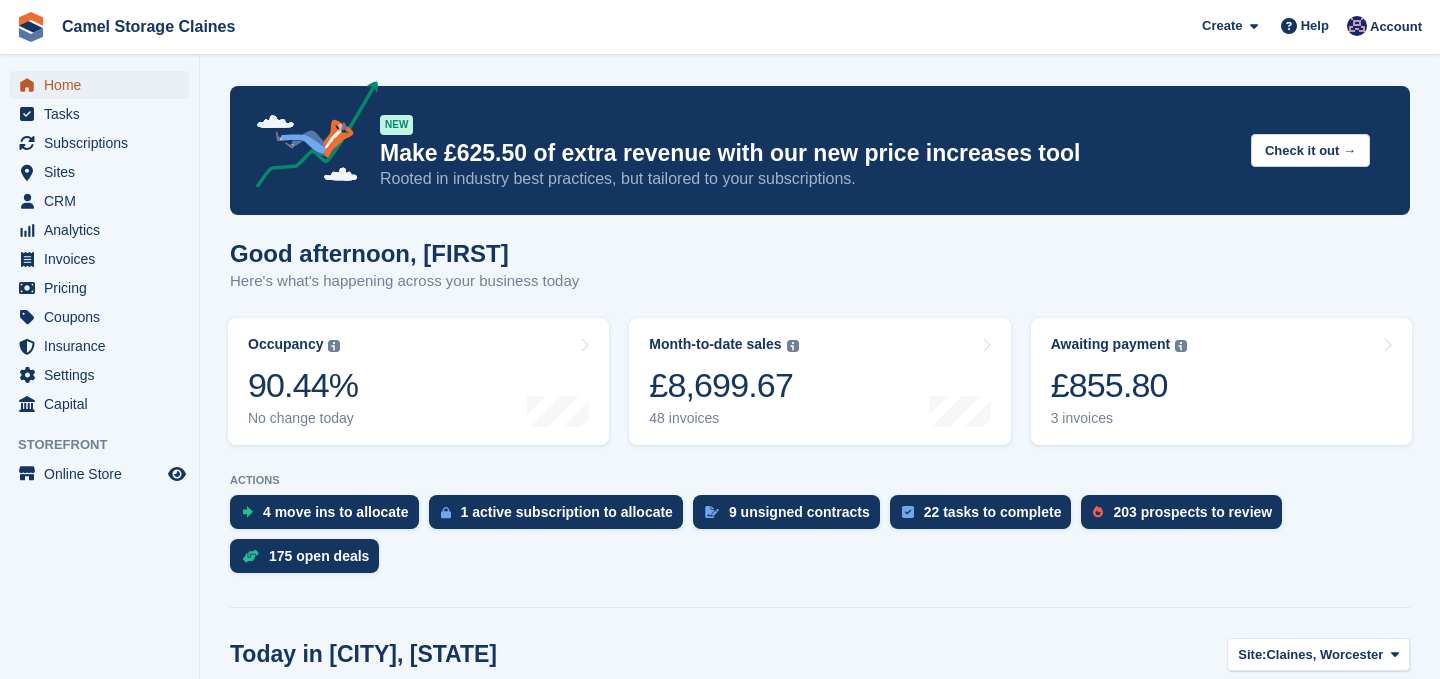 click 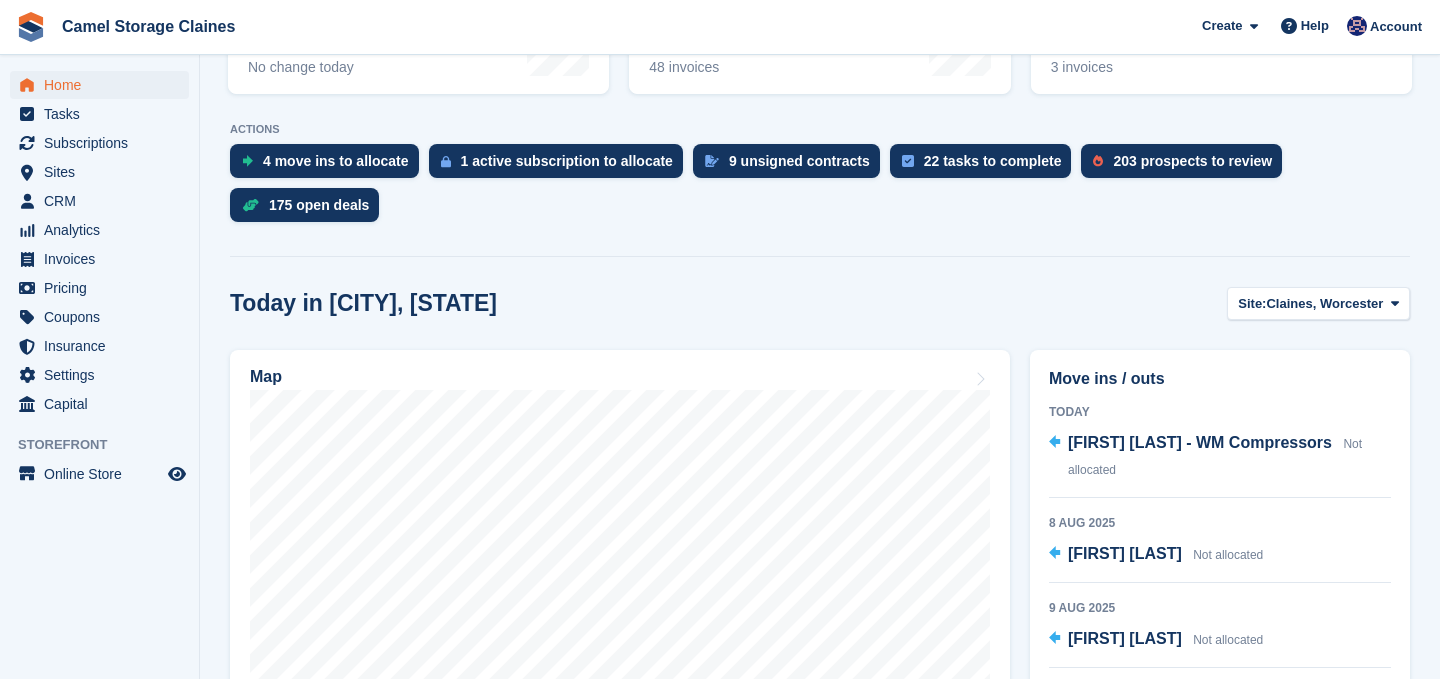 scroll, scrollTop: 0, scrollLeft: 0, axis: both 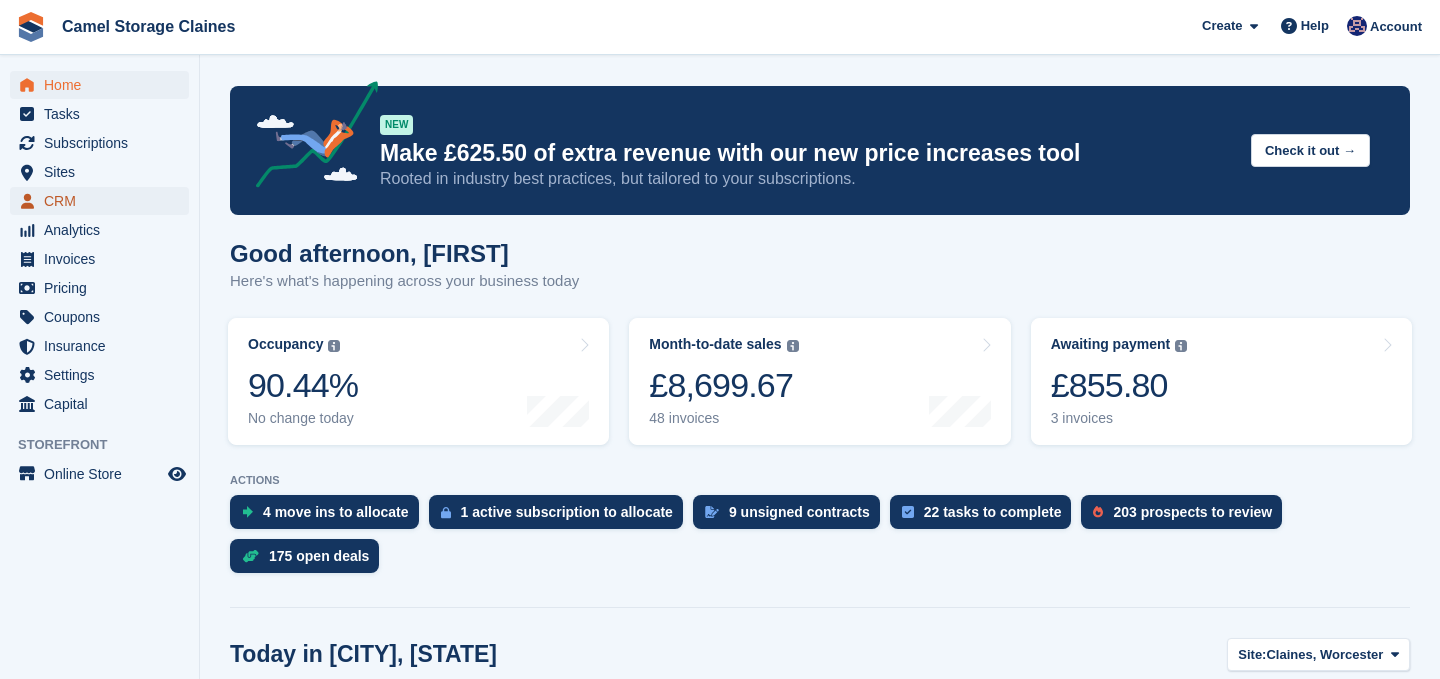 click on "CRM" at bounding box center [104, 201] 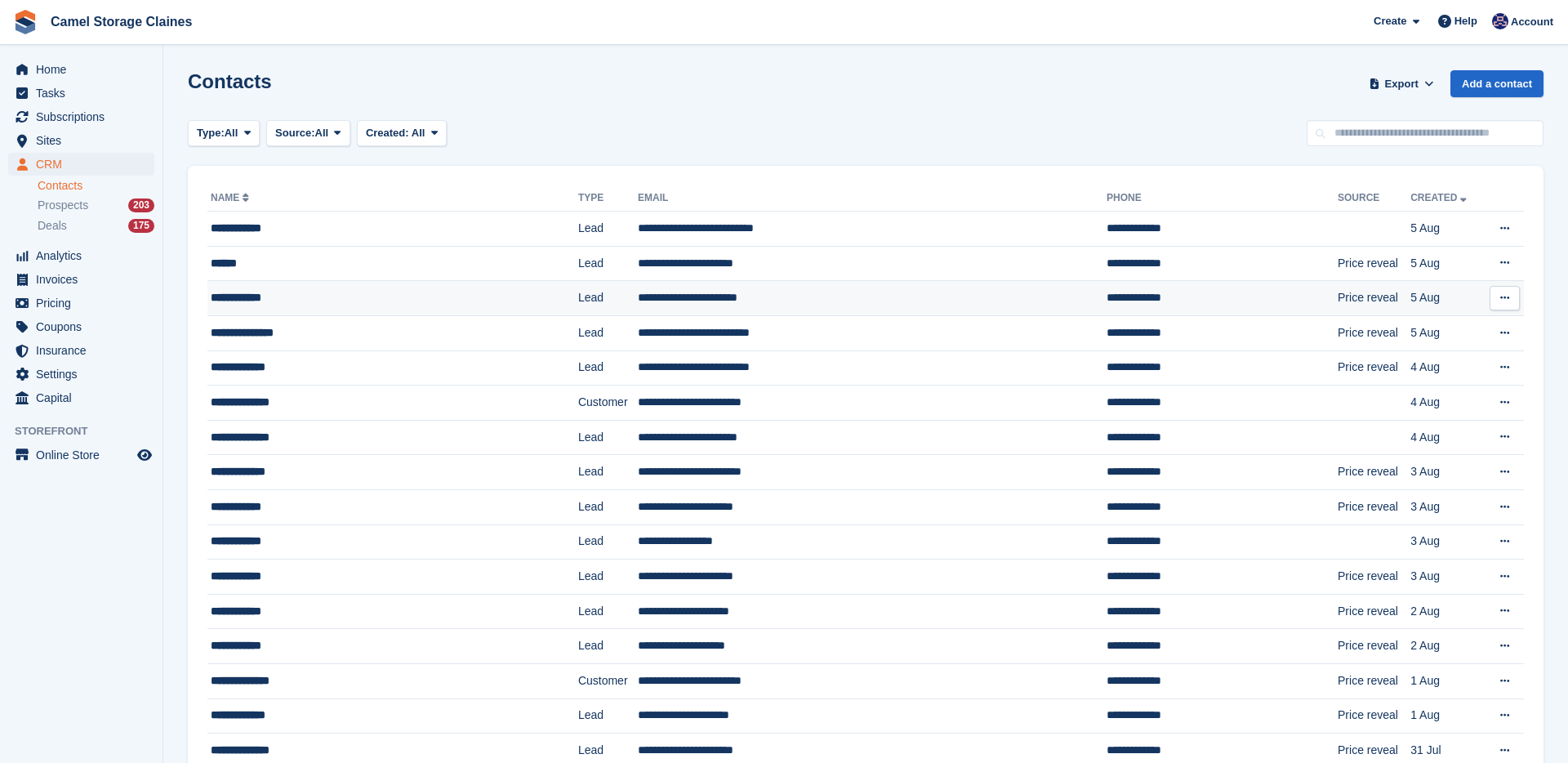 scroll, scrollTop: 213, scrollLeft: 0, axis: vertical 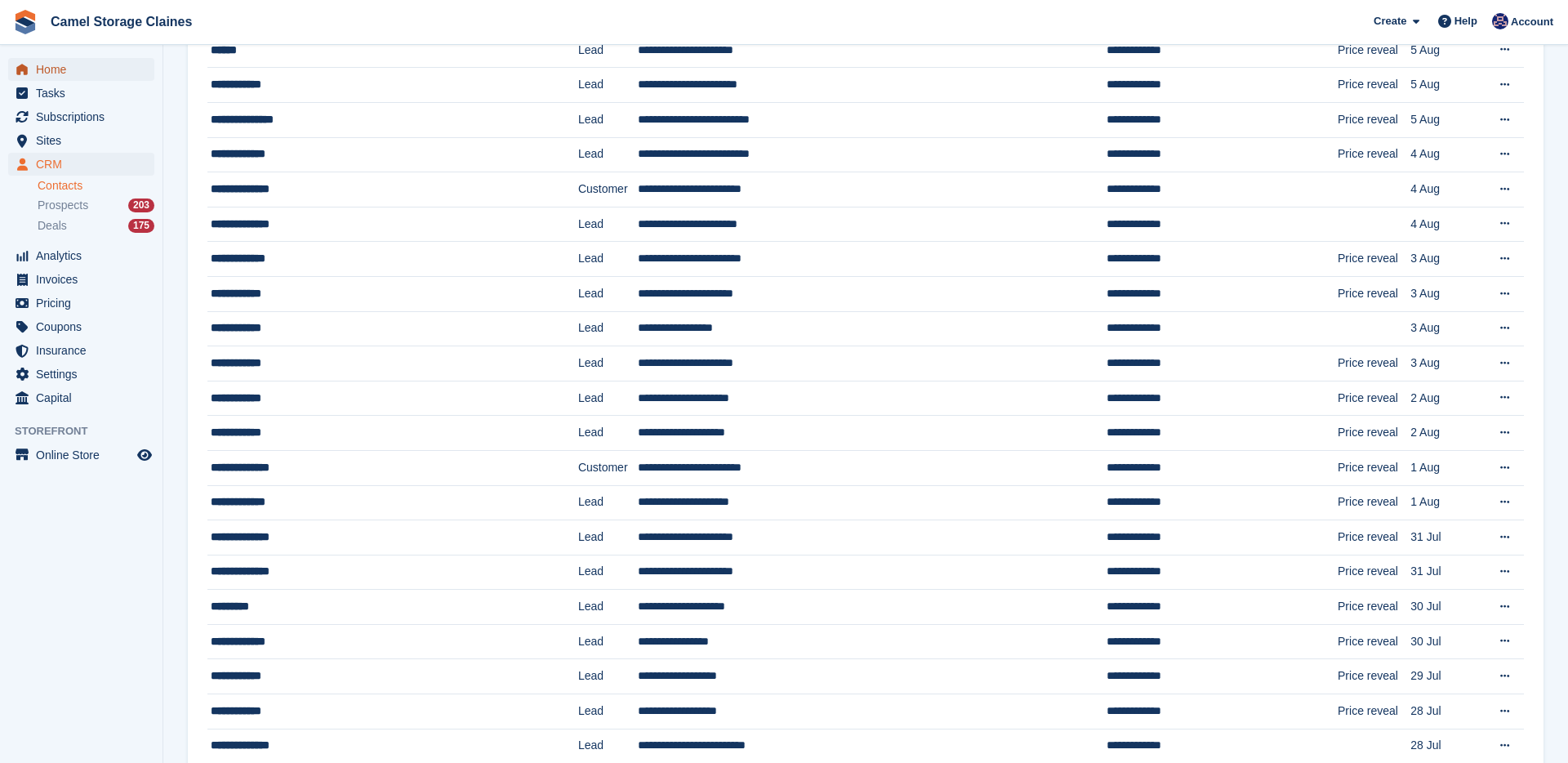 click on "Home" at bounding box center [85, 69] 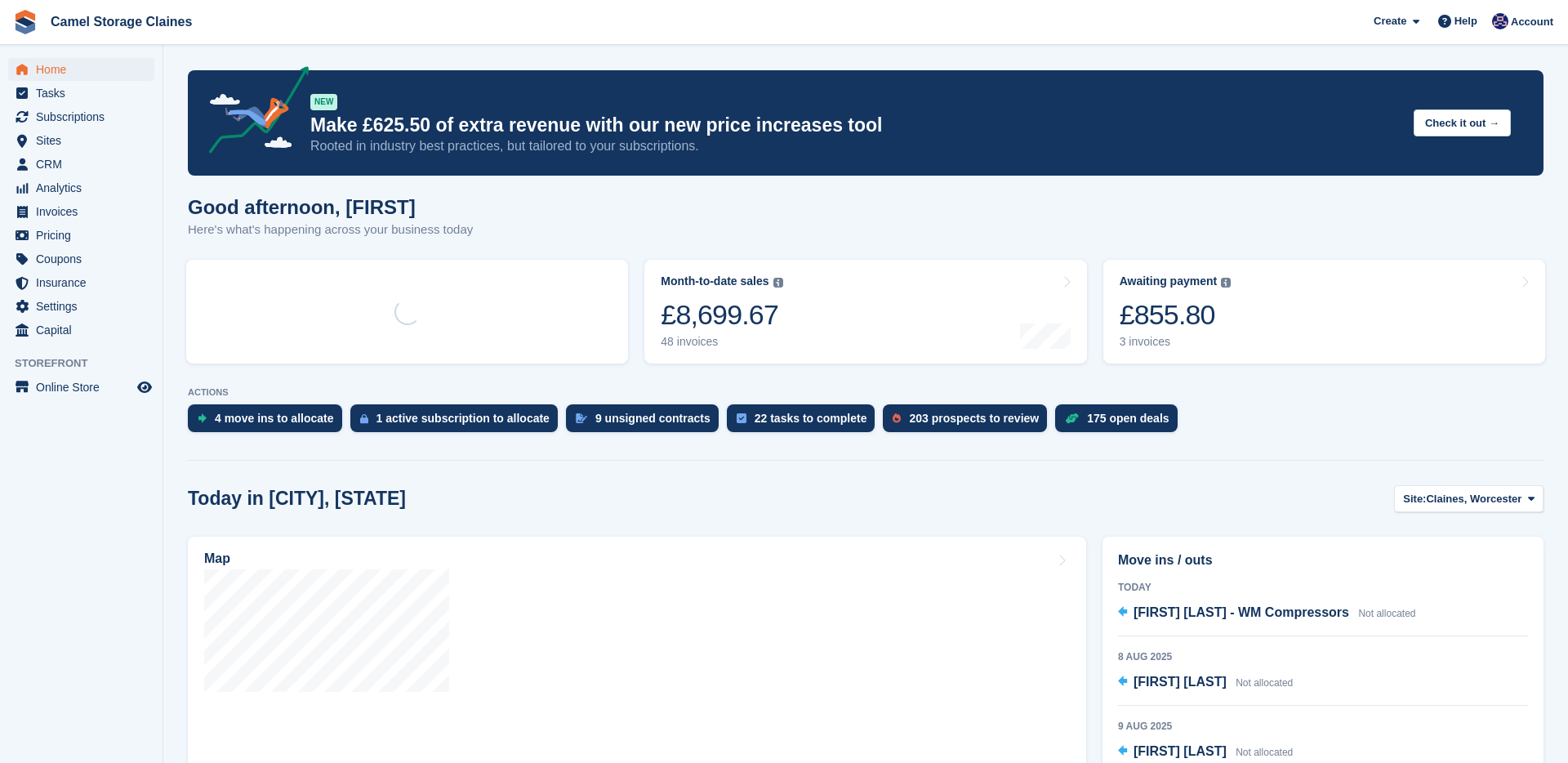 scroll, scrollTop: 0, scrollLeft: 0, axis: both 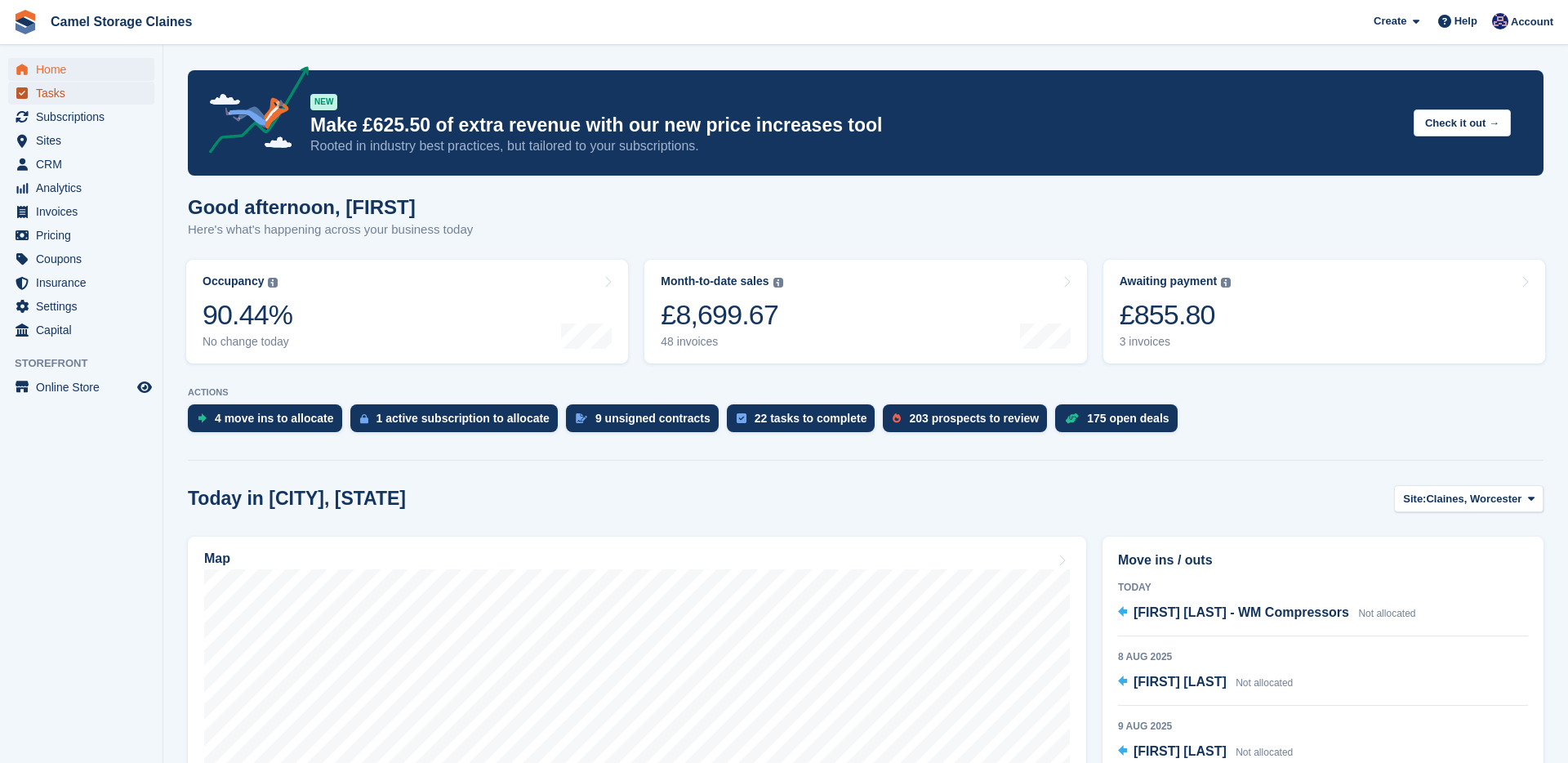 click on "Tasks" at bounding box center (85, 93) 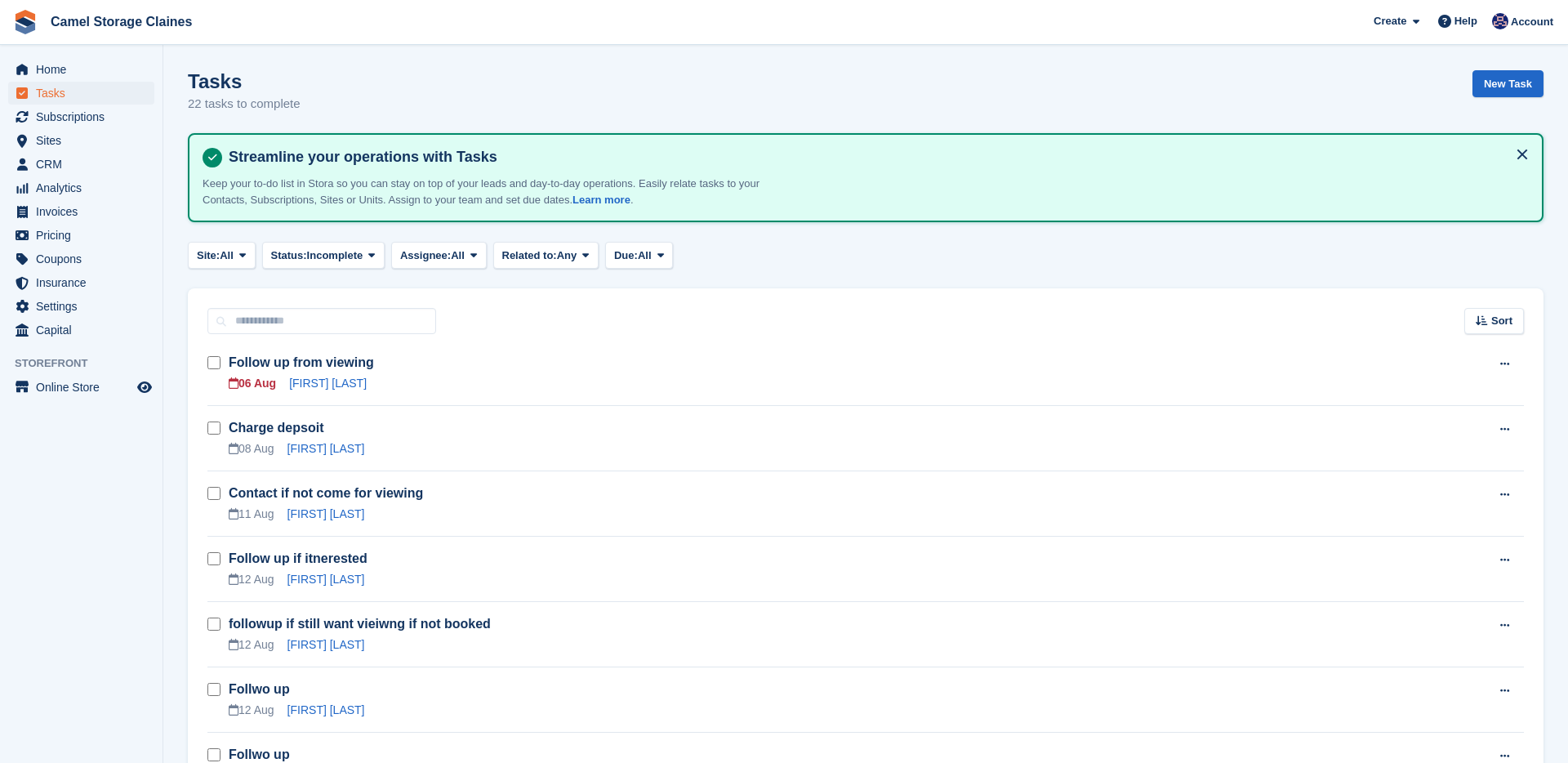 scroll, scrollTop: 0, scrollLeft: 0, axis: both 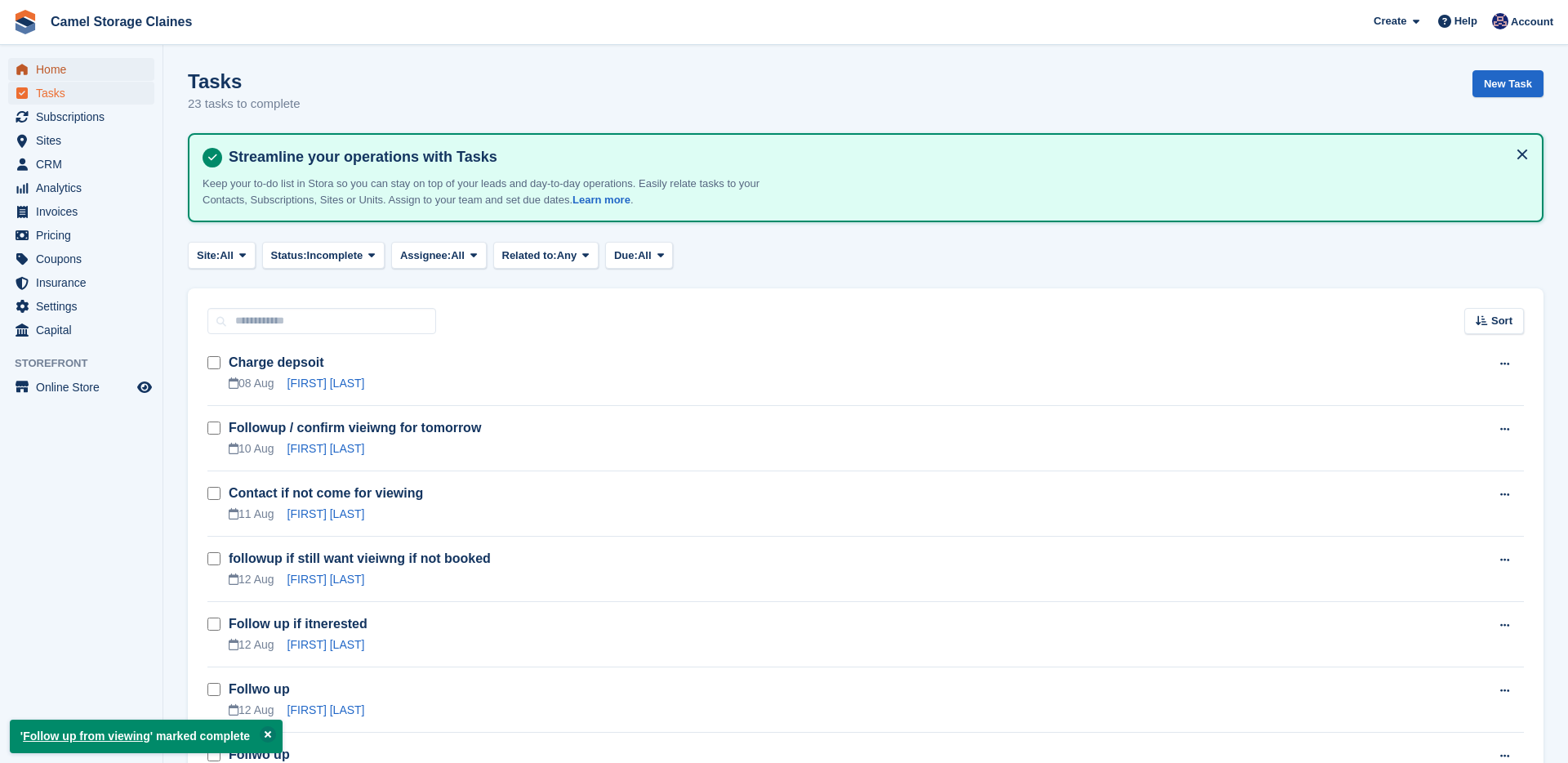 click on "Home" at bounding box center (85, 69) 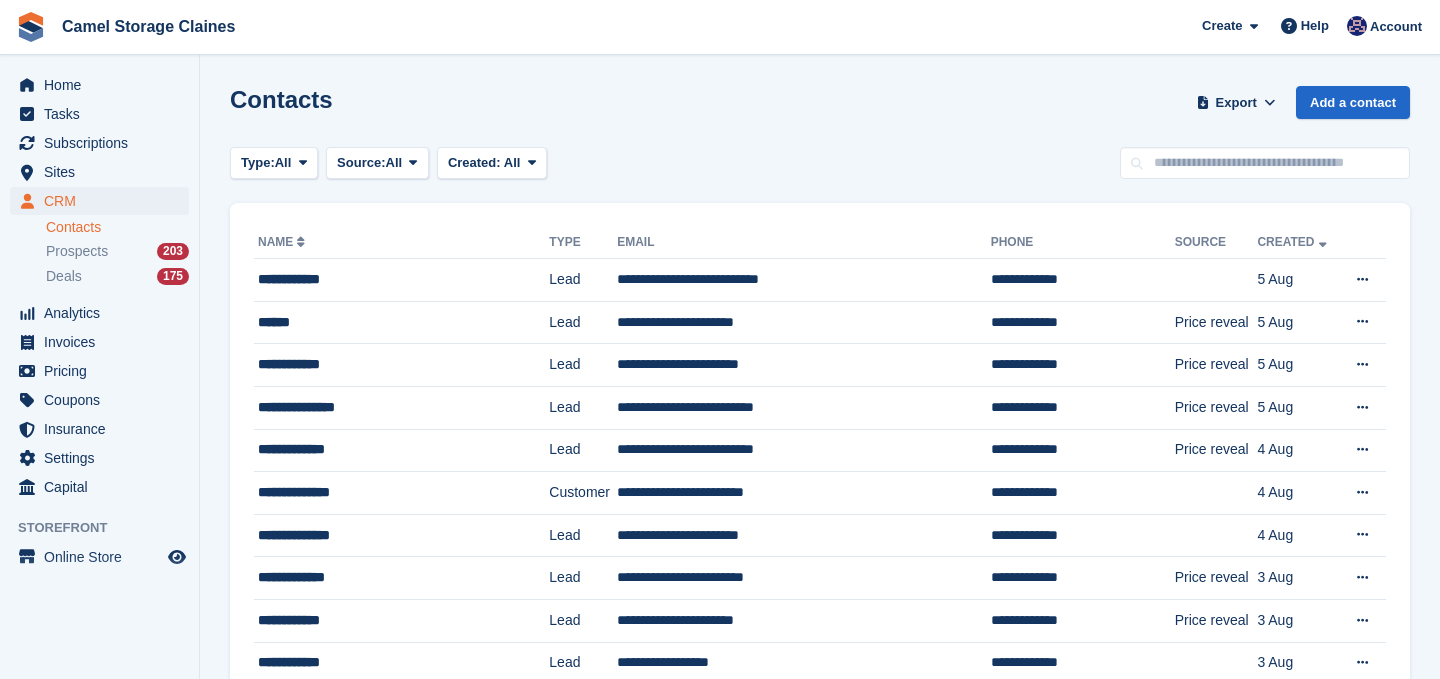 scroll, scrollTop: 0, scrollLeft: 0, axis: both 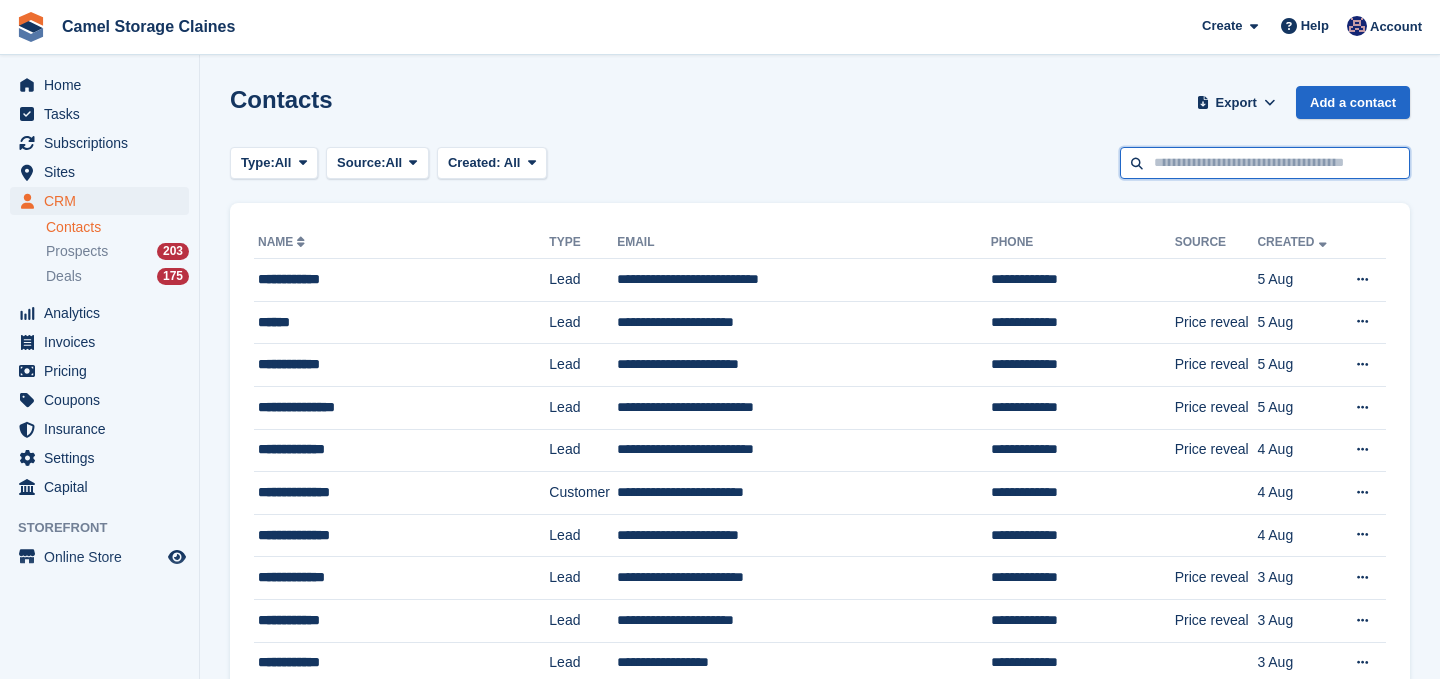 click at bounding box center [1265, 163] 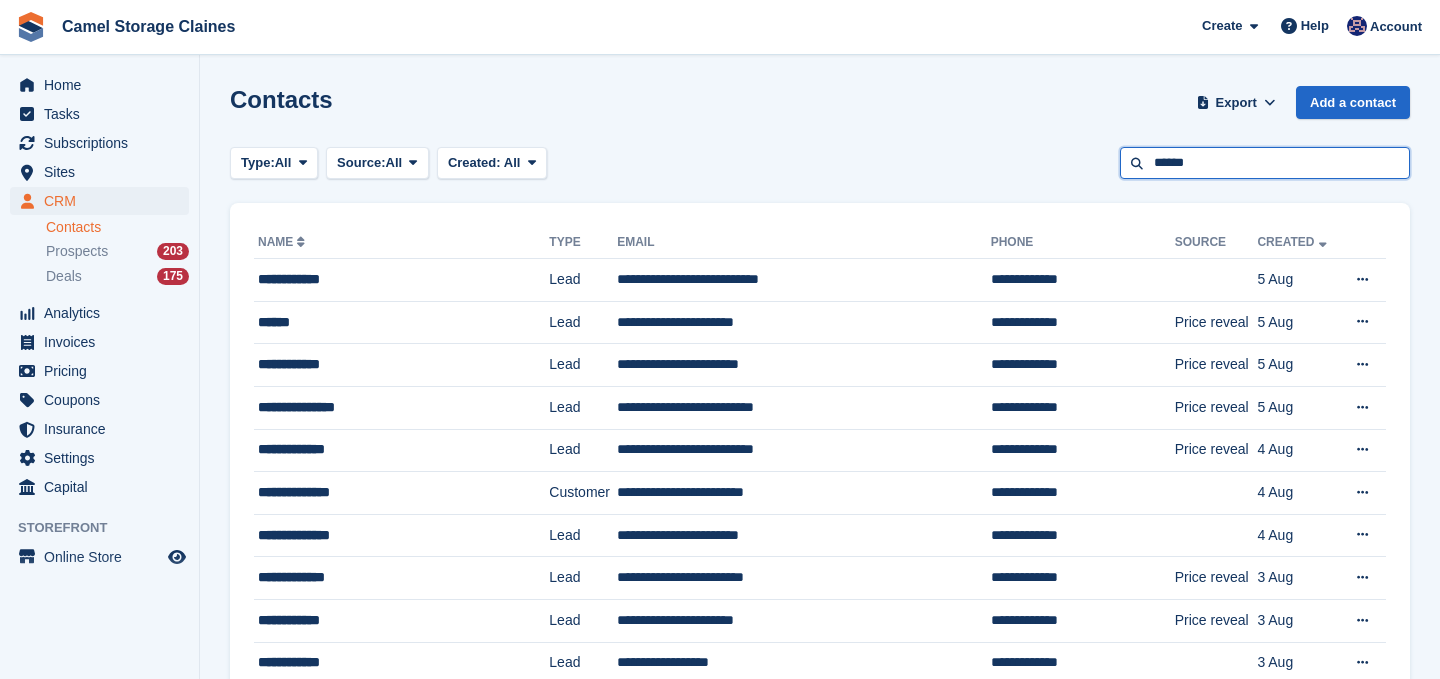 type on "******" 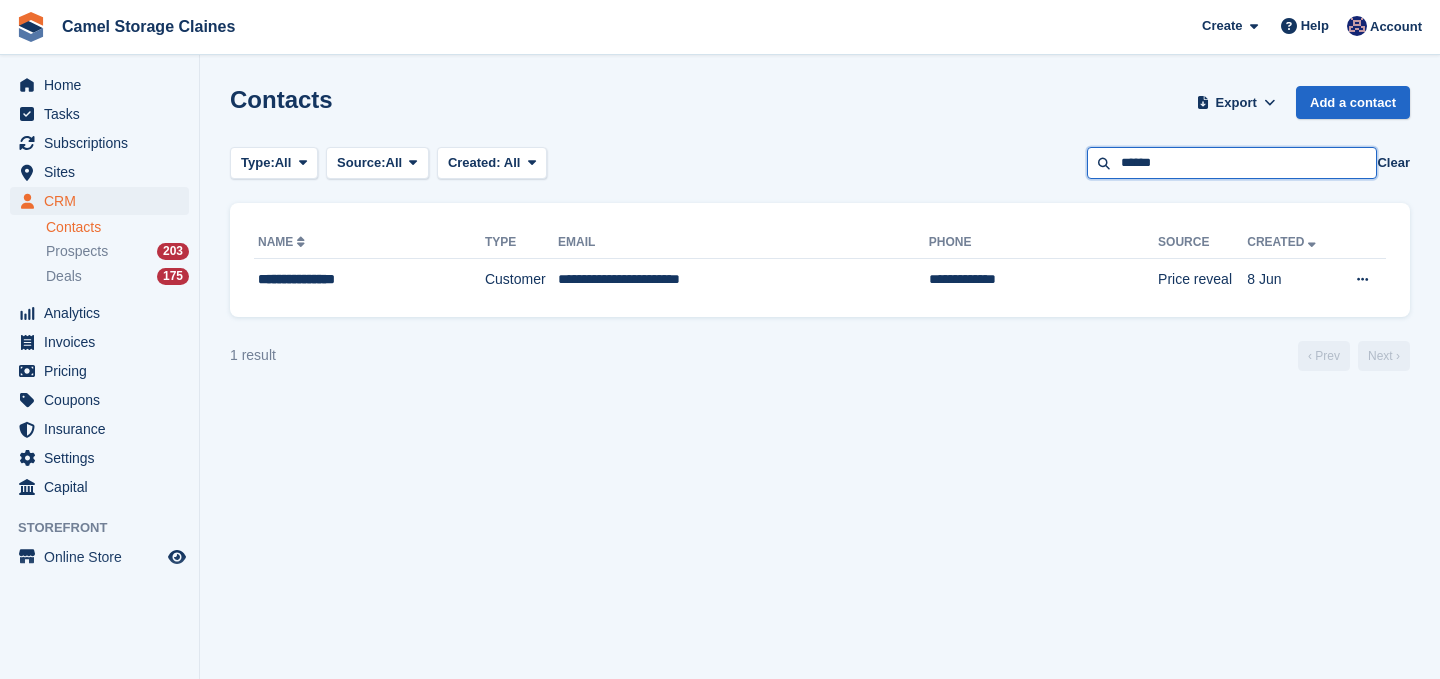 click on "******" at bounding box center [1232, 163] 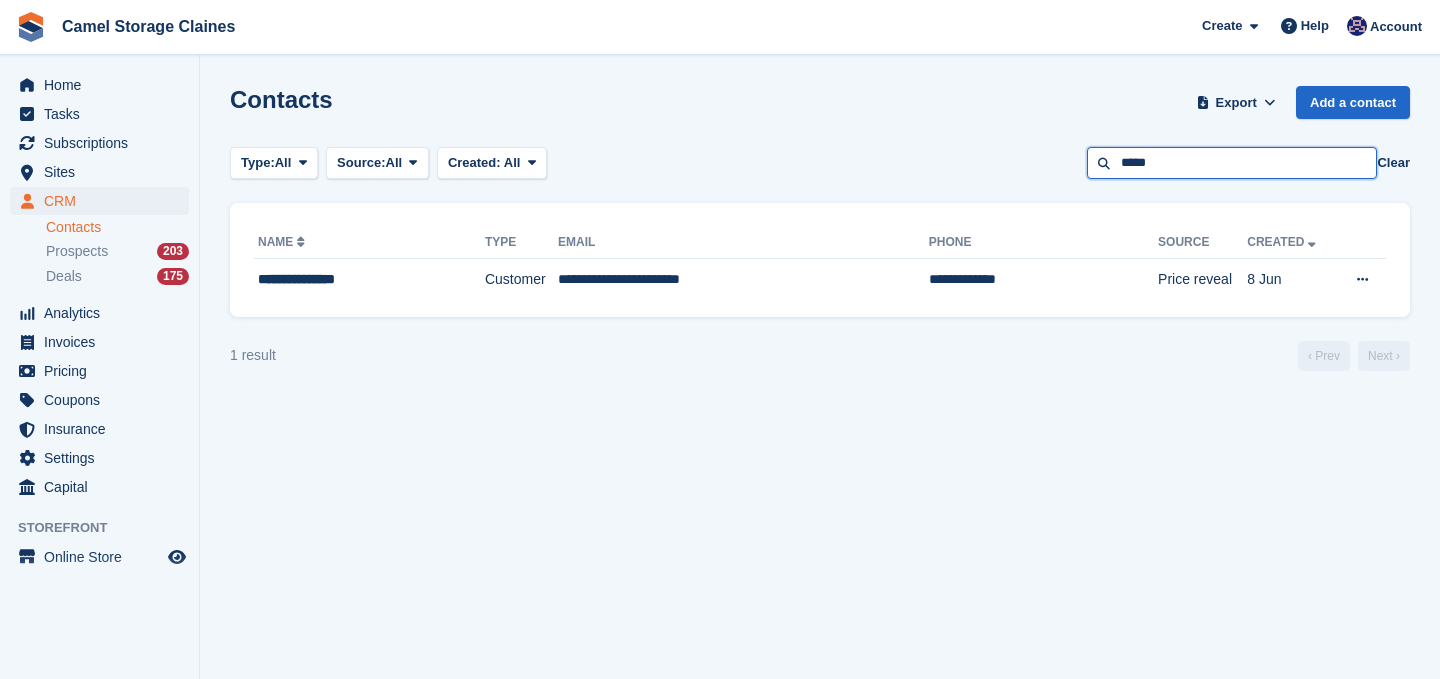 click on "*****" at bounding box center [1232, 163] 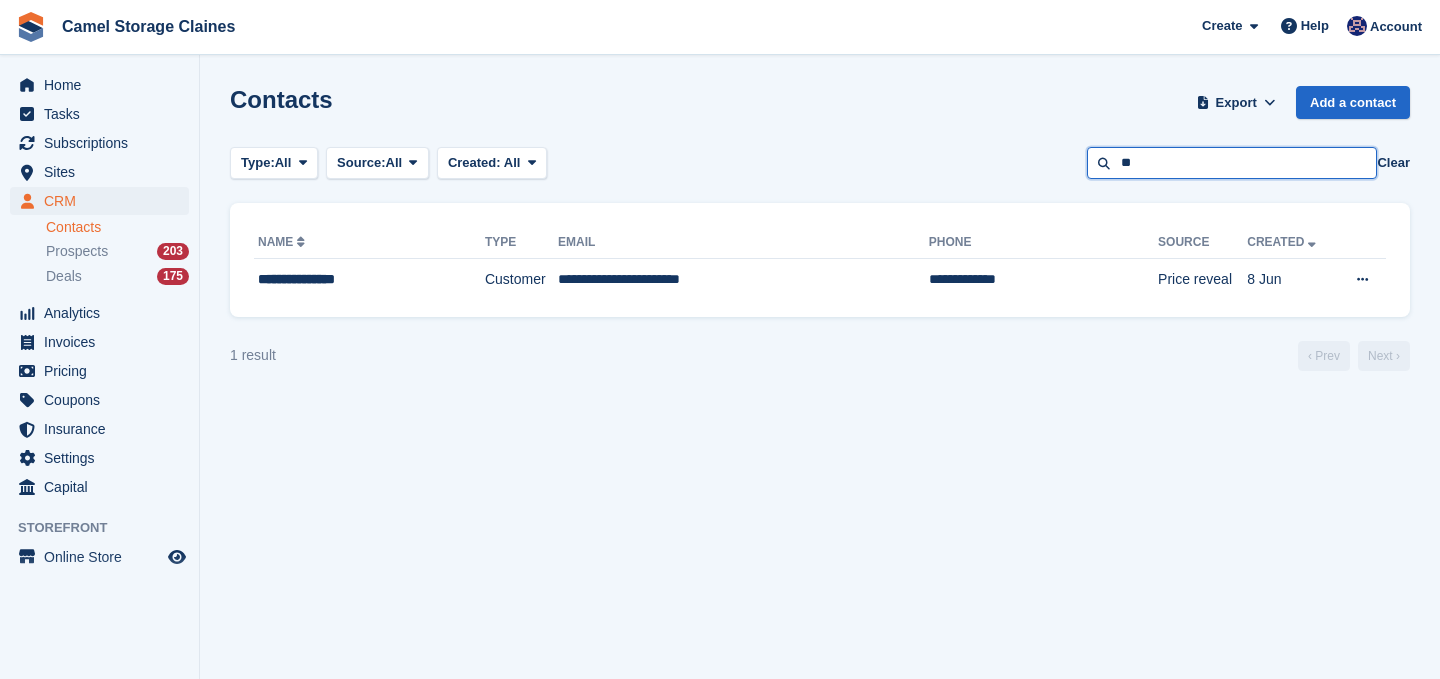 type on "*" 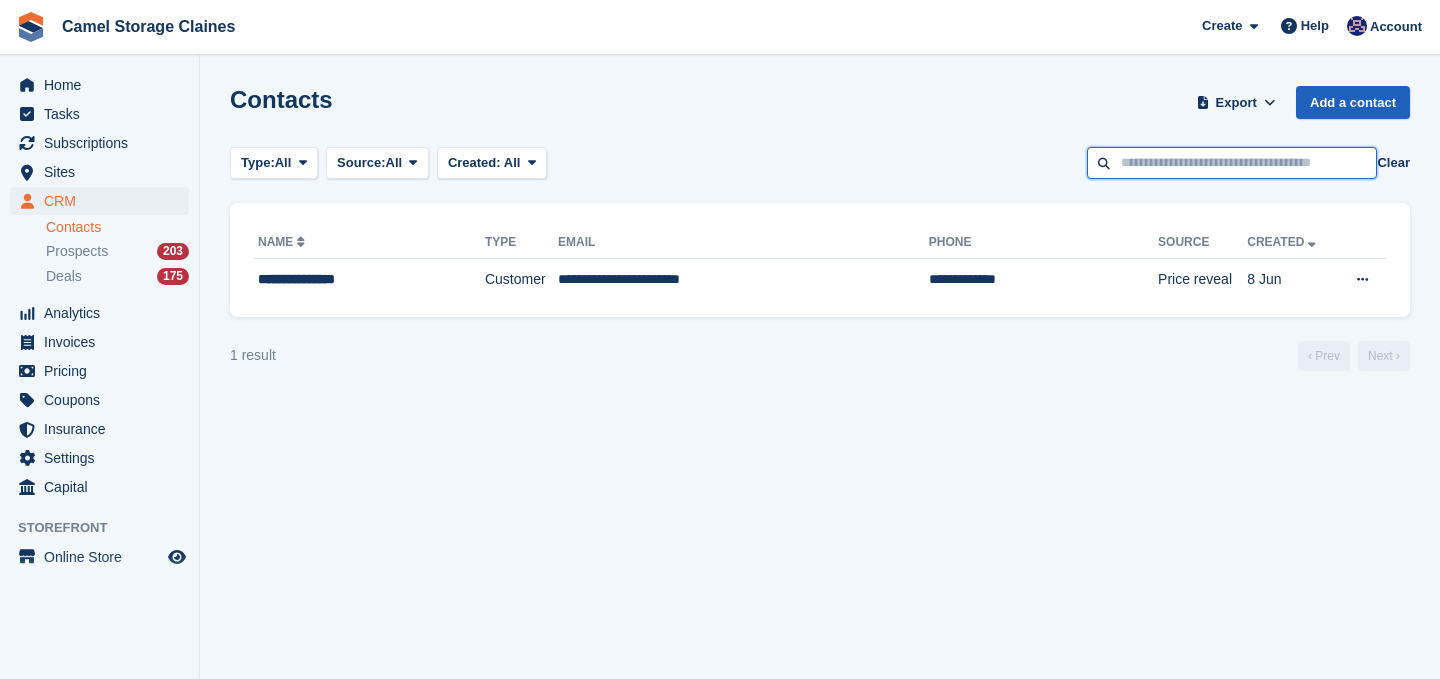 type 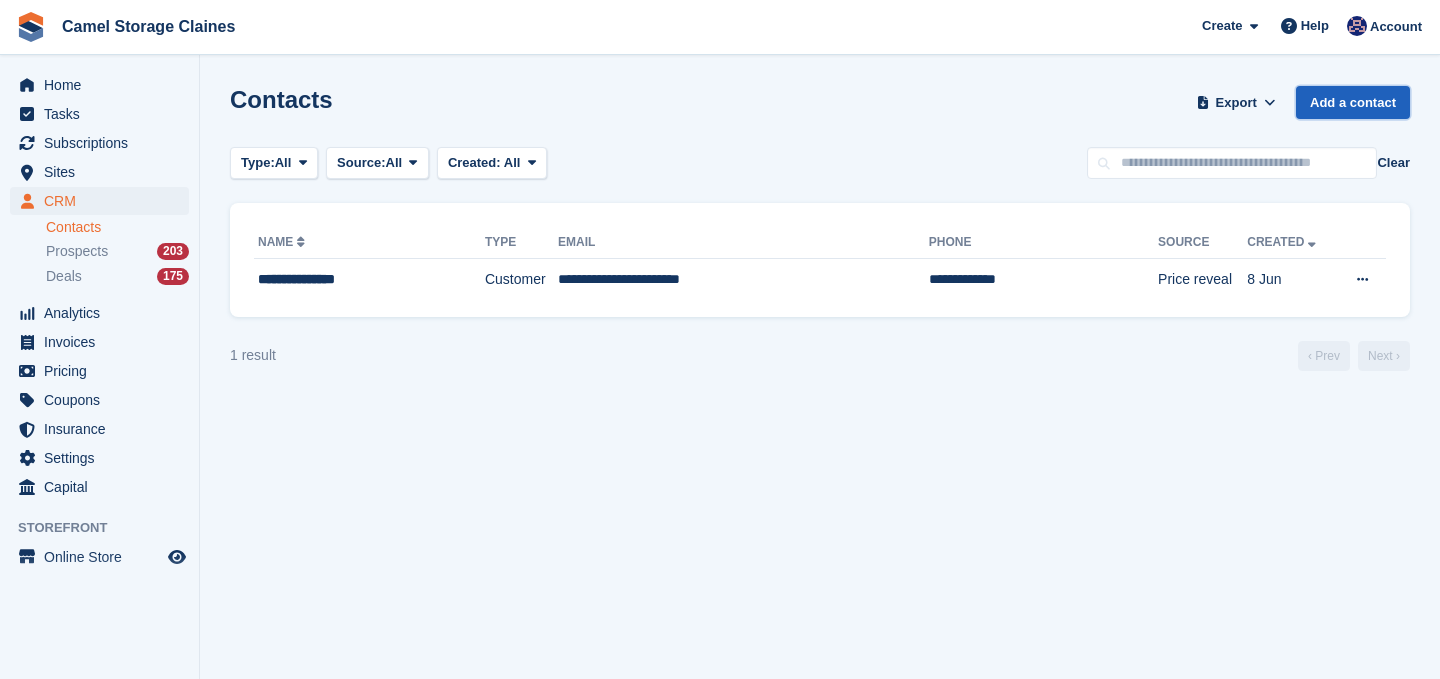 click on "Add a contact" at bounding box center (1353, 102) 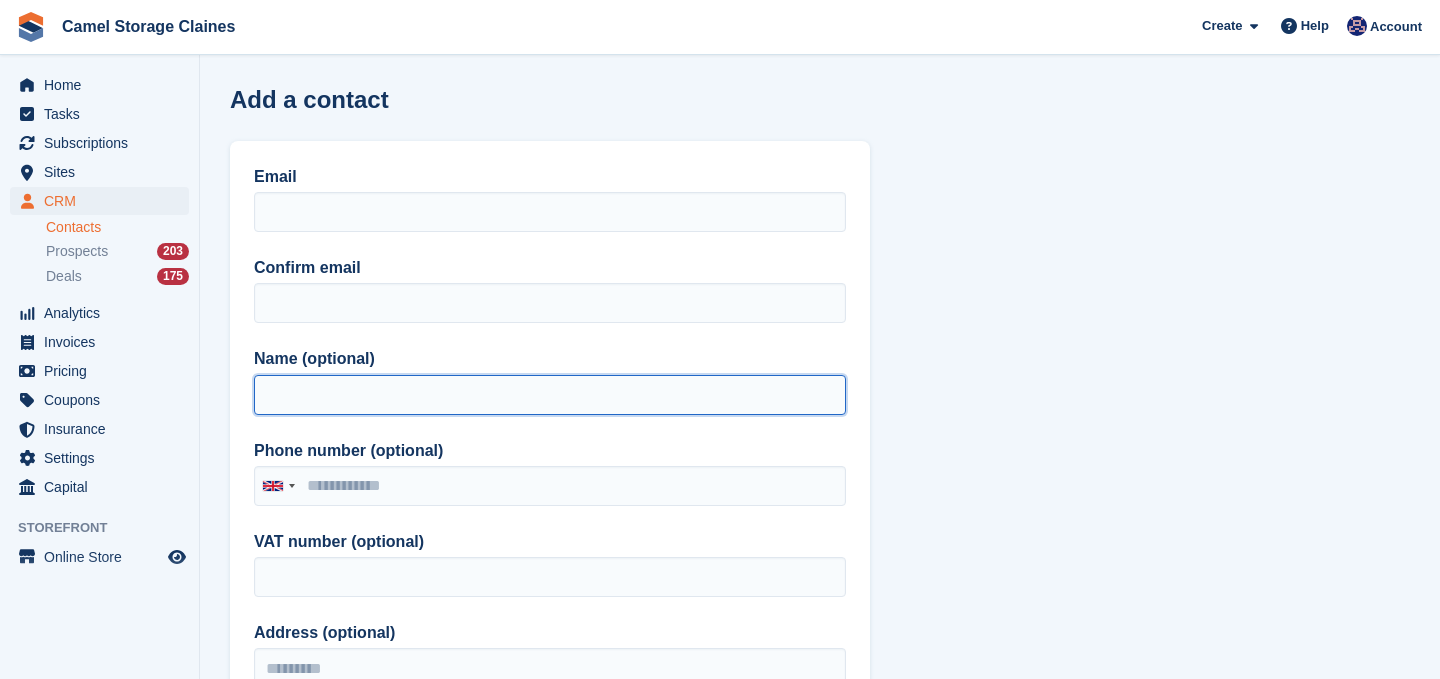click on "Name (optional)" at bounding box center [550, 395] 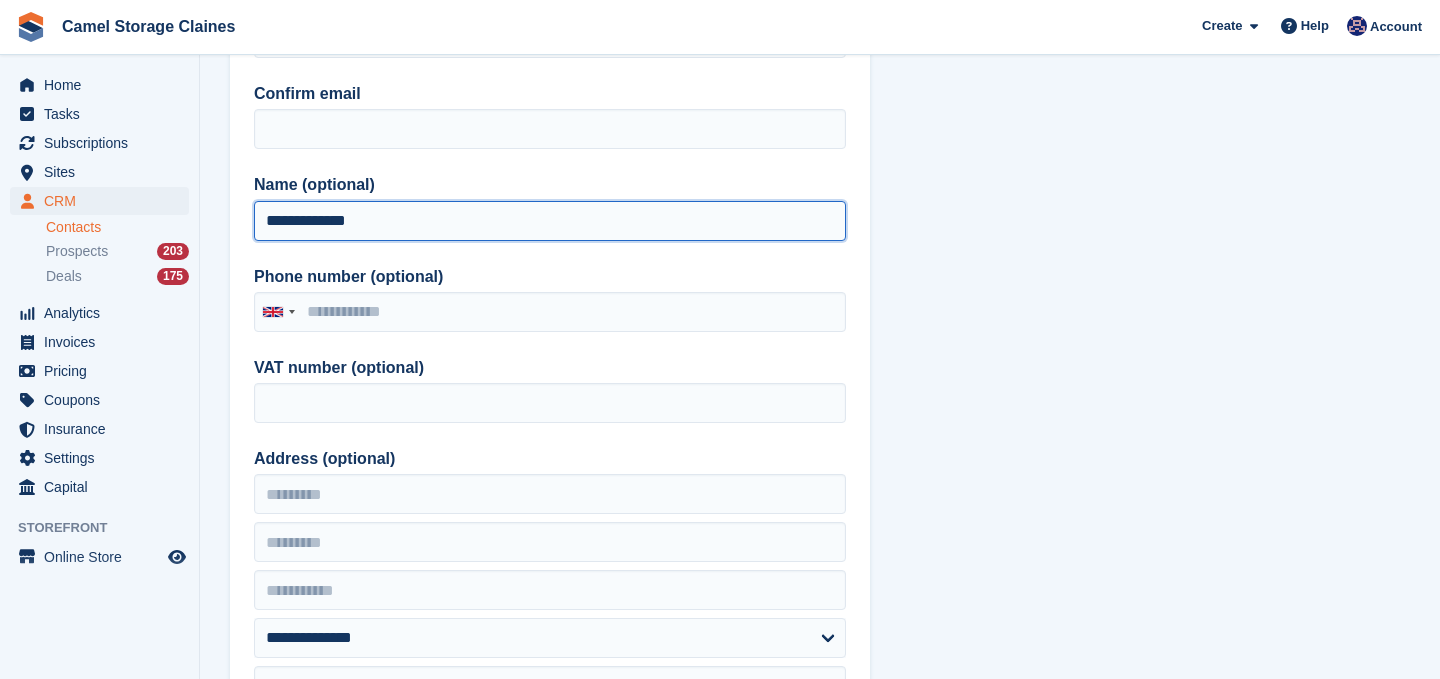 scroll, scrollTop: 131, scrollLeft: 0, axis: vertical 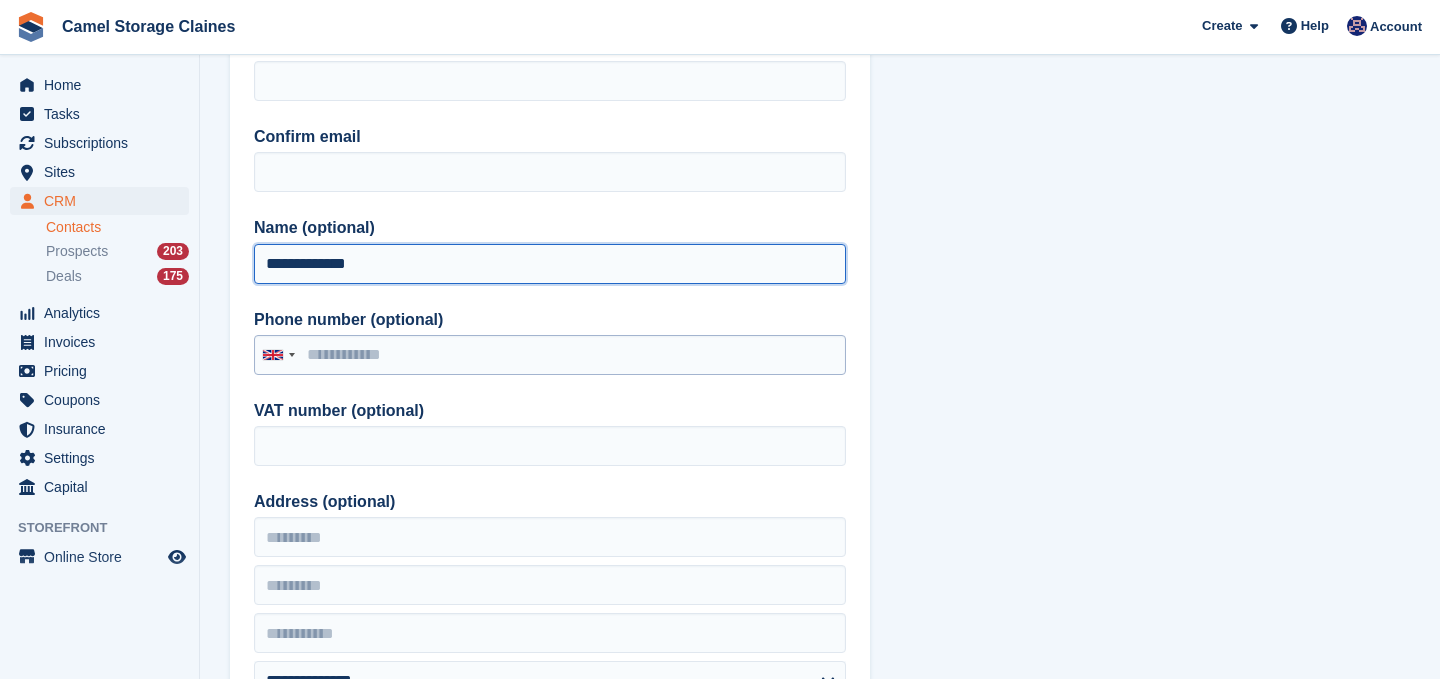 type on "**********" 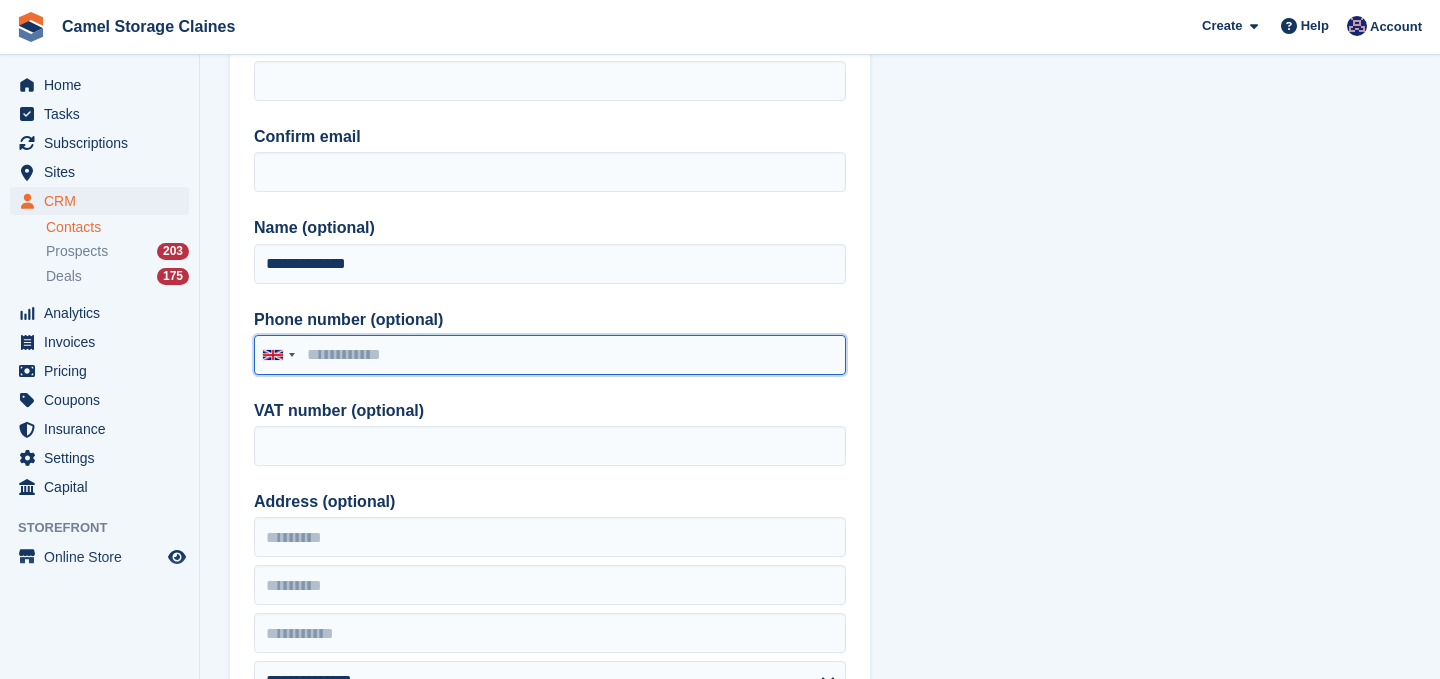 click on "Phone number (optional)" at bounding box center (550, 355) 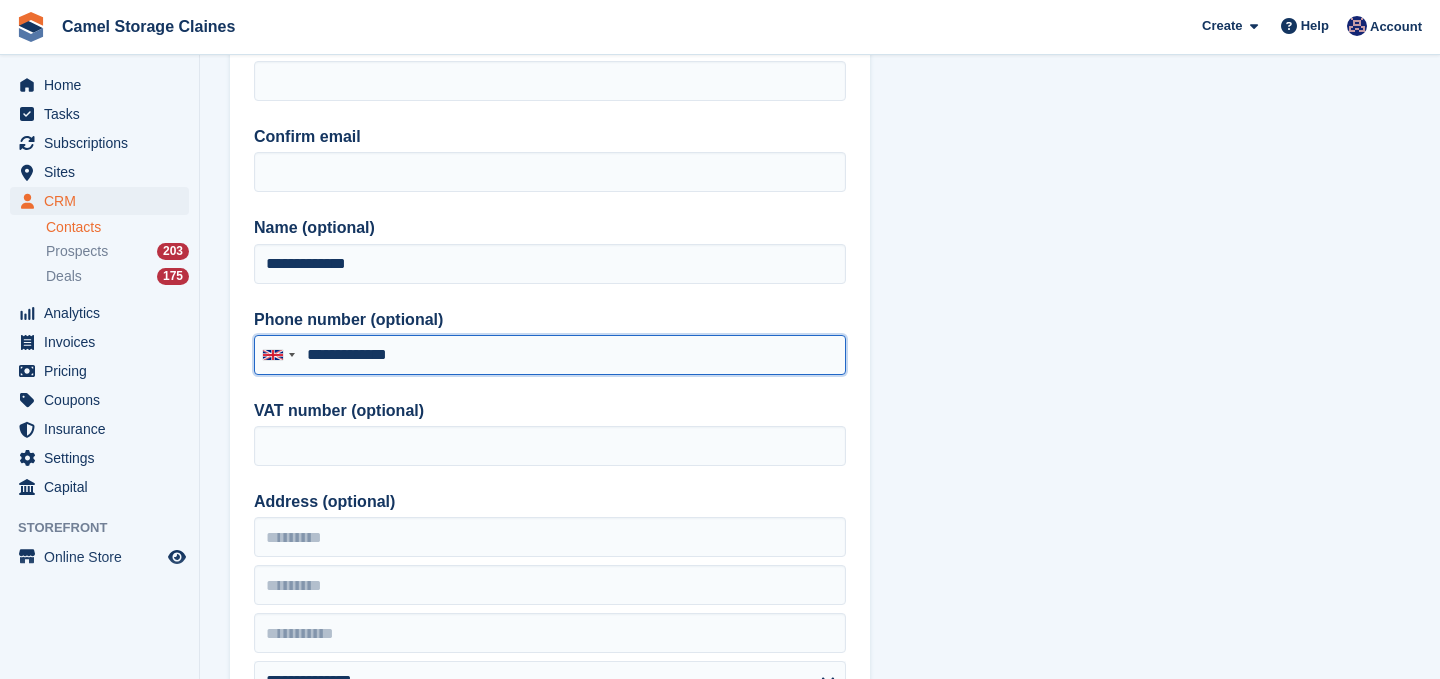 type on "**********" 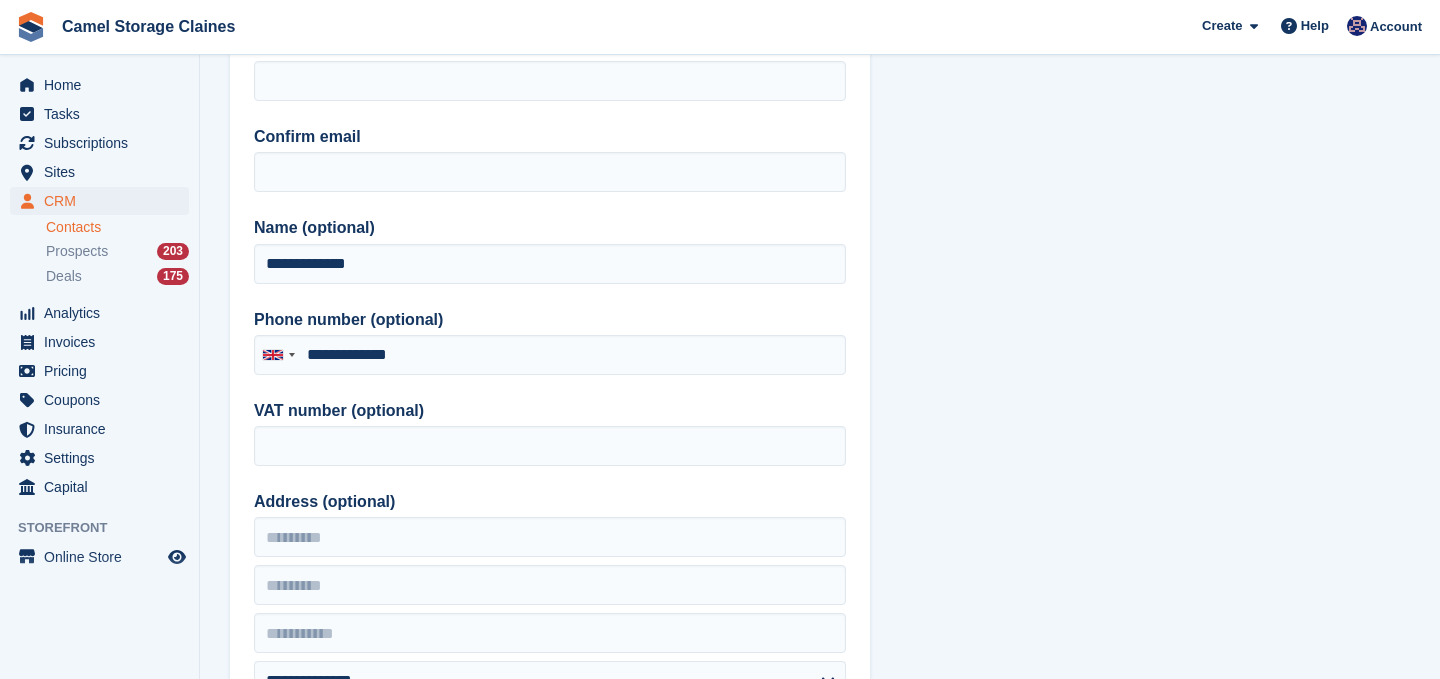 scroll, scrollTop: 0, scrollLeft: 0, axis: both 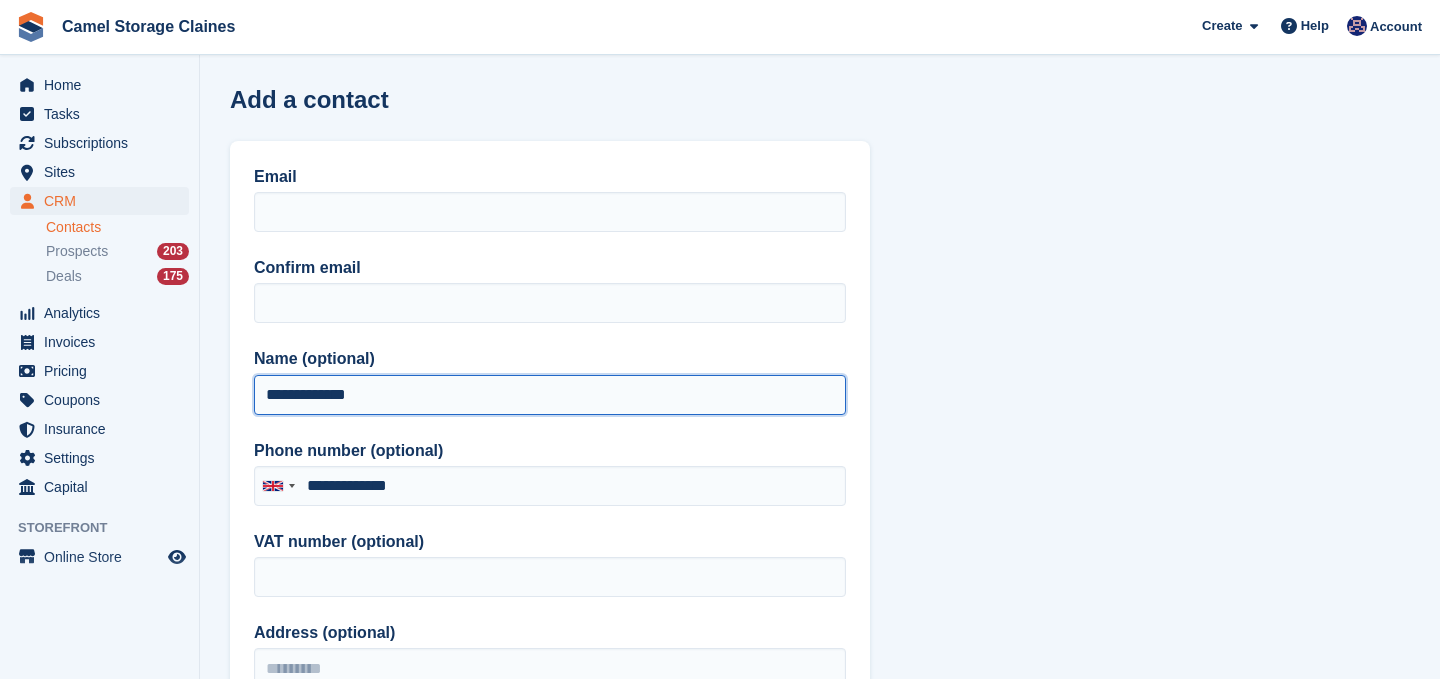 click on "**********" at bounding box center (550, 395) 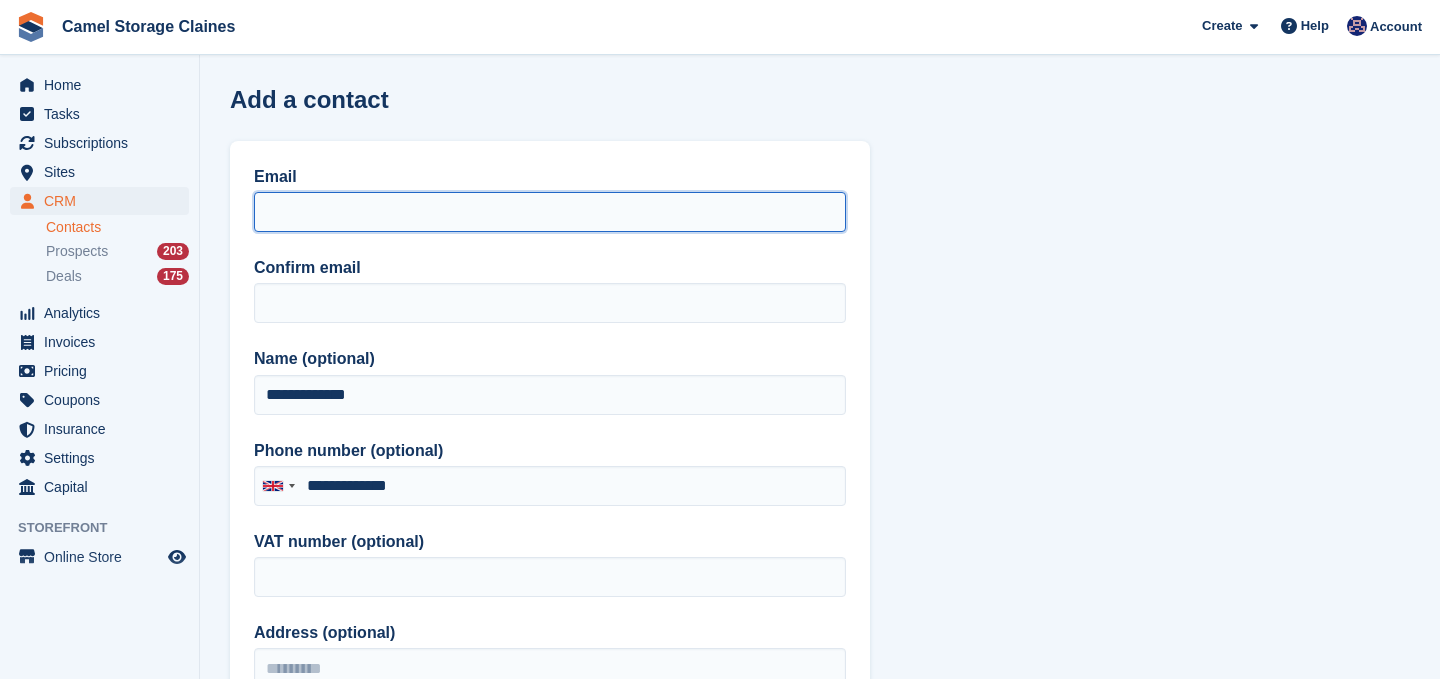 click on "Email" at bounding box center [550, 212] 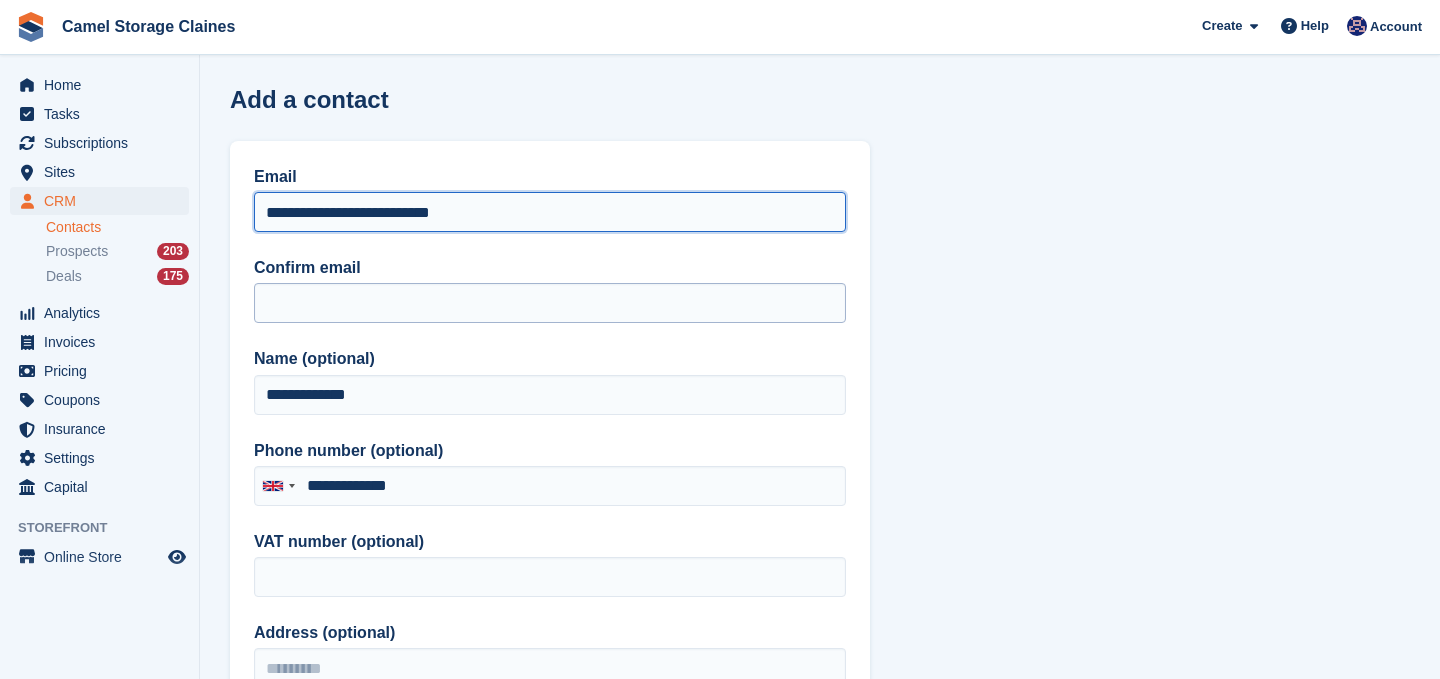 type on "**********" 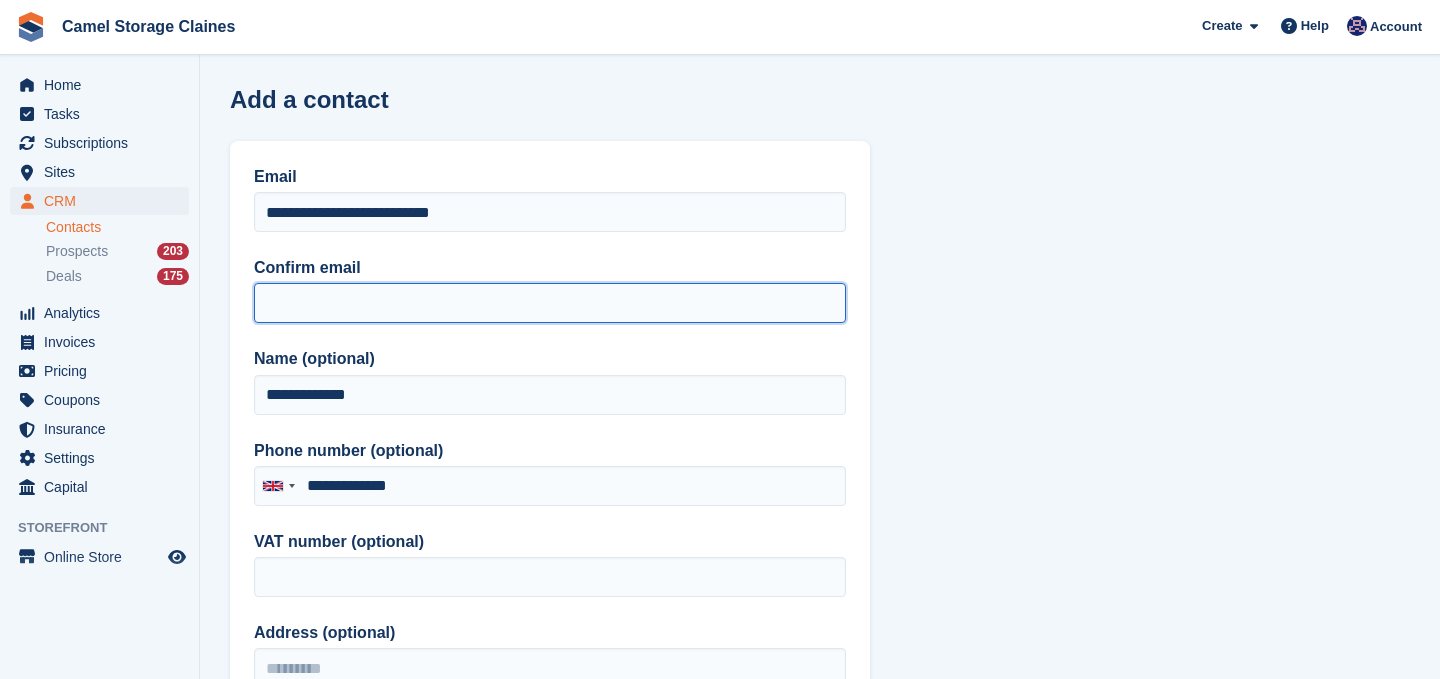 click on "Confirm email" at bounding box center [550, 303] 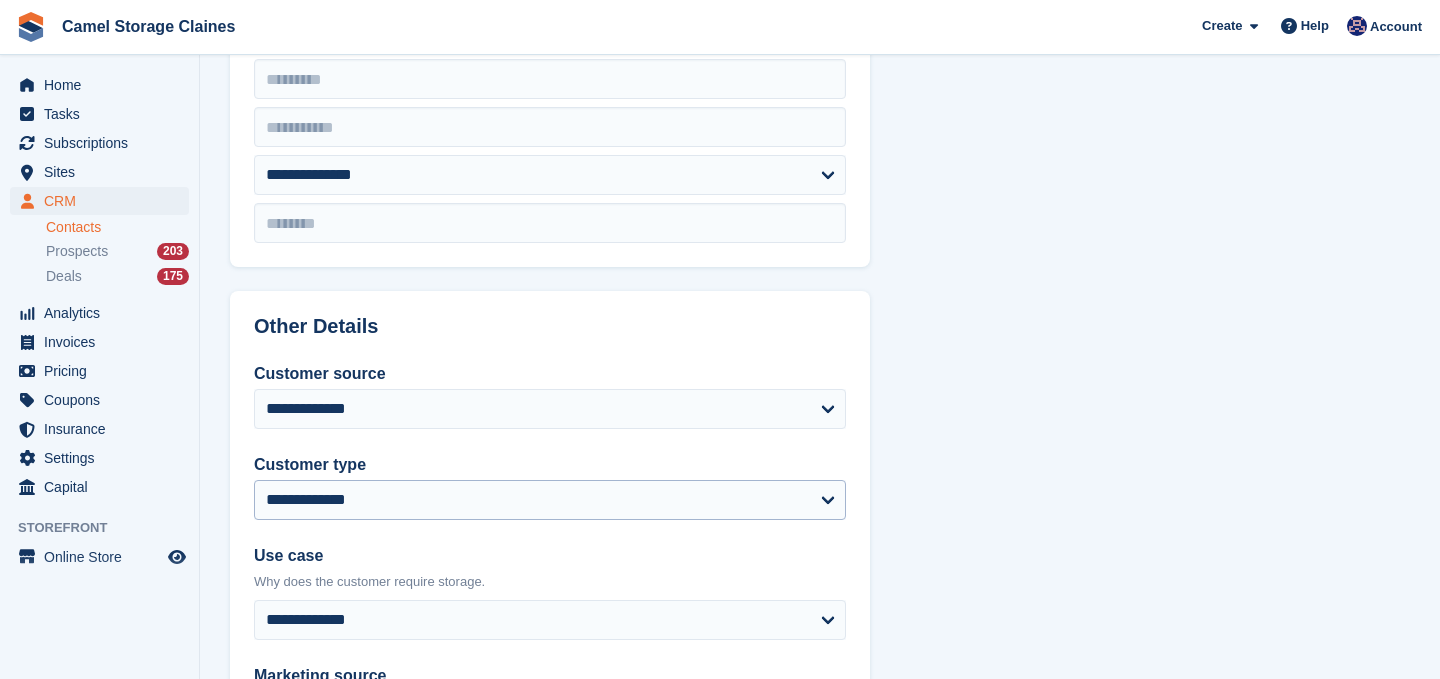 scroll, scrollTop: 1084, scrollLeft: 0, axis: vertical 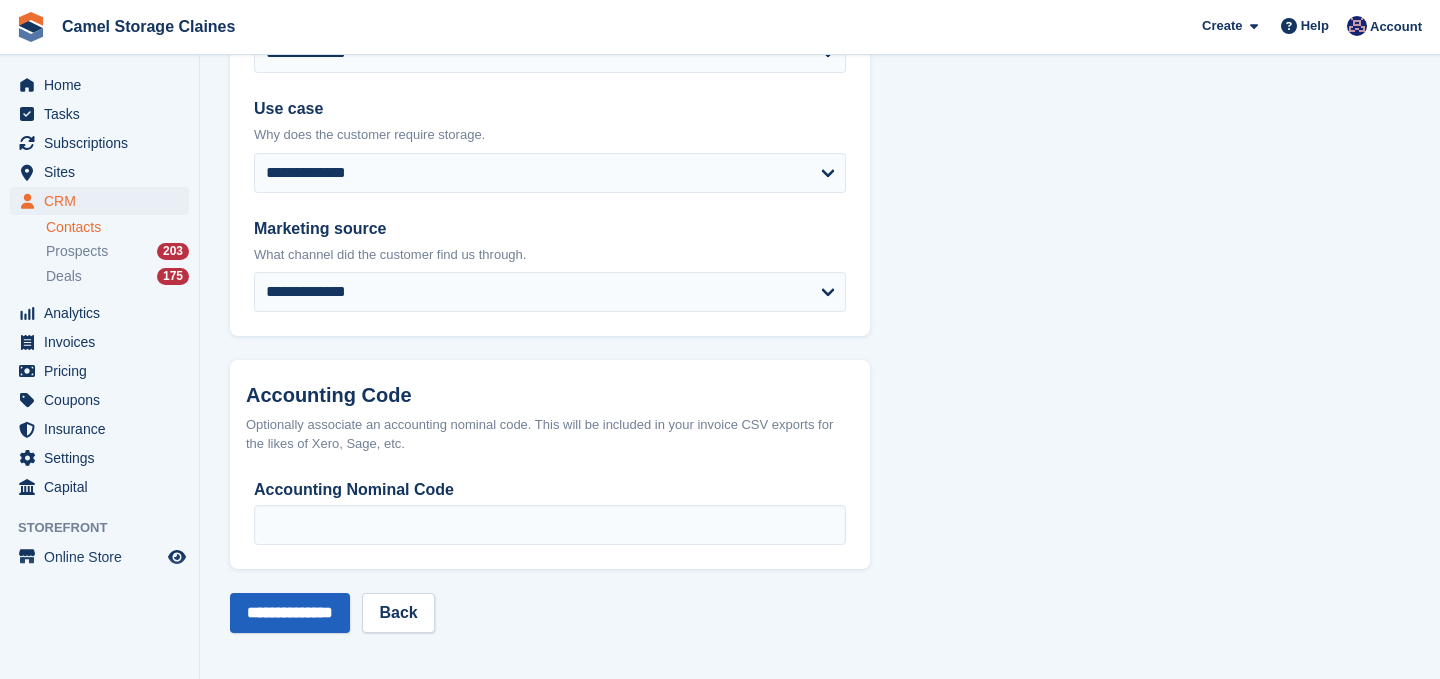 type on "**********" 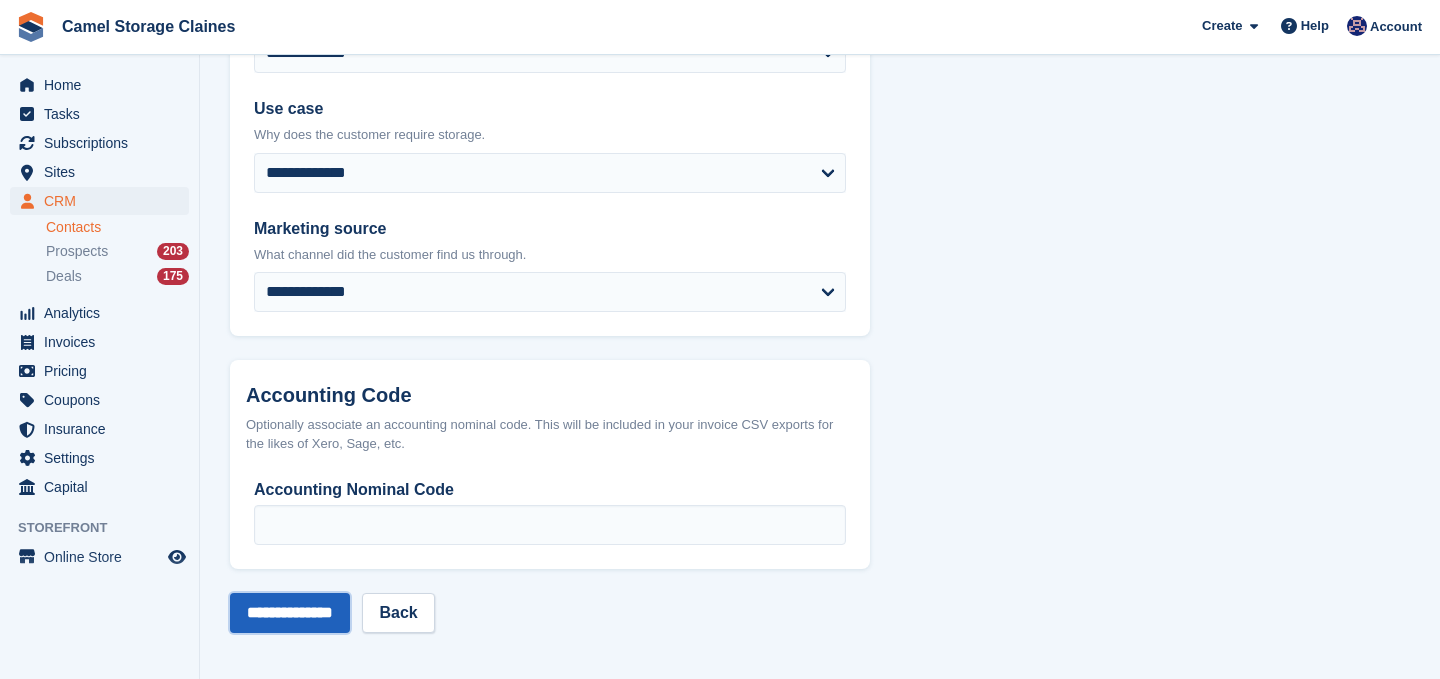 click on "**********" at bounding box center (290, 613) 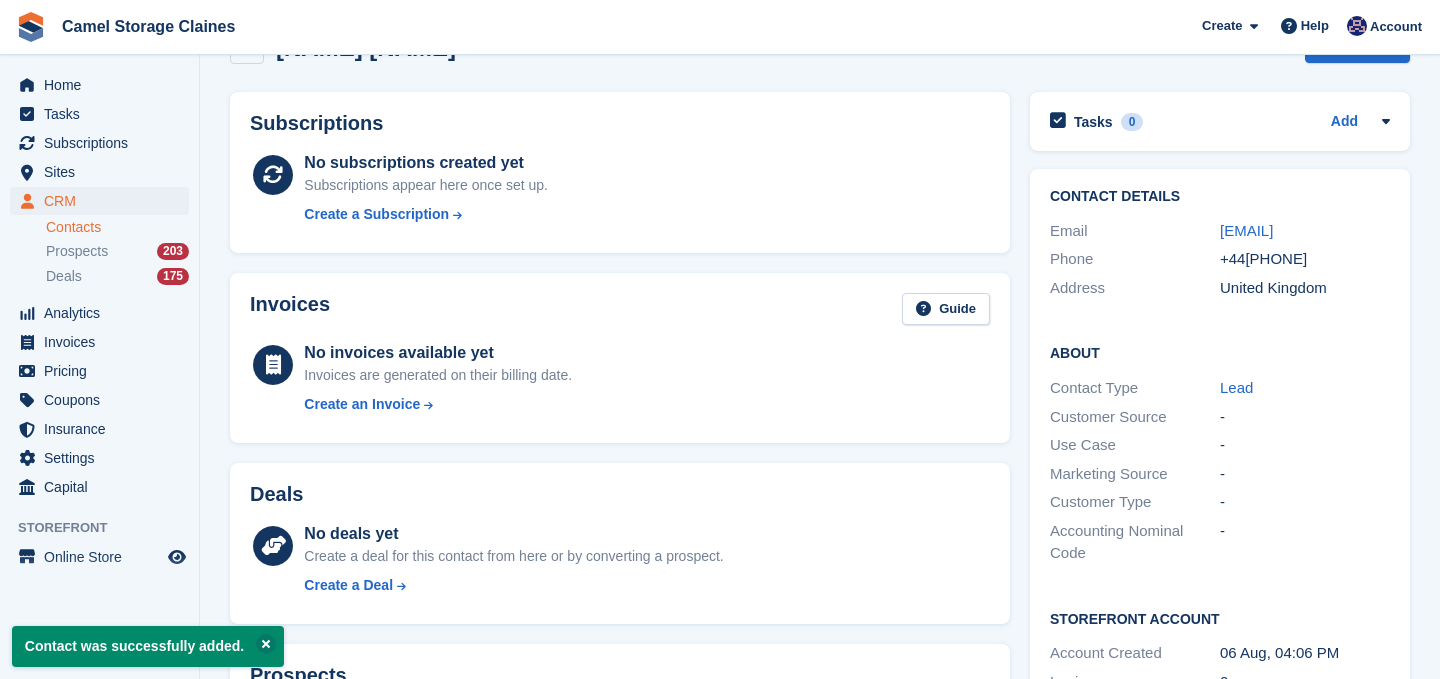 scroll, scrollTop: 0, scrollLeft: 0, axis: both 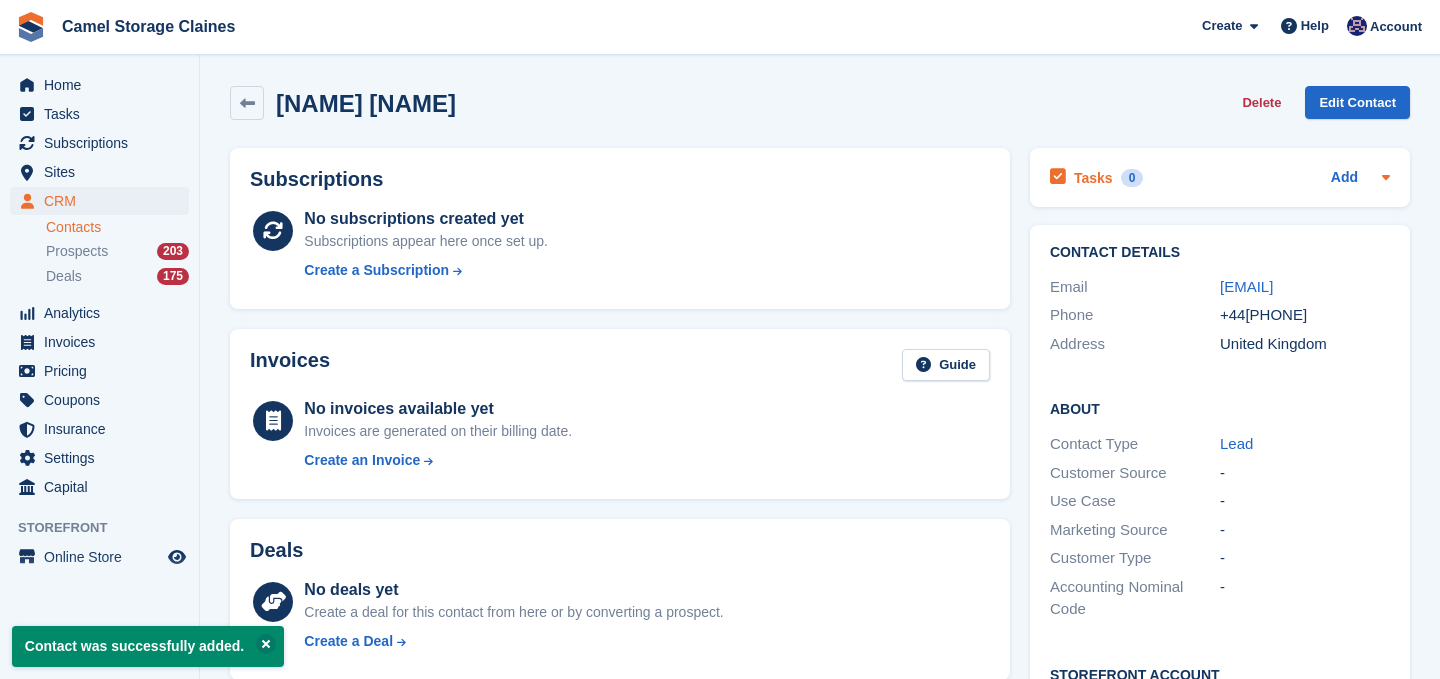 click on "Tasks" at bounding box center [1093, 178] 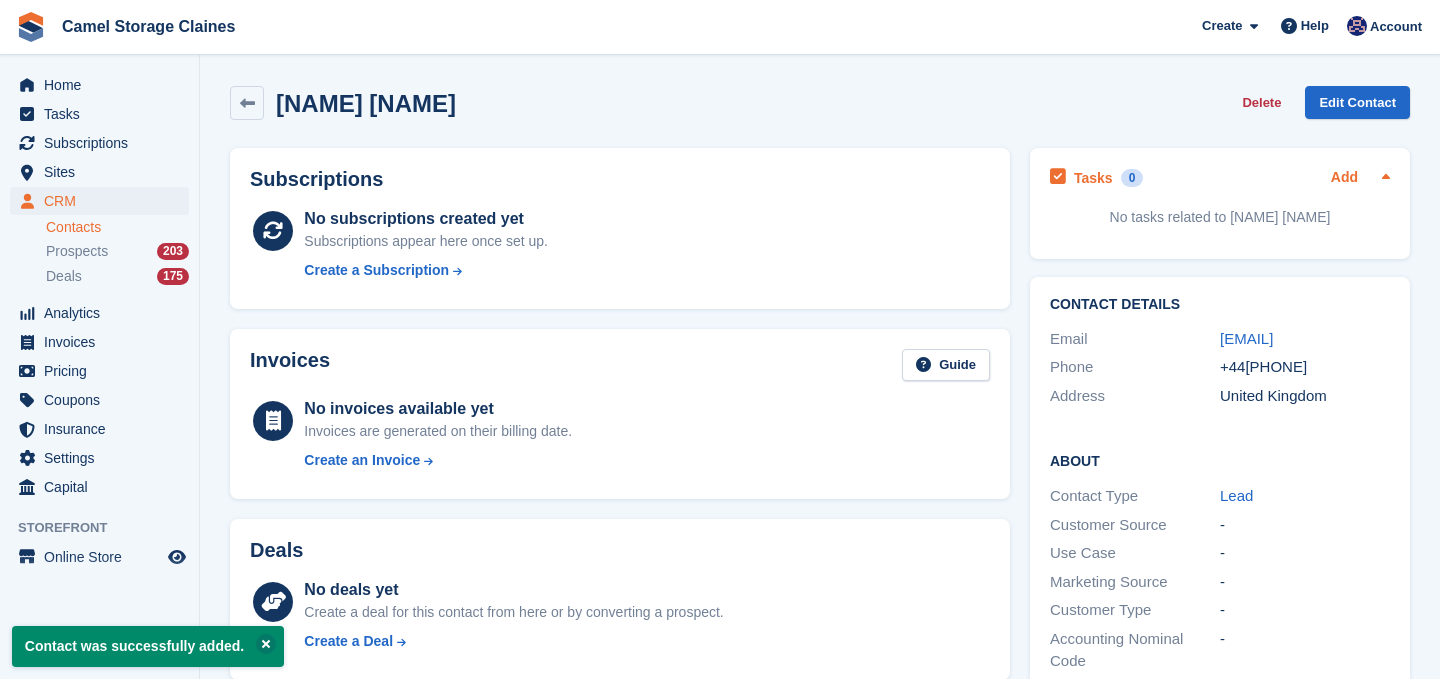 click on "Add" at bounding box center [1344, 178] 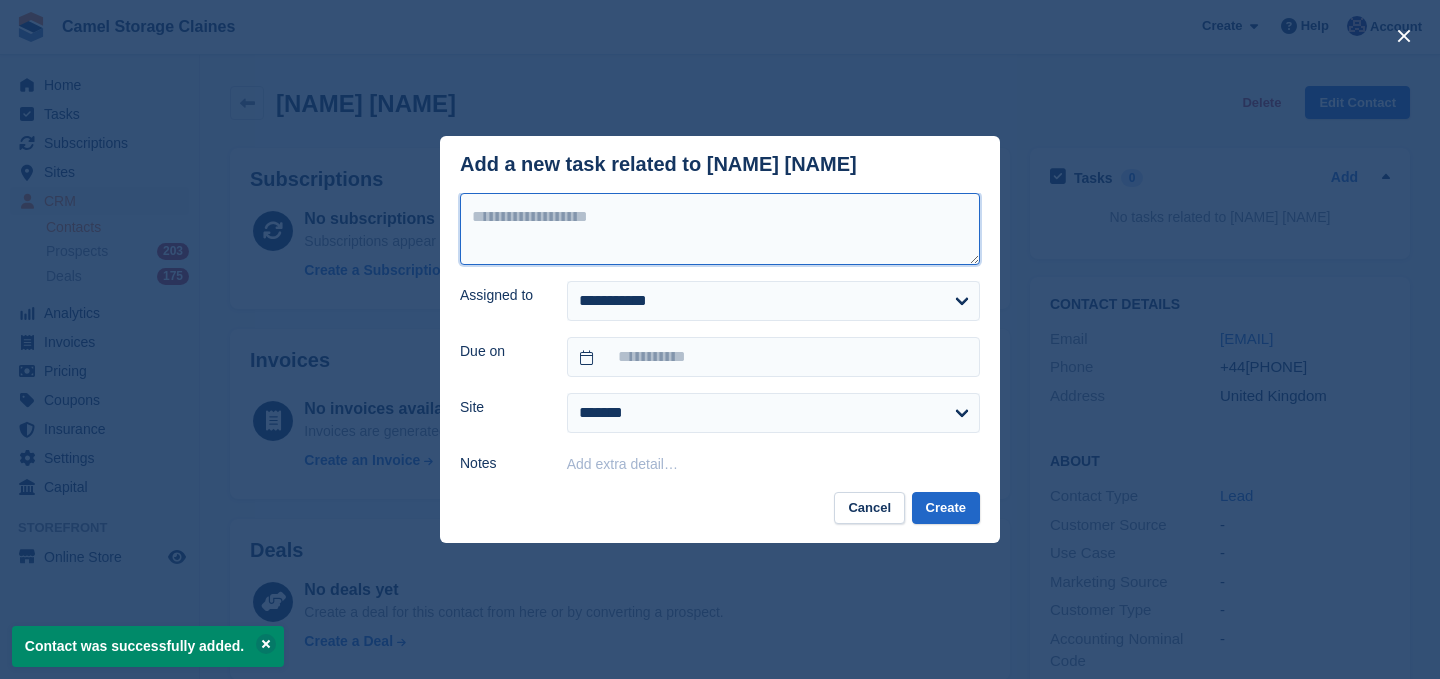 click at bounding box center (720, 229) 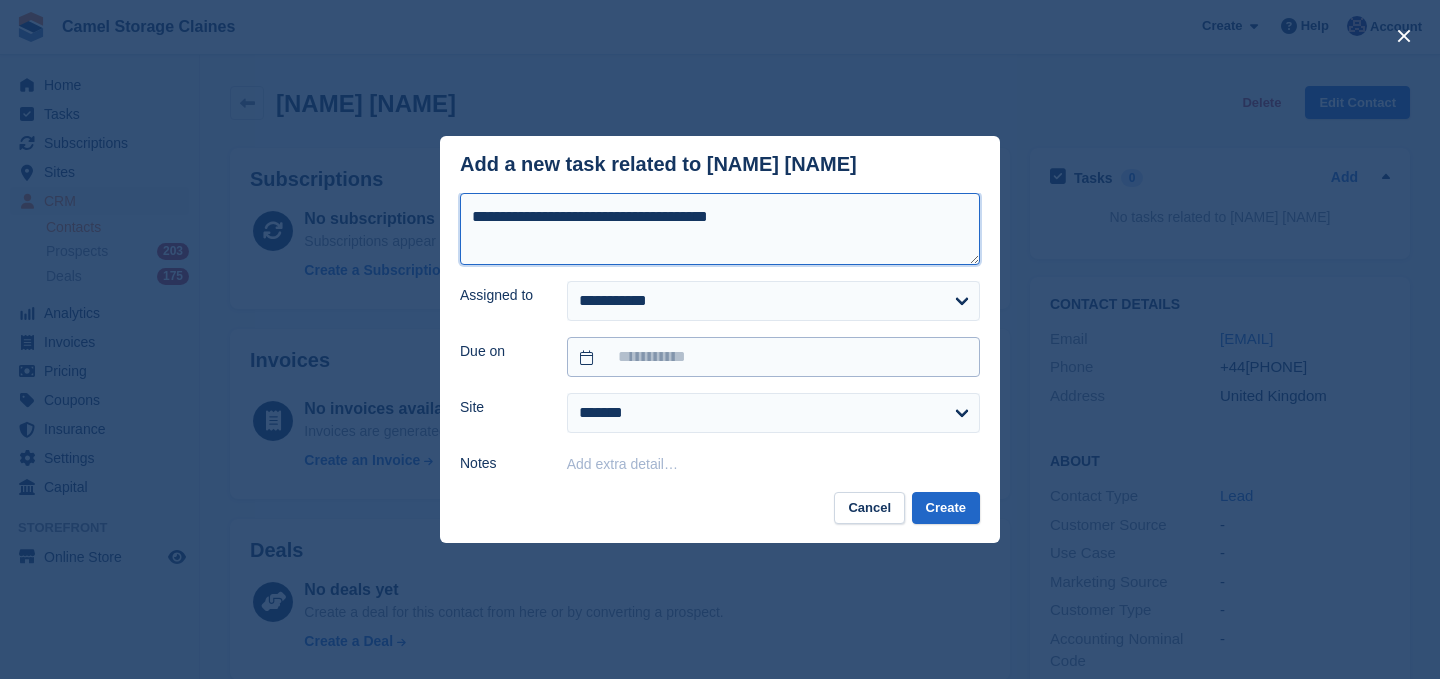type on "**********" 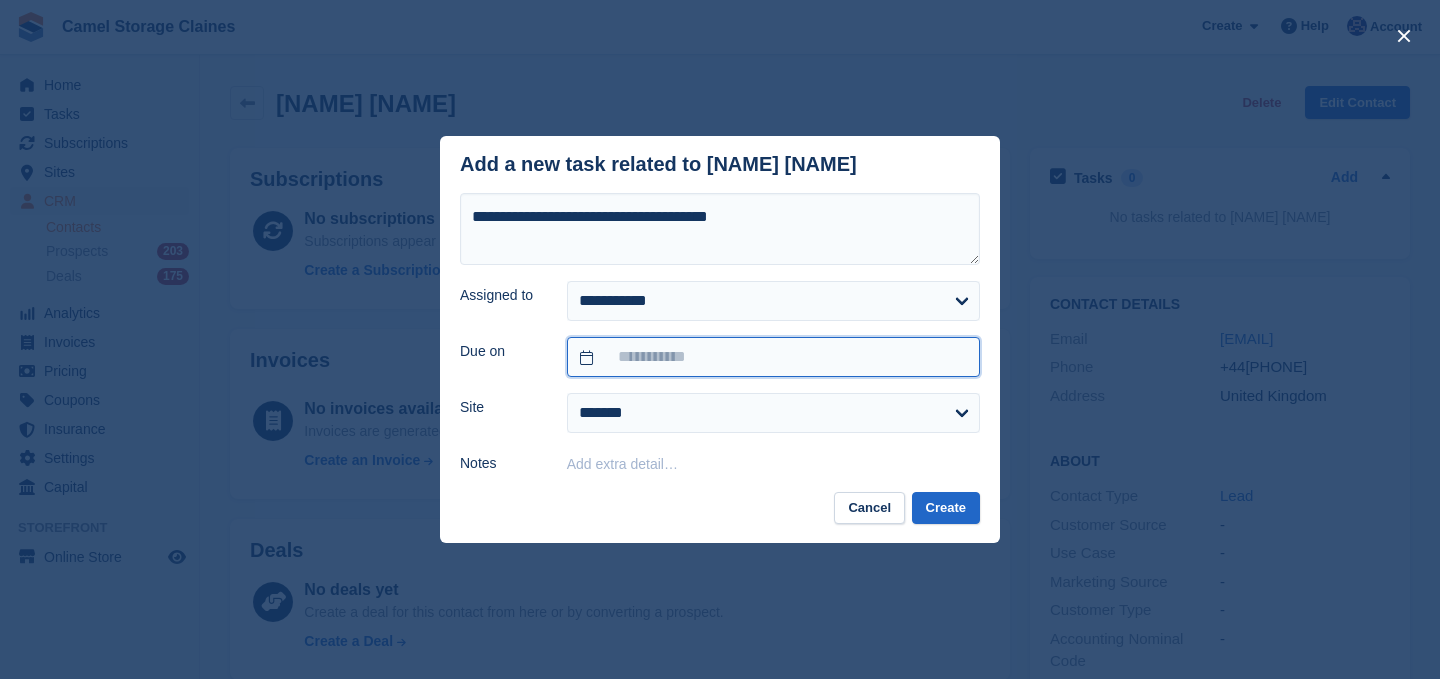 click at bounding box center [773, 357] 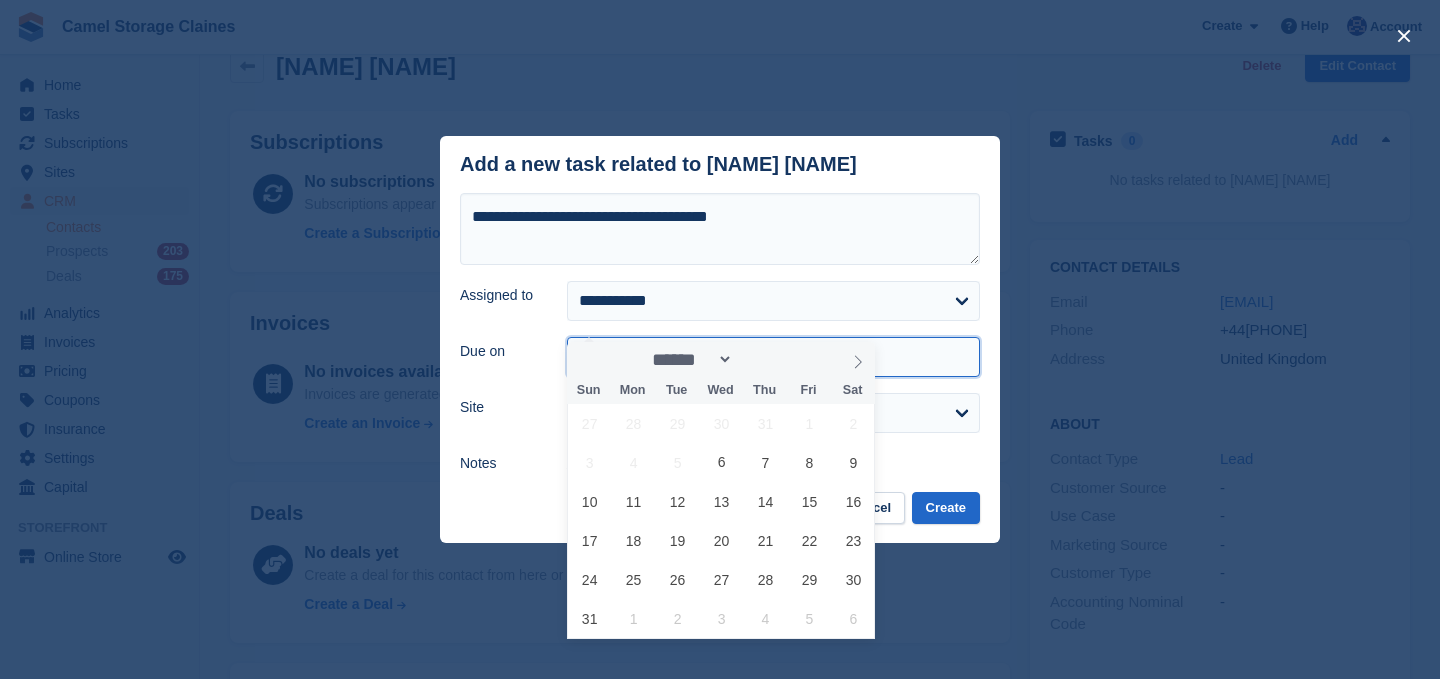 scroll, scrollTop: 39, scrollLeft: 0, axis: vertical 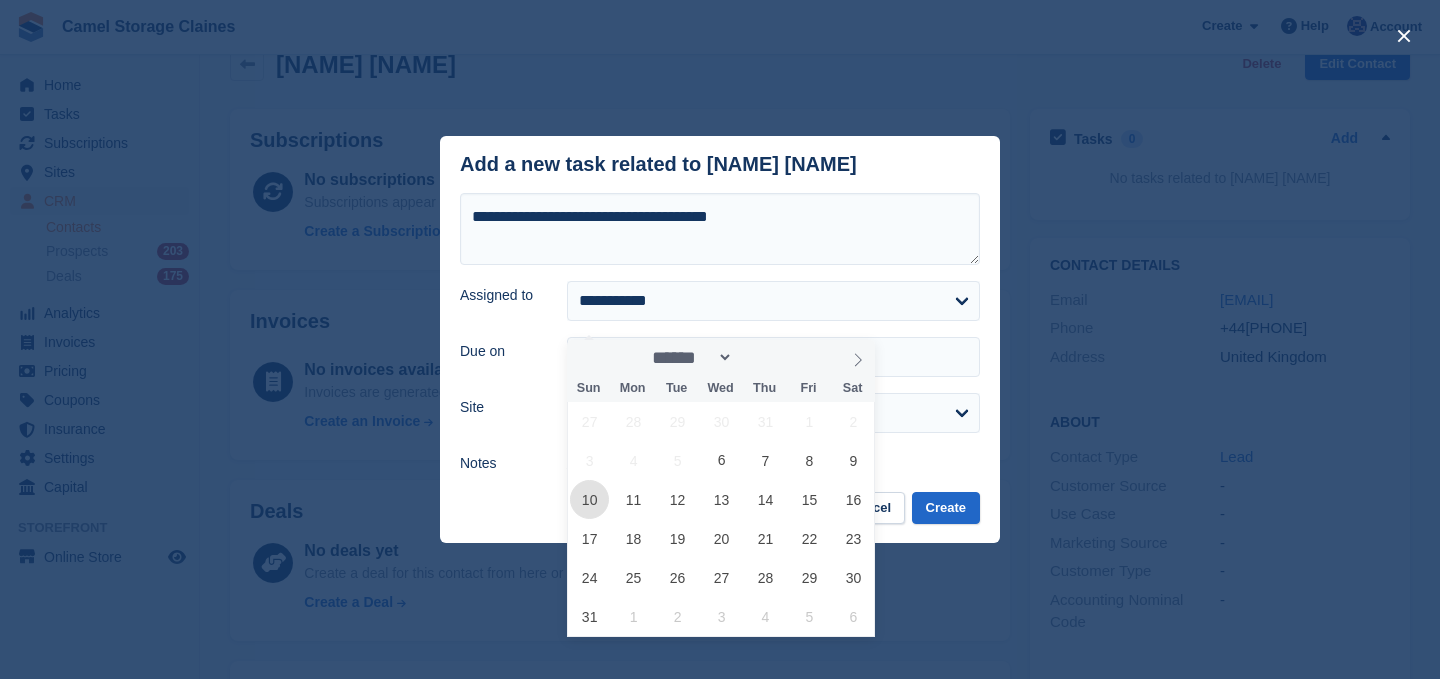 click on "10" at bounding box center (589, 499) 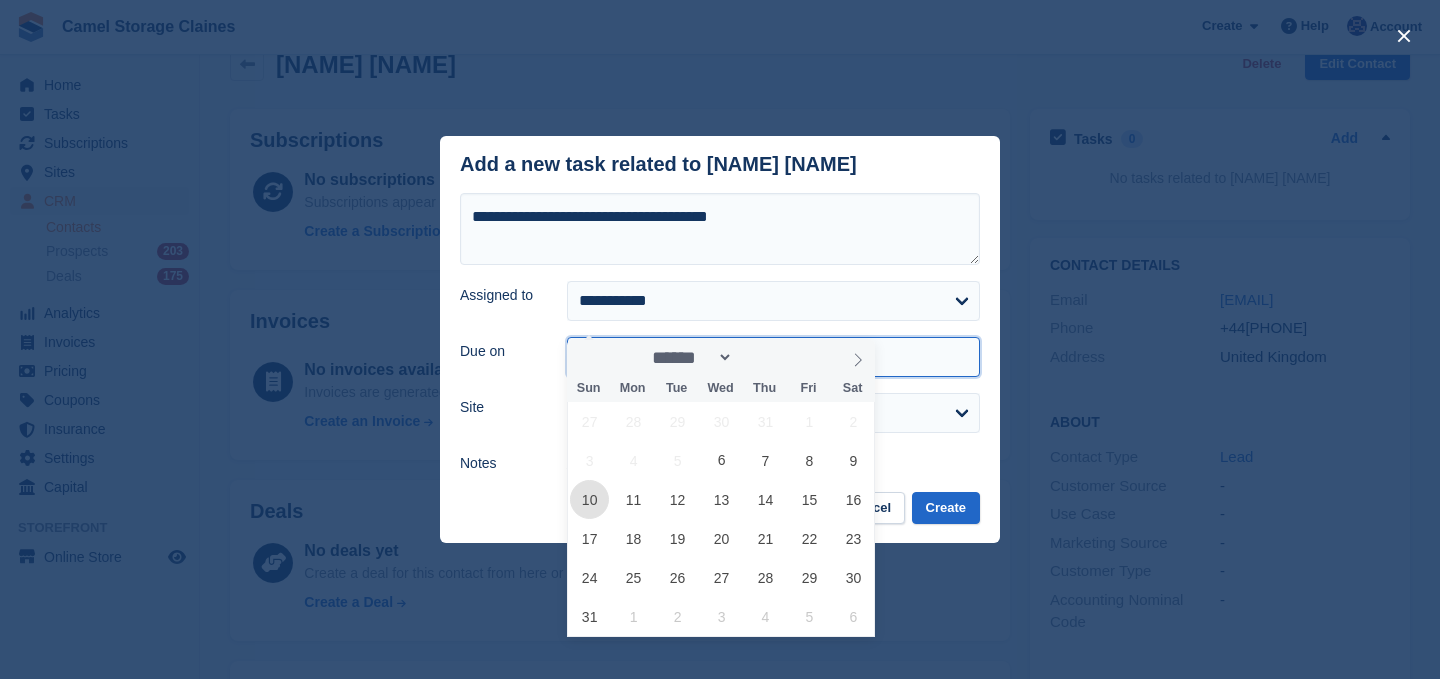 type on "**********" 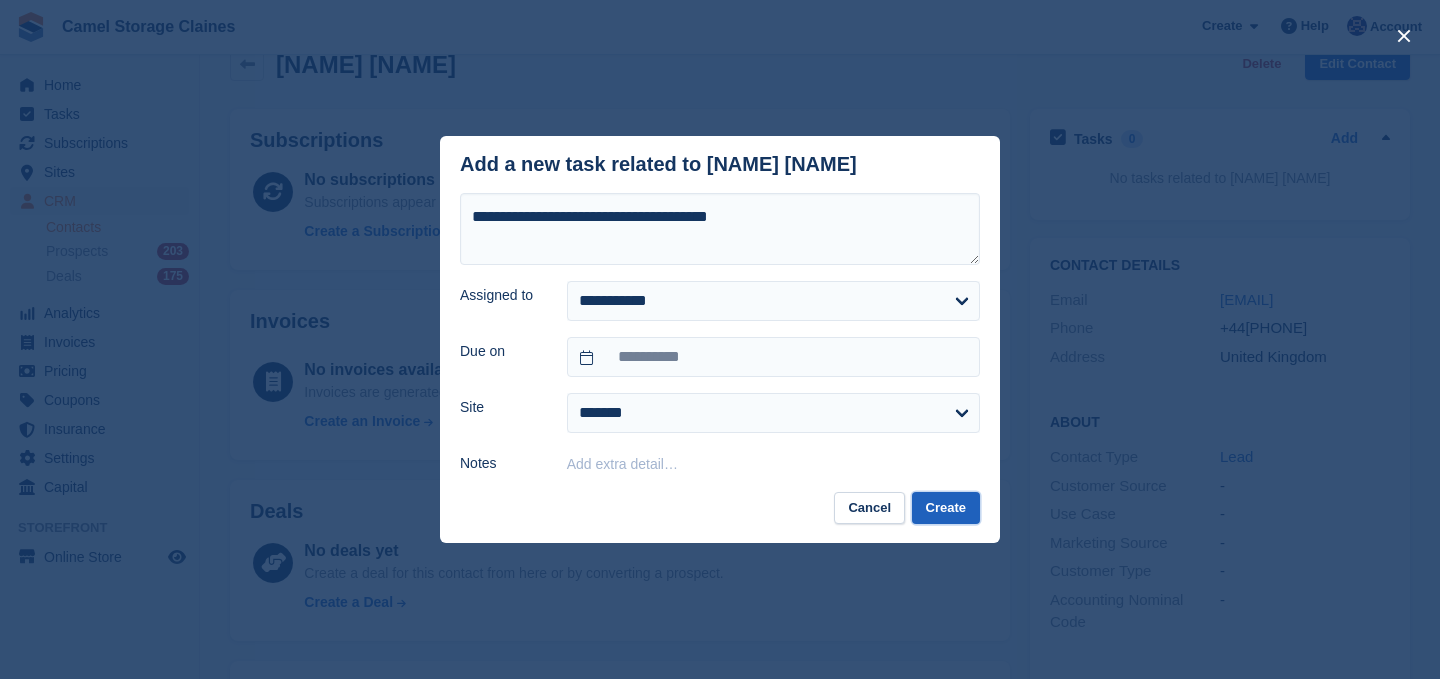click on "Create" at bounding box center [946, 508] 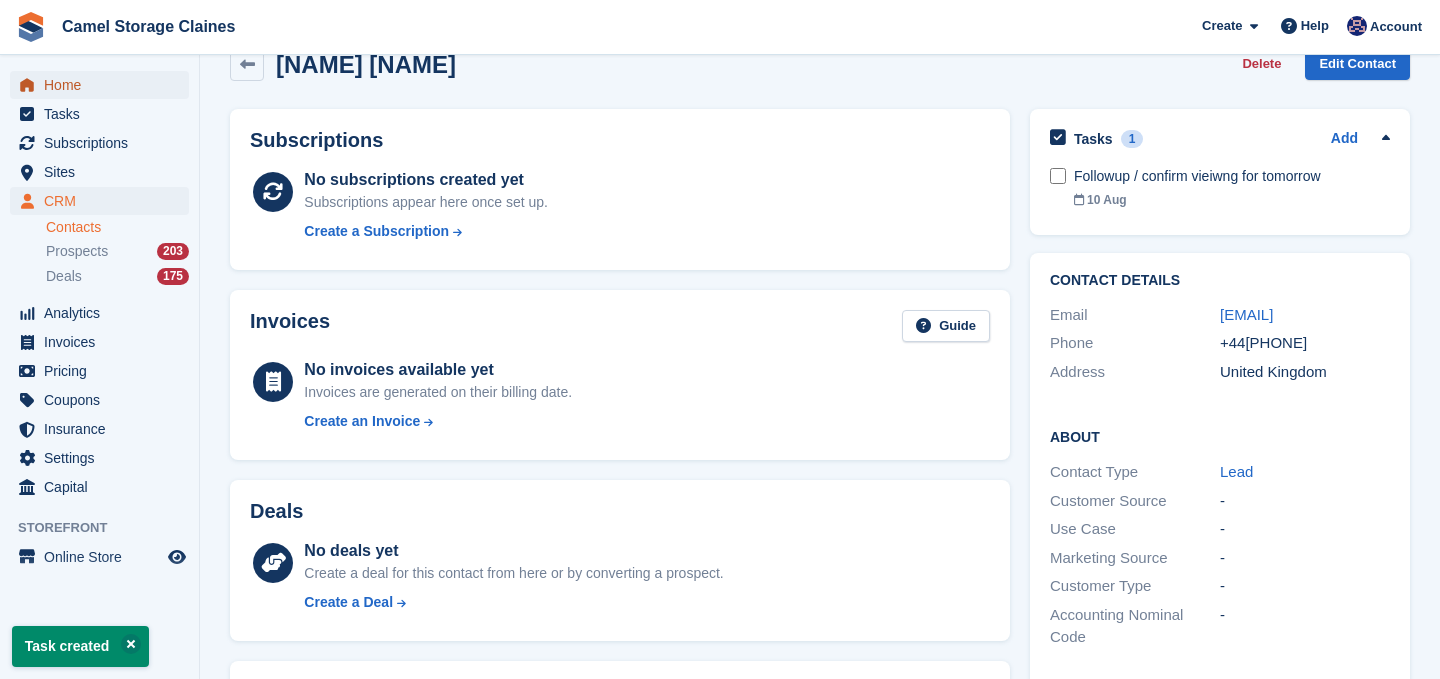 click on "Home" at bounding box center (104, 85) 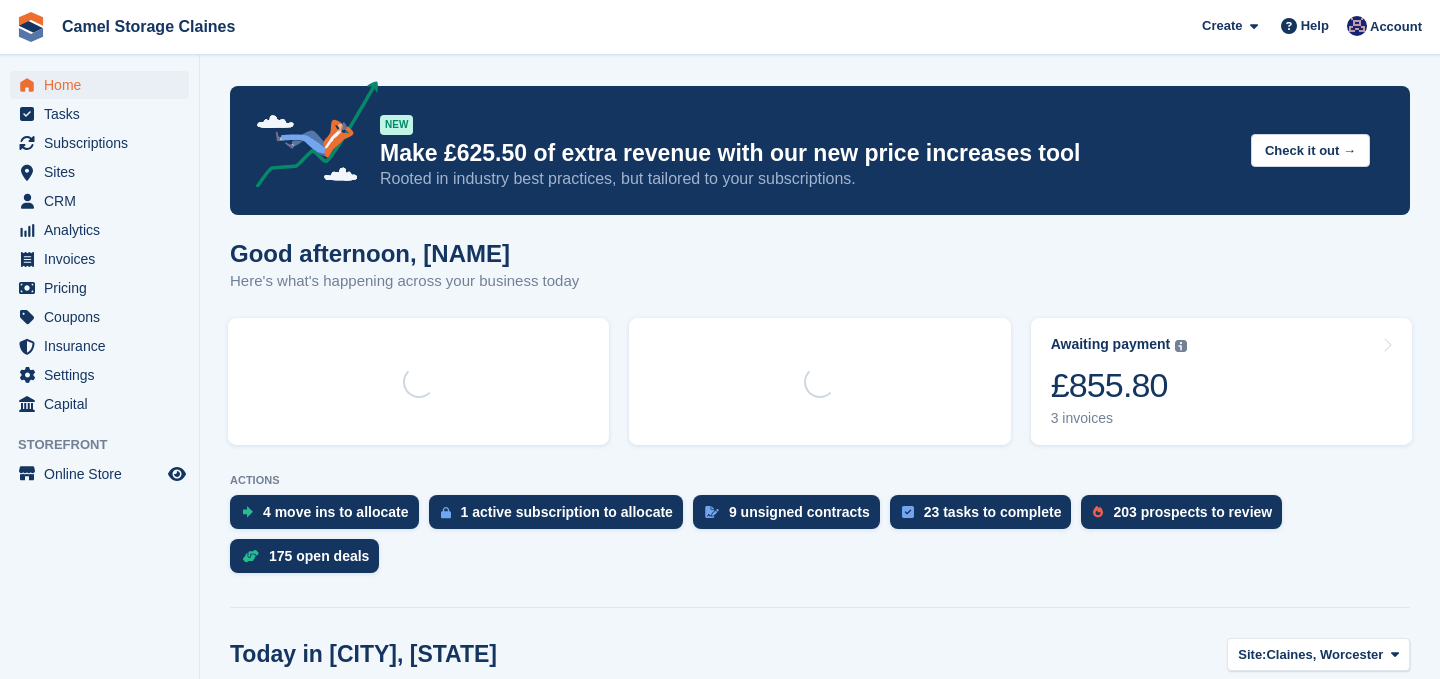 scroll, scrollTop: 0, scrollLeft: 0, axis: both 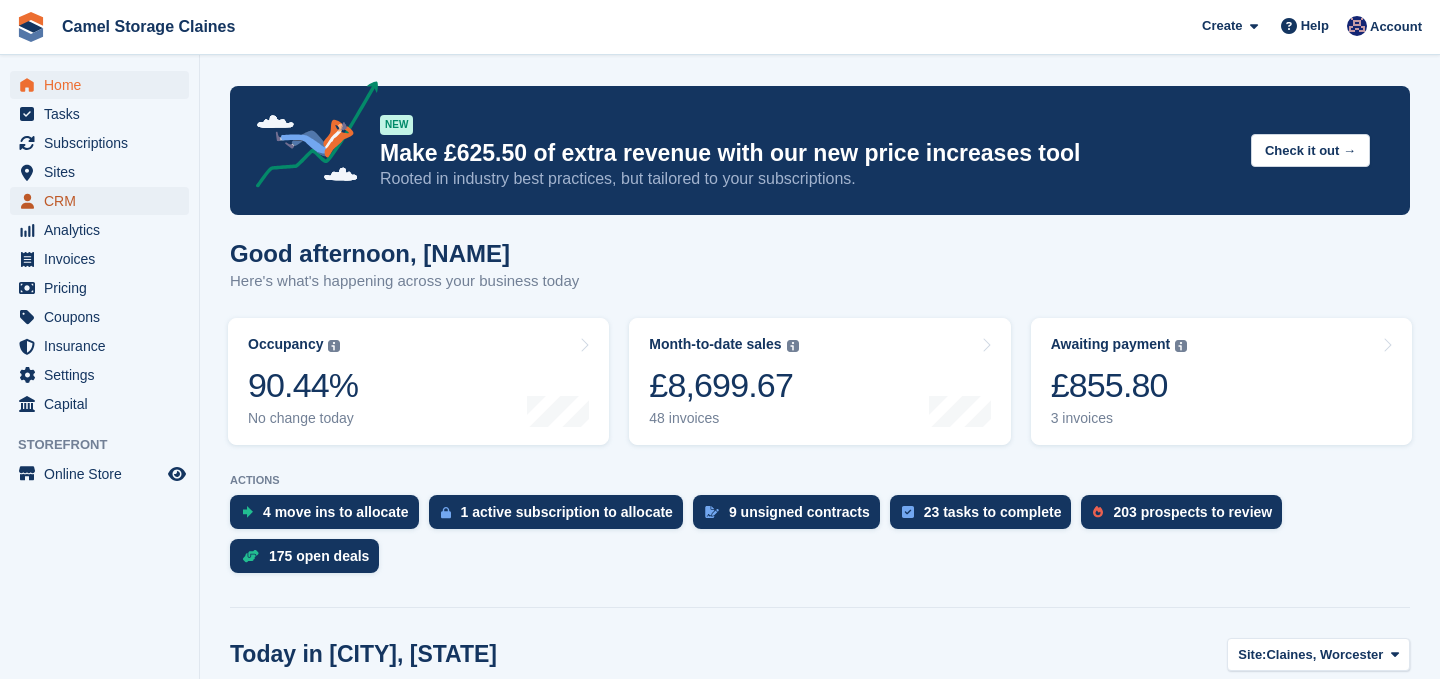 click on "CRM" at bounding box center (104, 201) 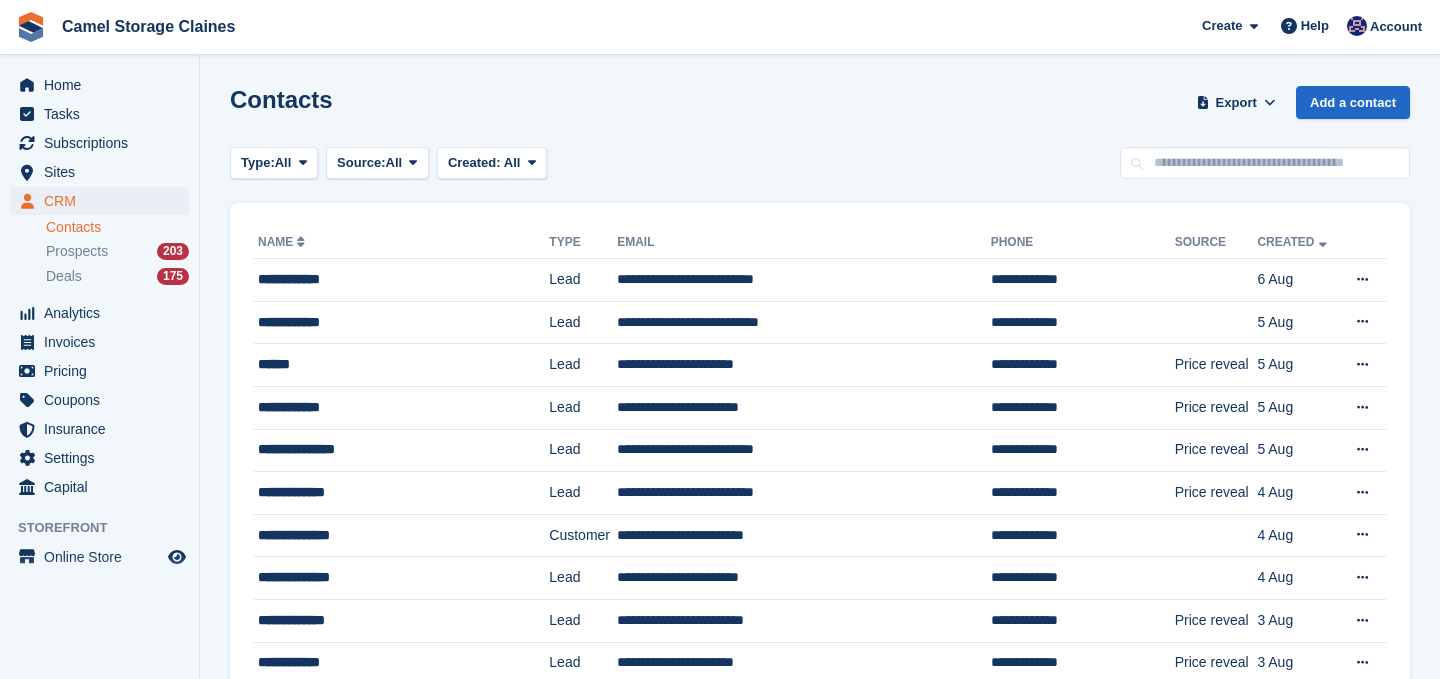 scroll, scrollTop: 0, scrollLeft: 0, axis: both 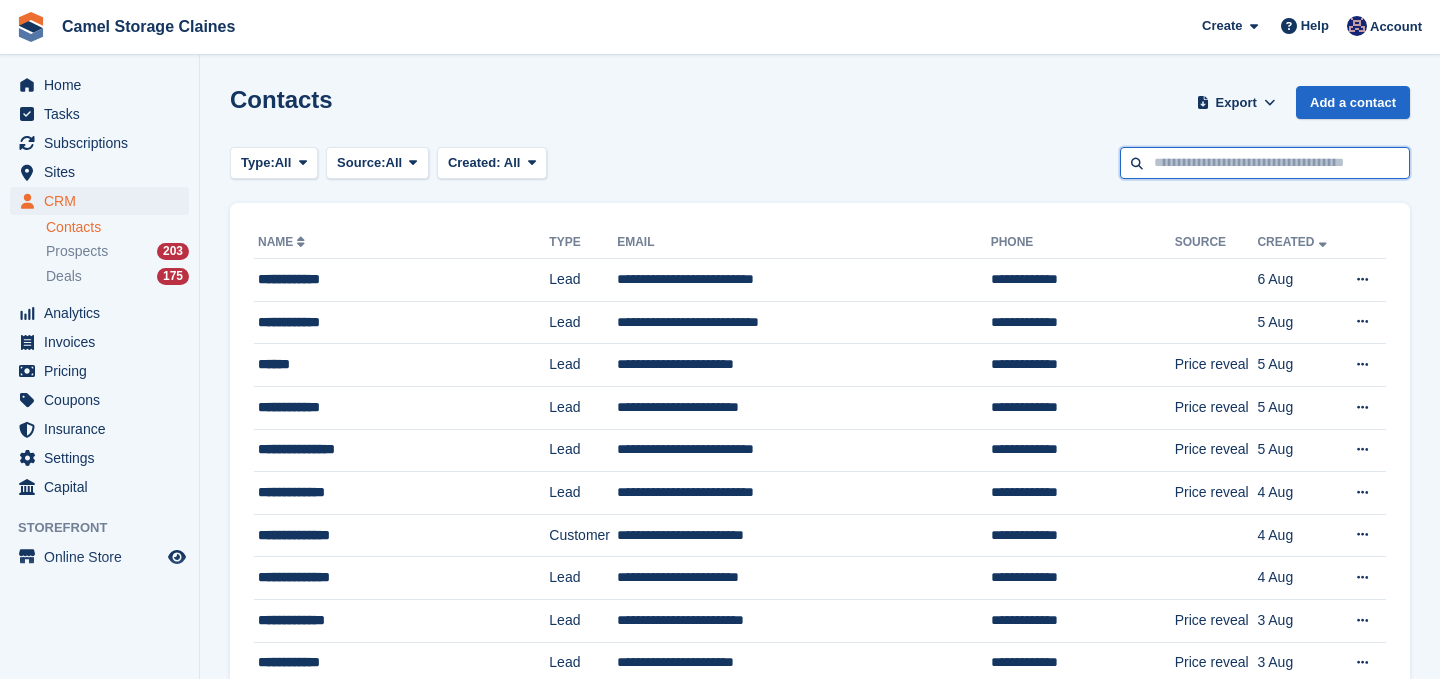 click at bounding box center (1265, 163) 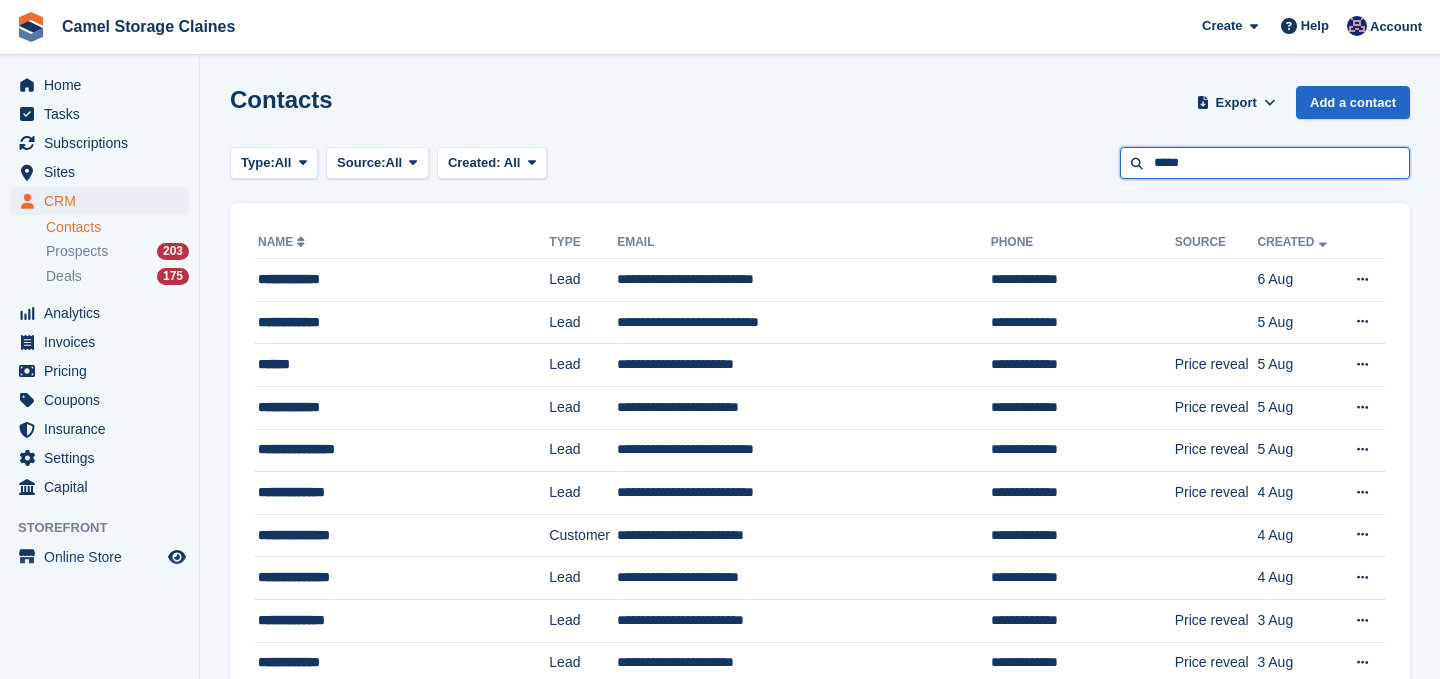 type on "*****" 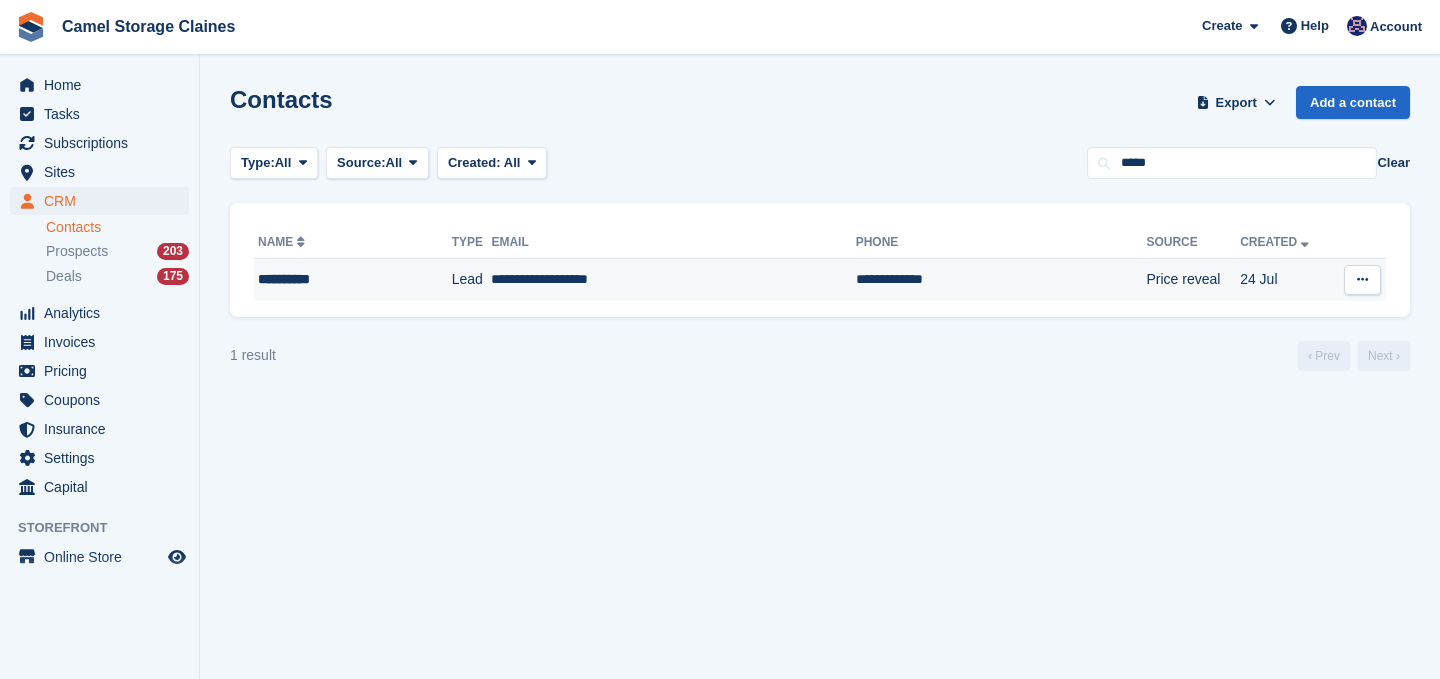 click on "**********" at bounding box center (673, 280) 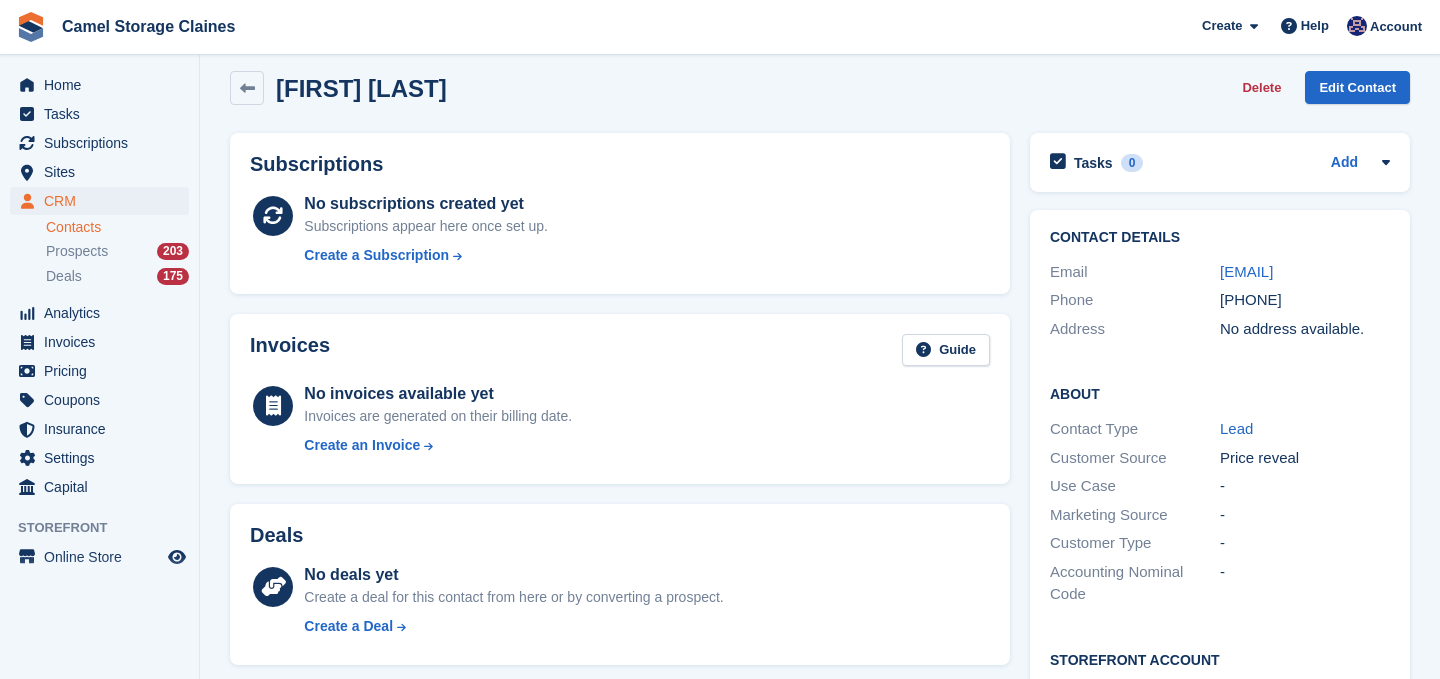 scroll, scrollTop: 0, scrollLeft: 0, axis: both 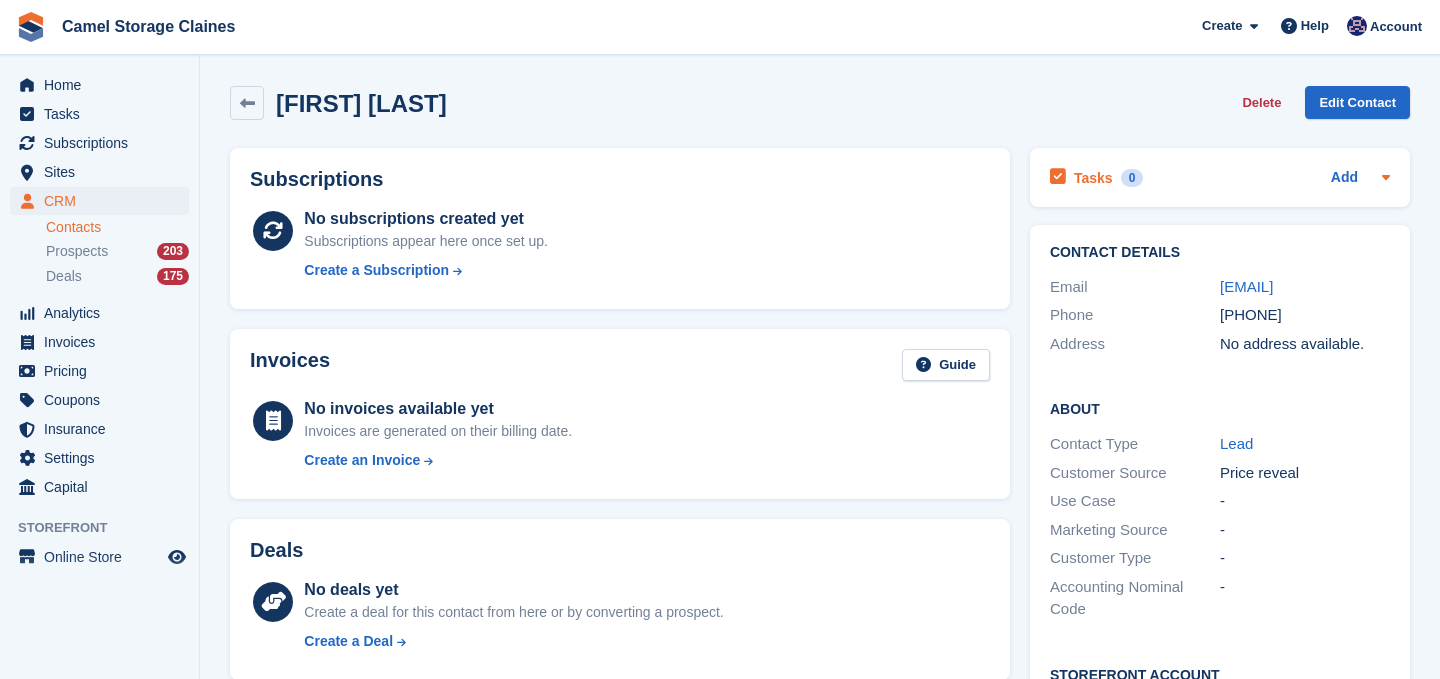 click on "Tasks" at bounding box center [1093, 178] 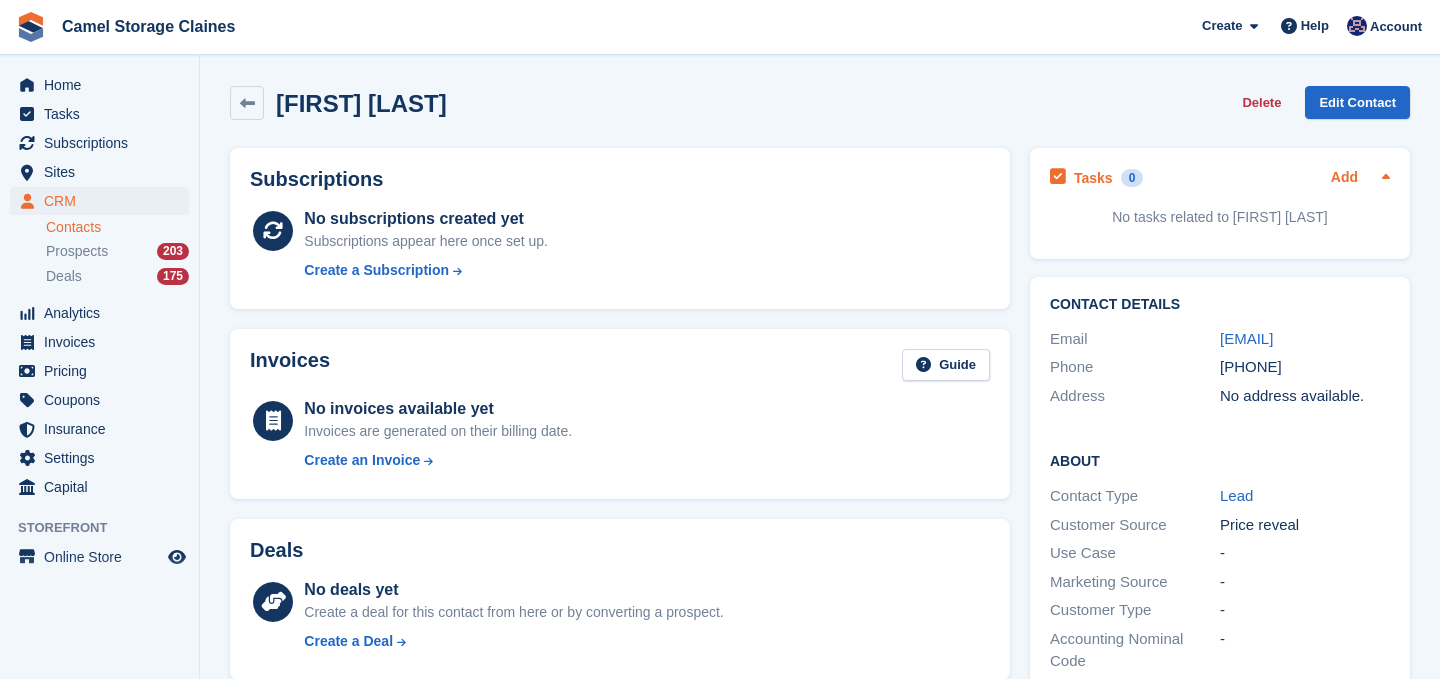 click on "Add" at bounding box center (1344, 178) 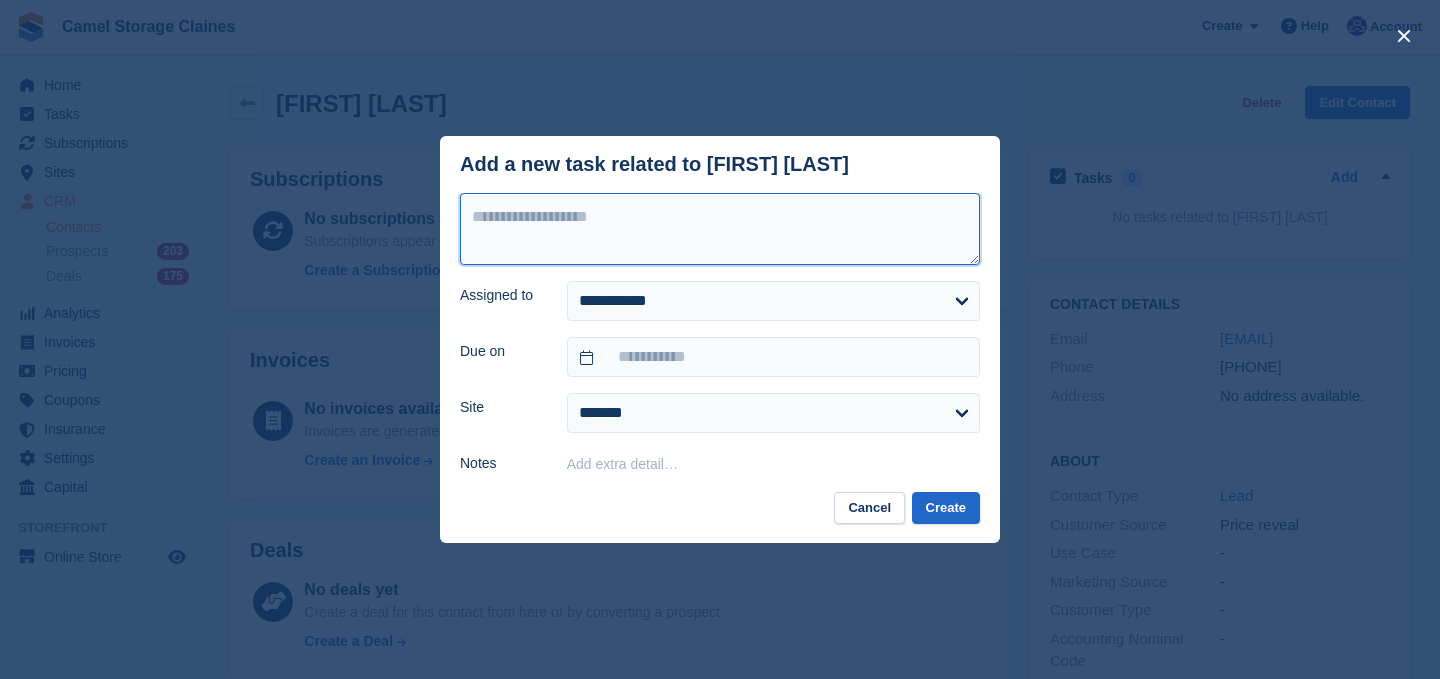 click at bounding box center [720, 229] 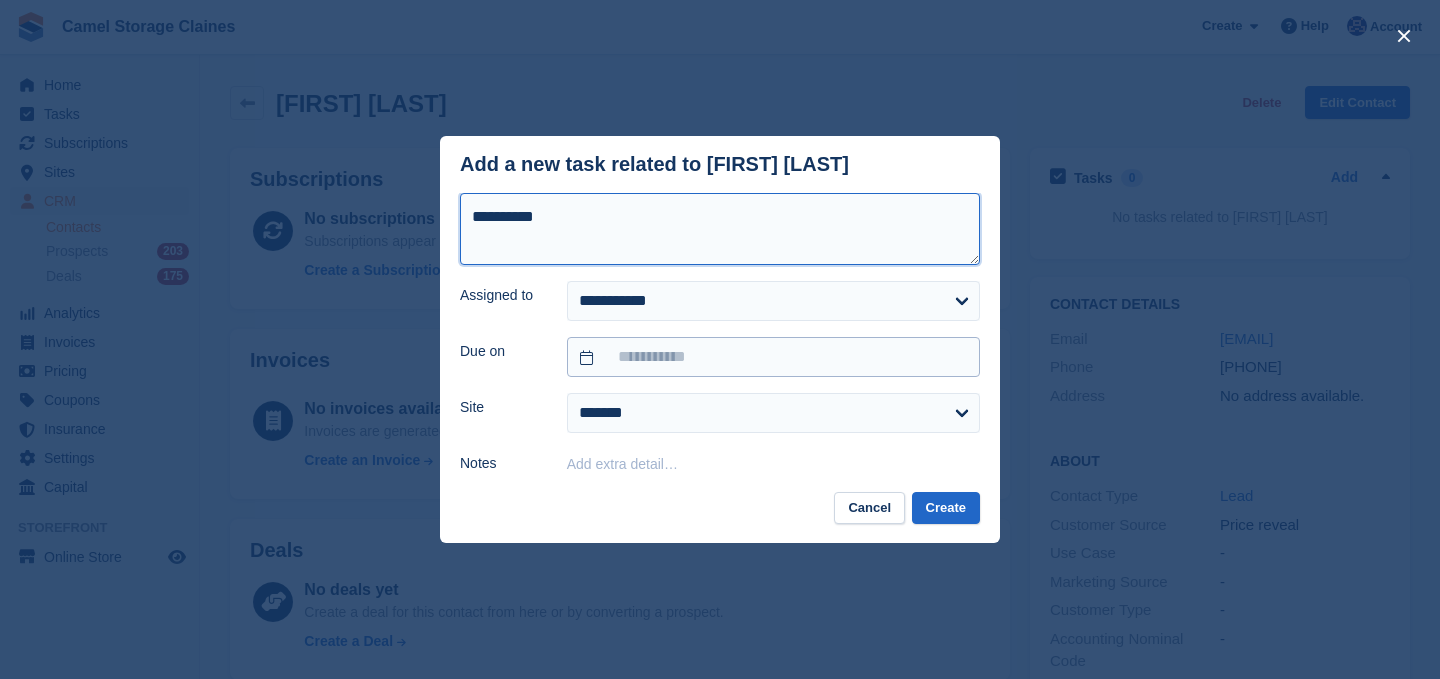 type on "*********" 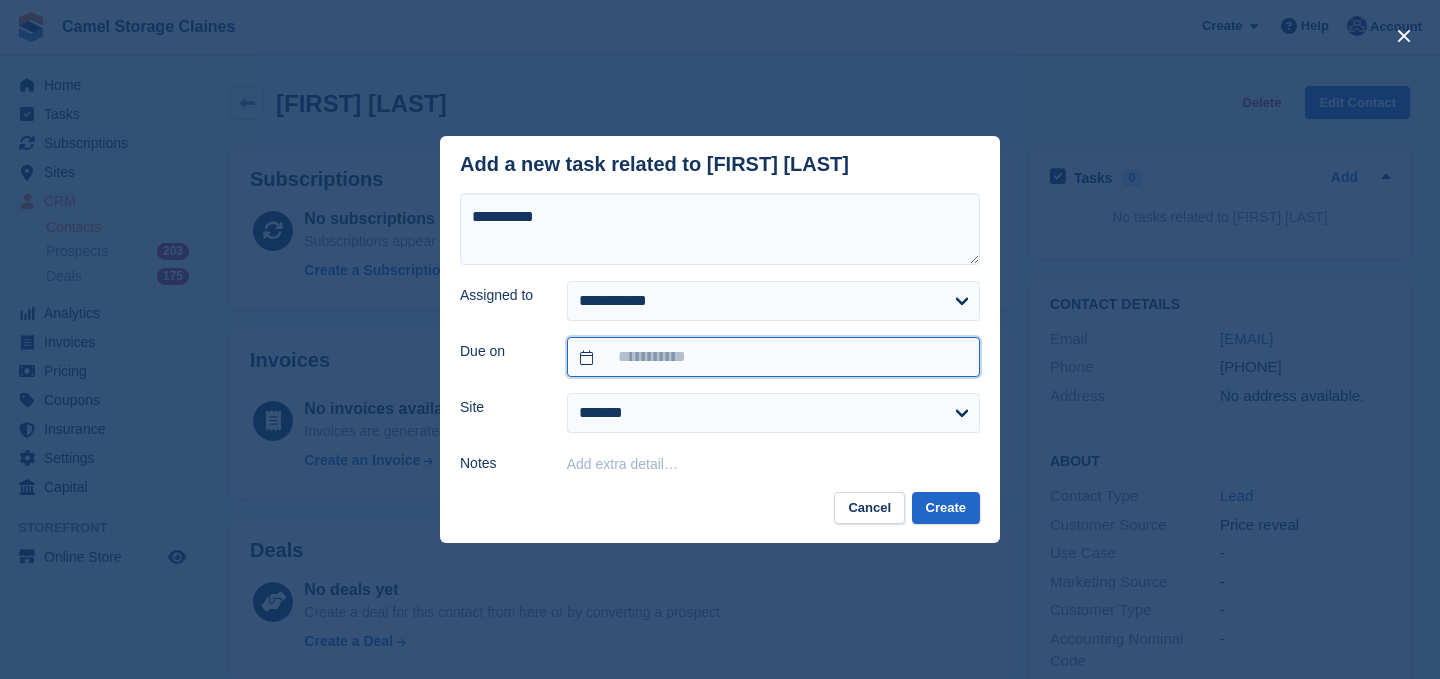 click at bounding box center (773, 357) 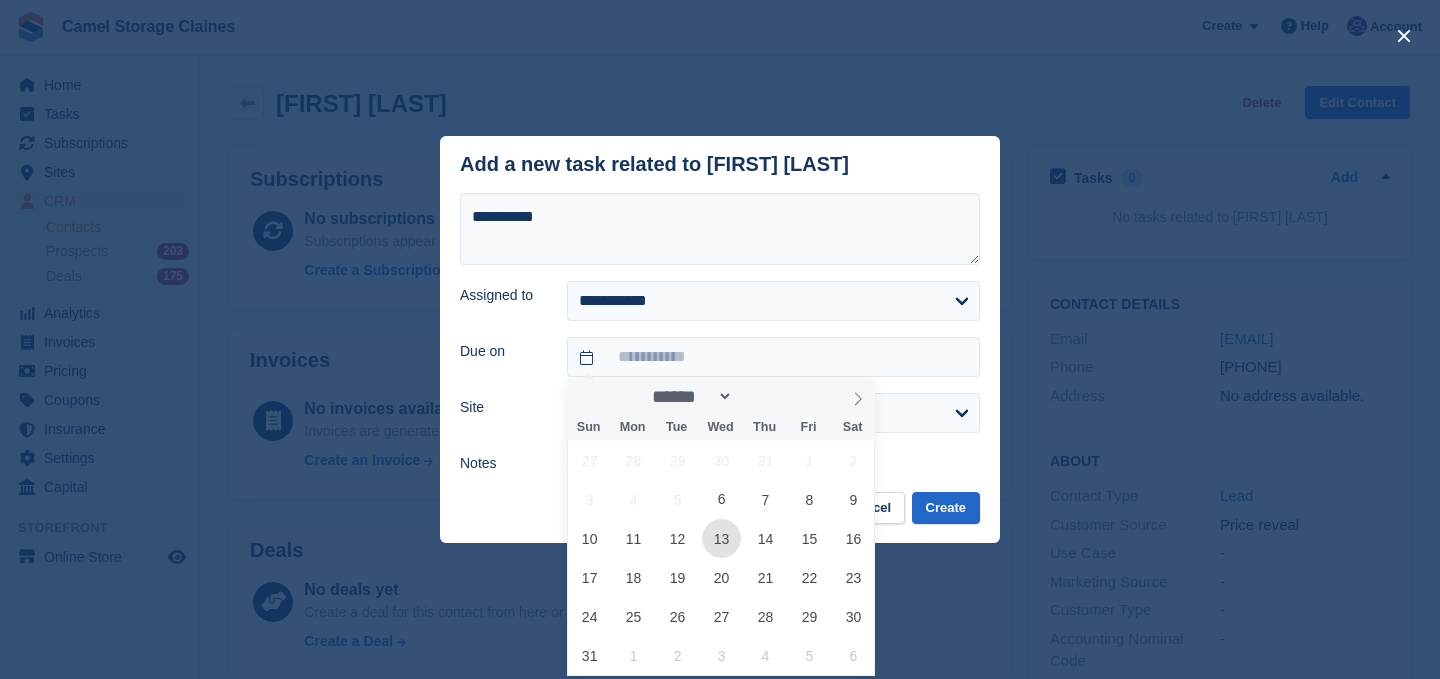 click on "13" at bounding box center (721, 538) 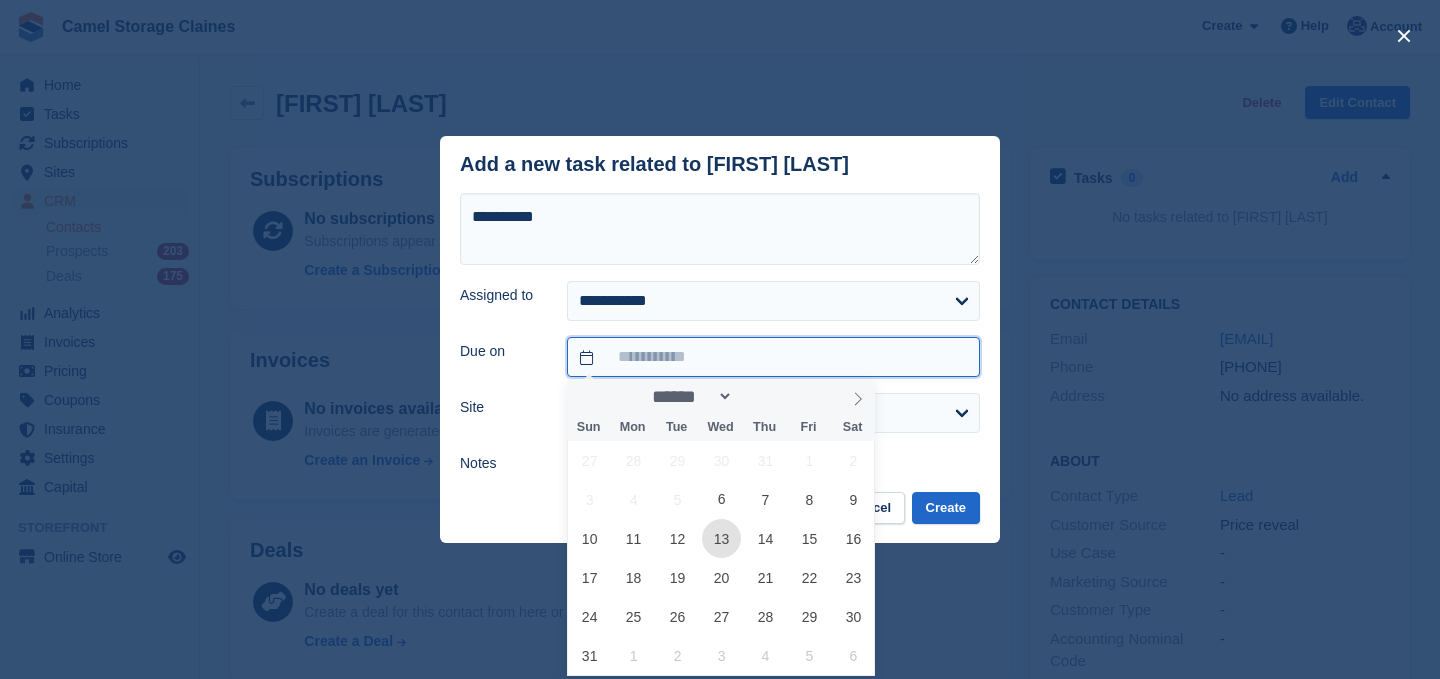type on "**********" 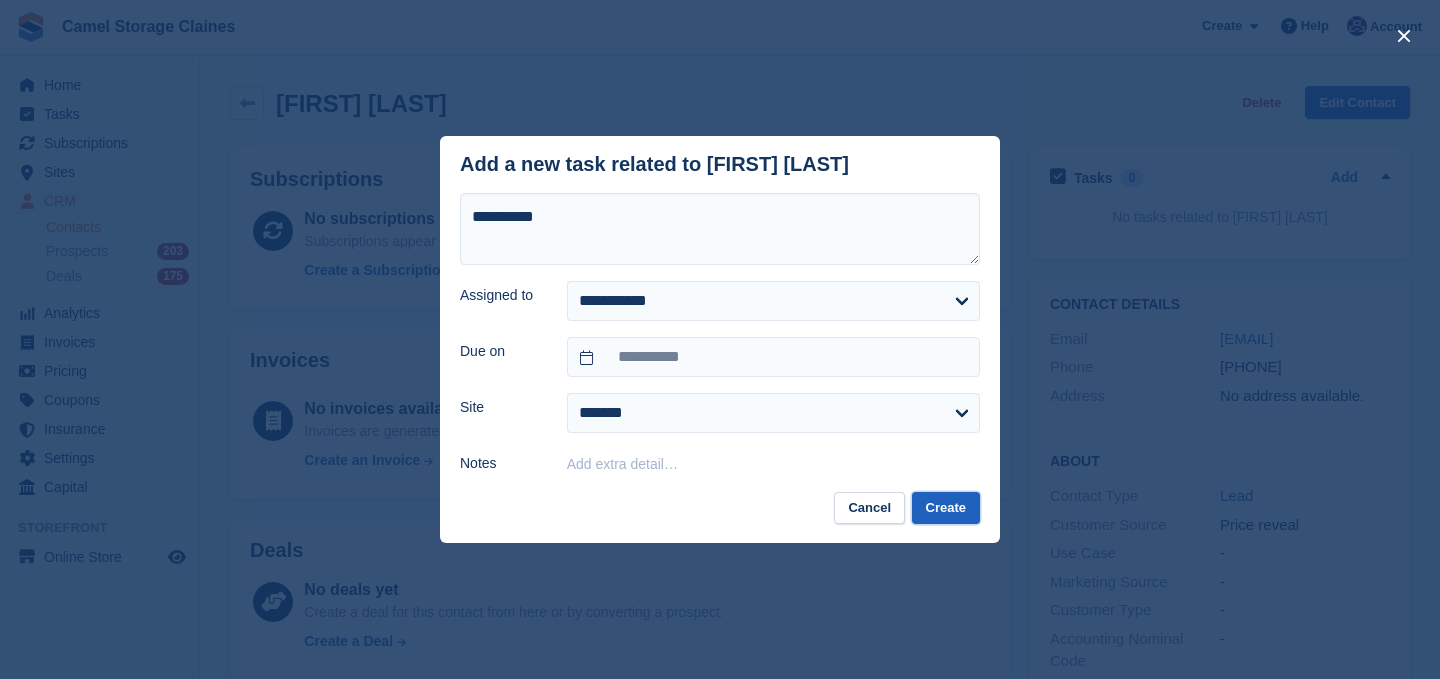 click on "Create" at bounding box center (946, 508) 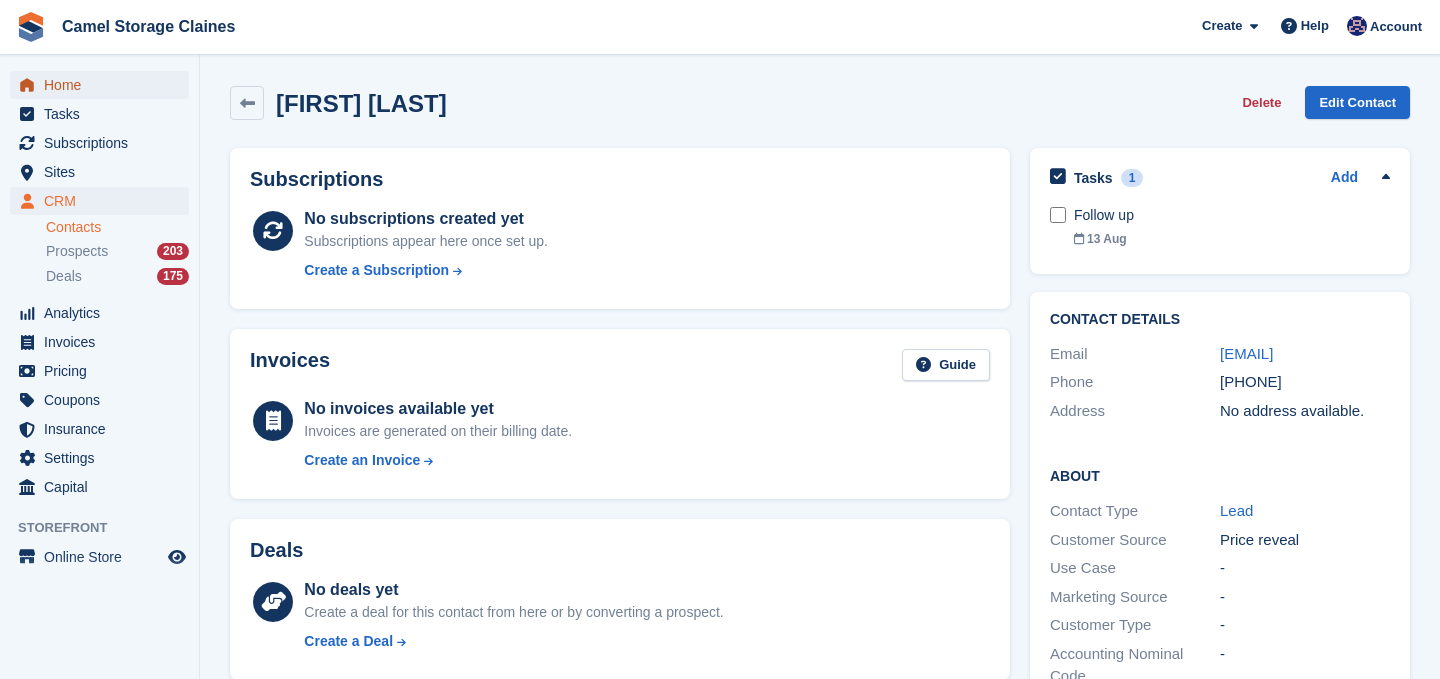 click on "Home" at bounding box center [104, 85] 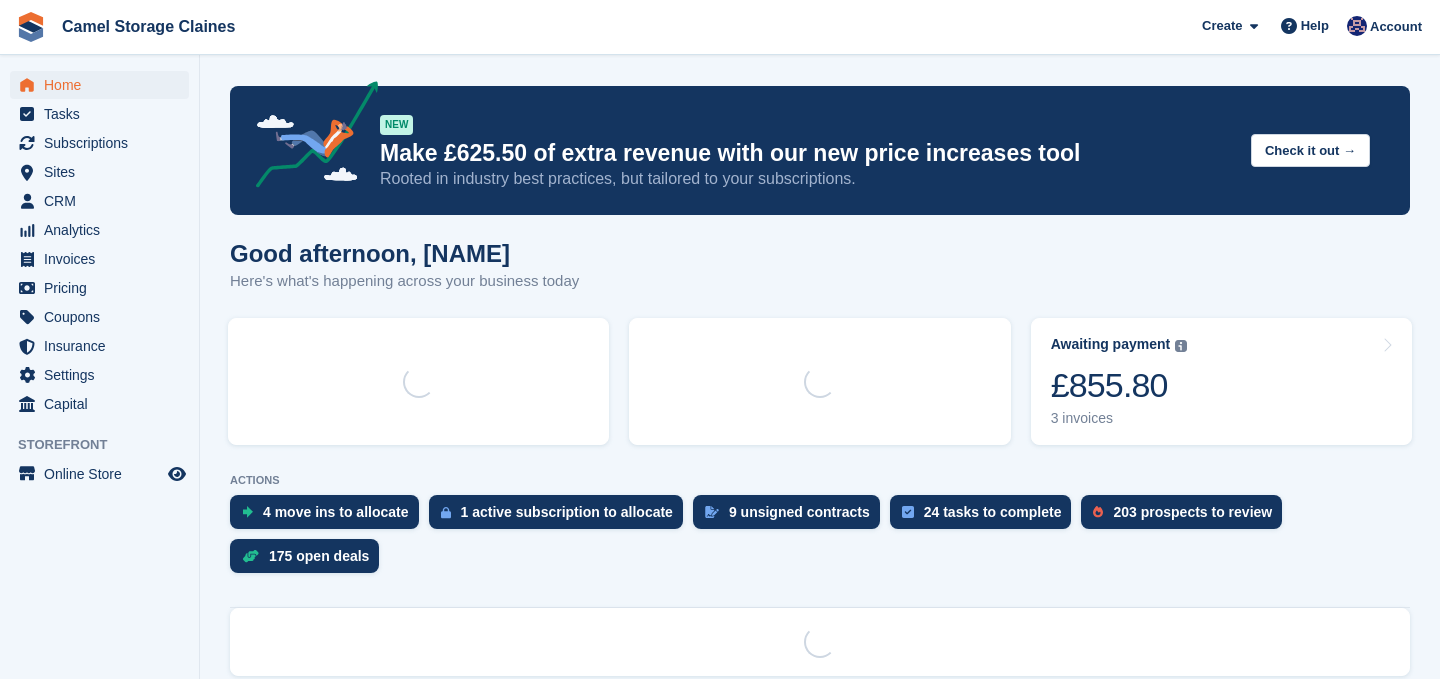 scroll, scrollTop: 0, scrollLeft: 0, axis: both 